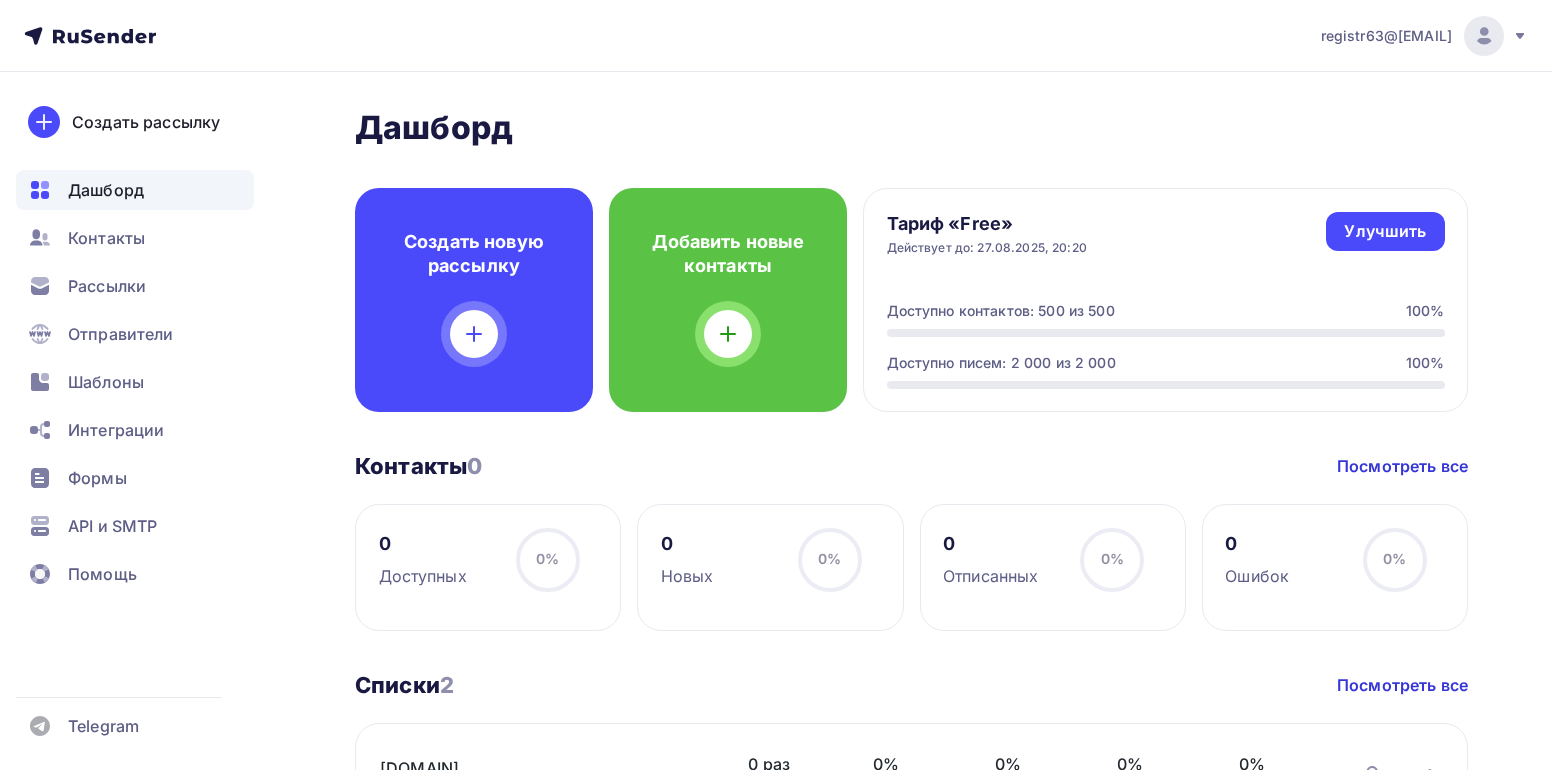 scroll, scrollTop: 0, scrollLeft: 0, axis: both 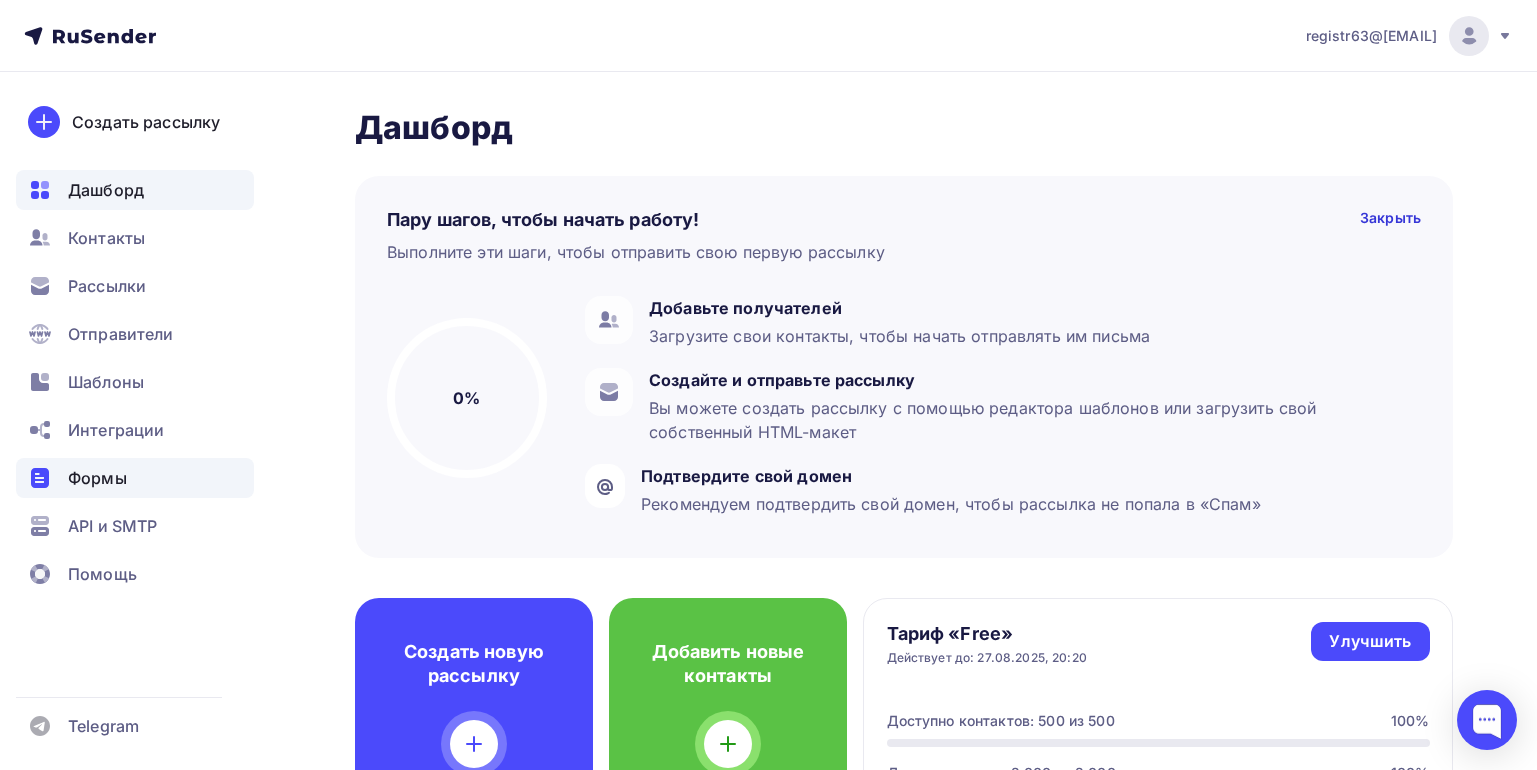 click on "Формы" at bounding box center [97, 478] 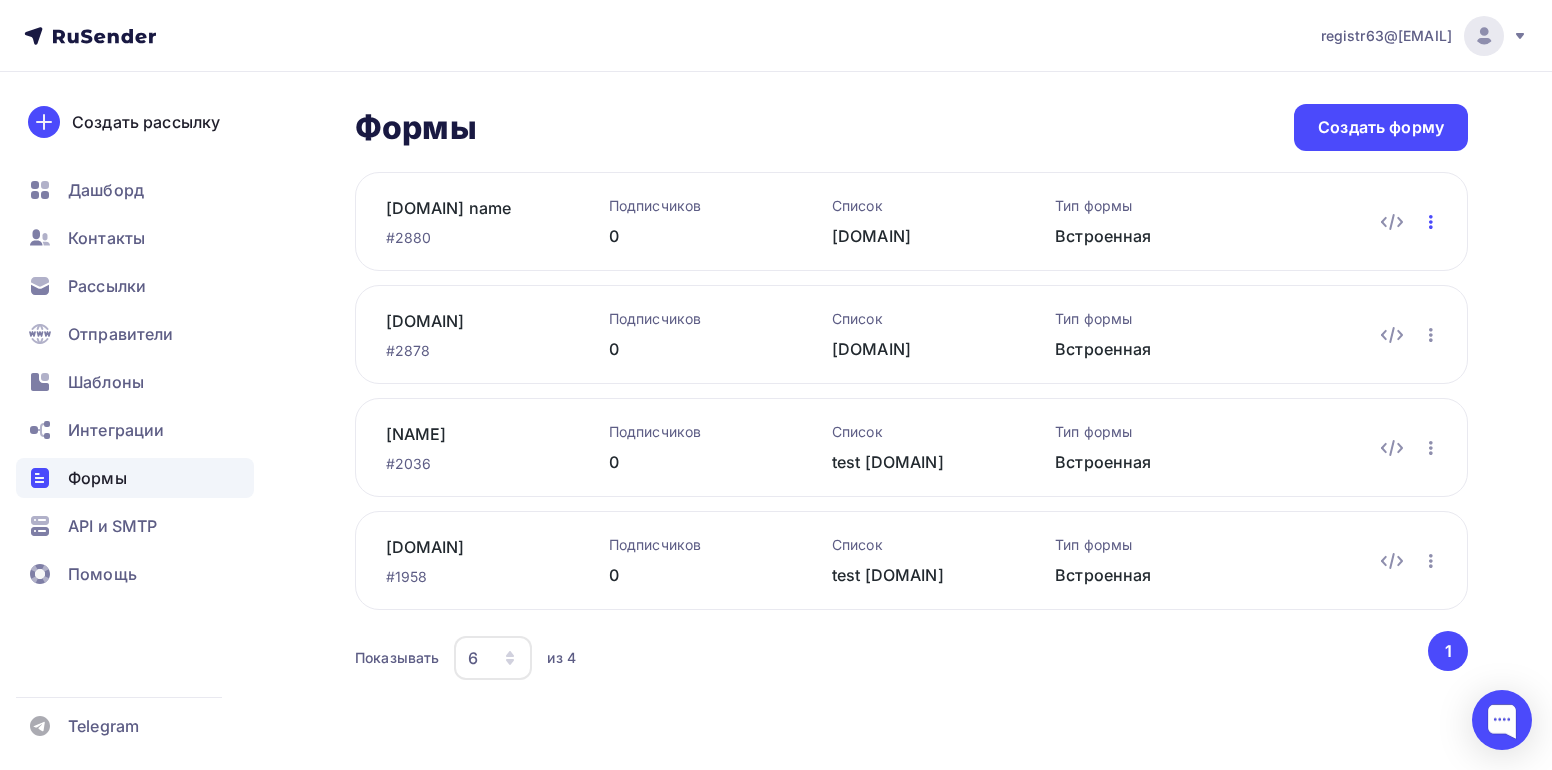 click 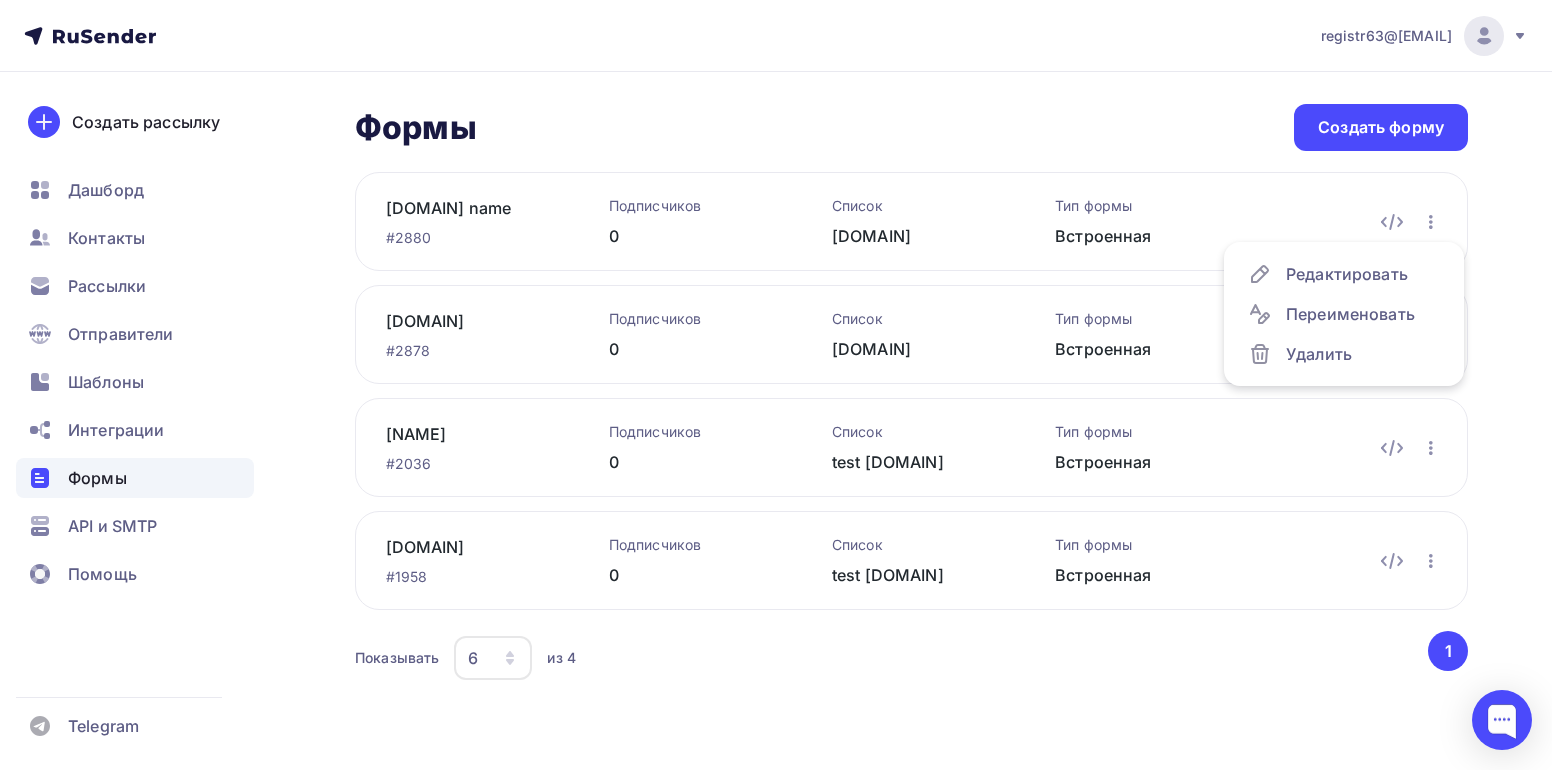 click on "Формы   Формы
Создать форму
[DOMAIN] name
#2880   Подписчиков   0   Список   [DOMAIN]   Тип формы   Встроенная
Редактировать
Переименовать
Удалить
Редактировать
Переименовать
Удалить
[DOMAIN]
#2878   Подписчиков   0   Список   [DOMAIN]   Тип формы   Встроенная
Редактировать
Переименовать
Удалить
[NAME]" at bounding box center (776, 418) 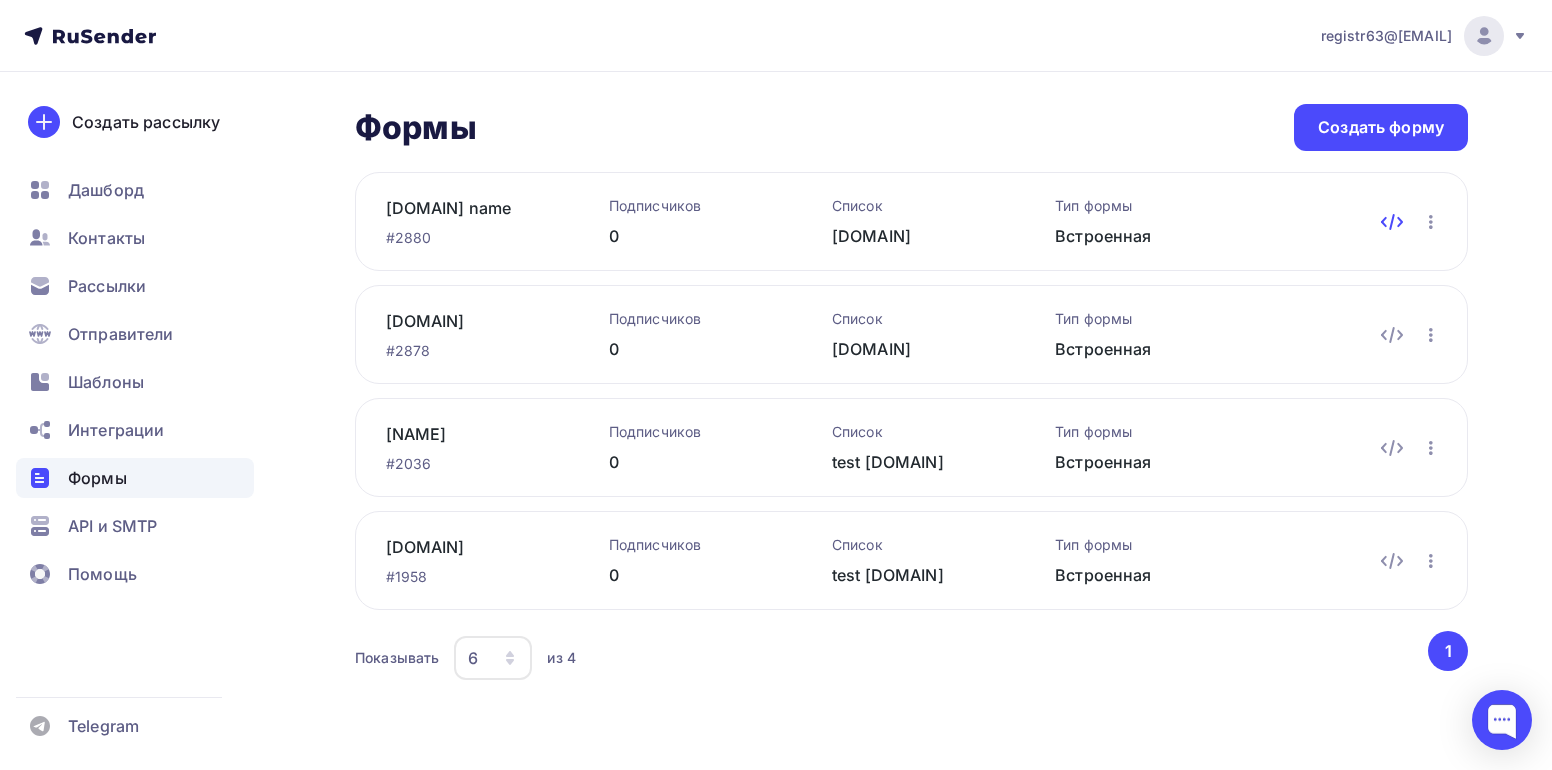 click 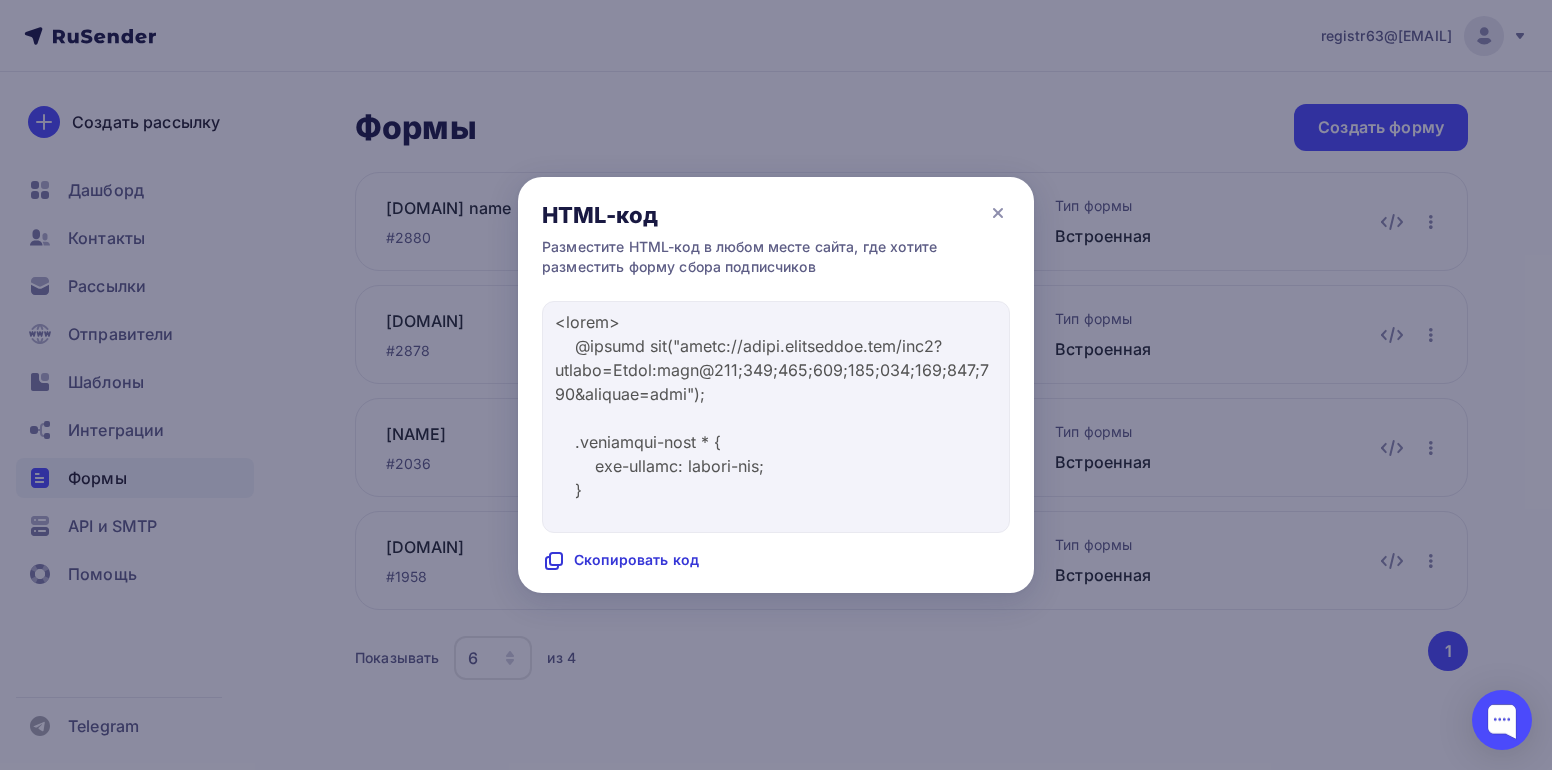 click 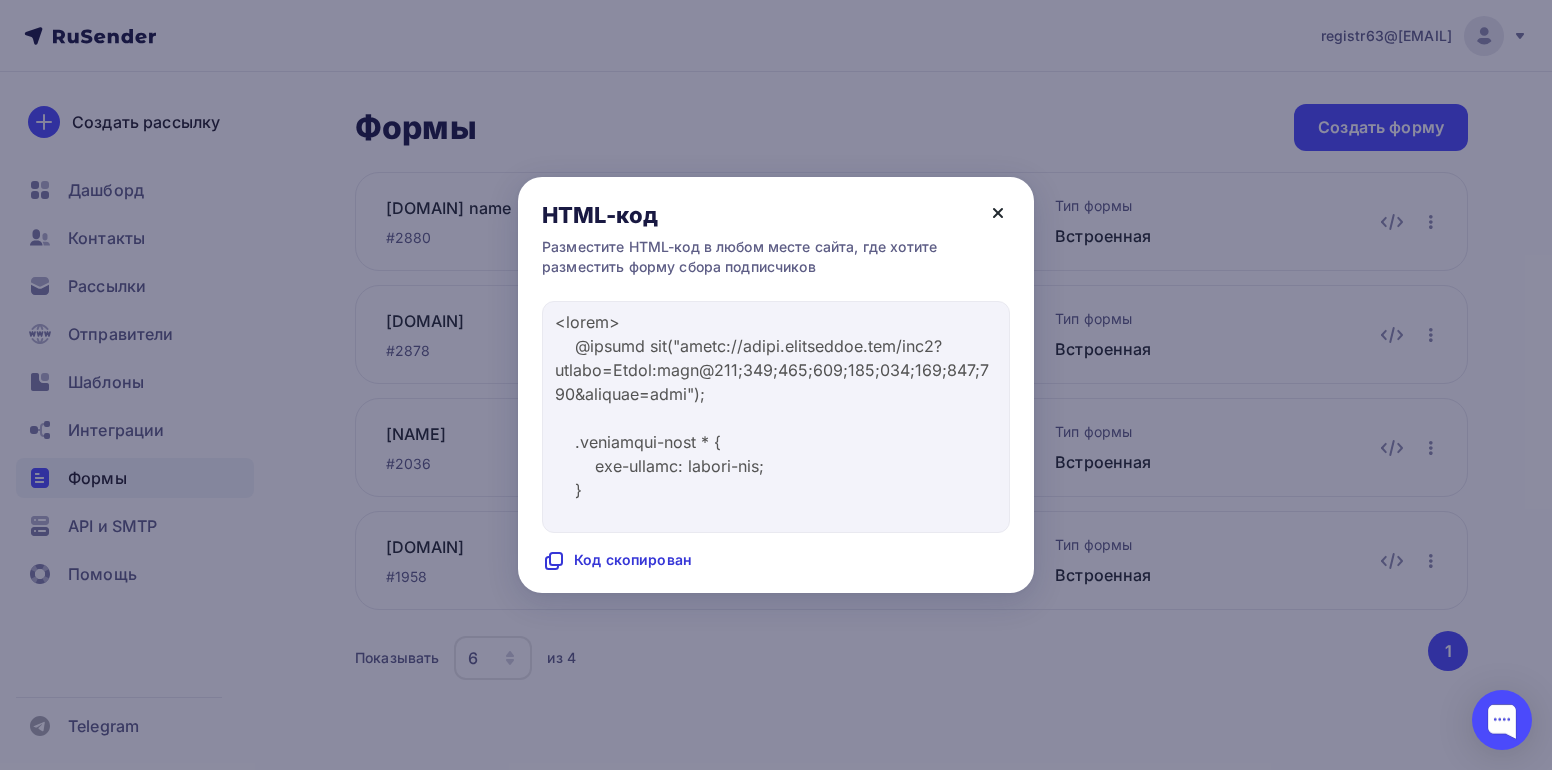 click 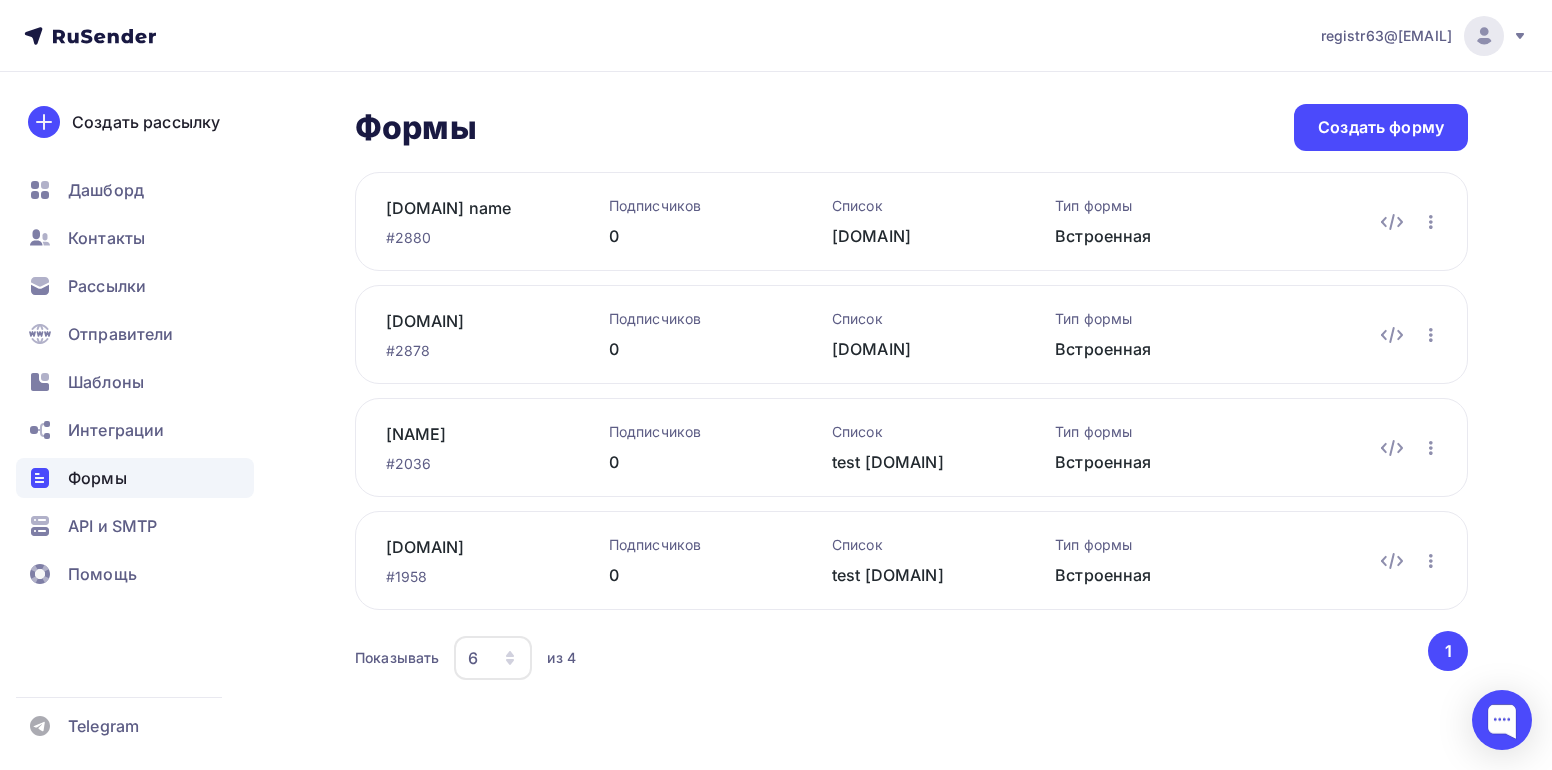 click on "[DOMAIN]" at bounding box center (911, 349) 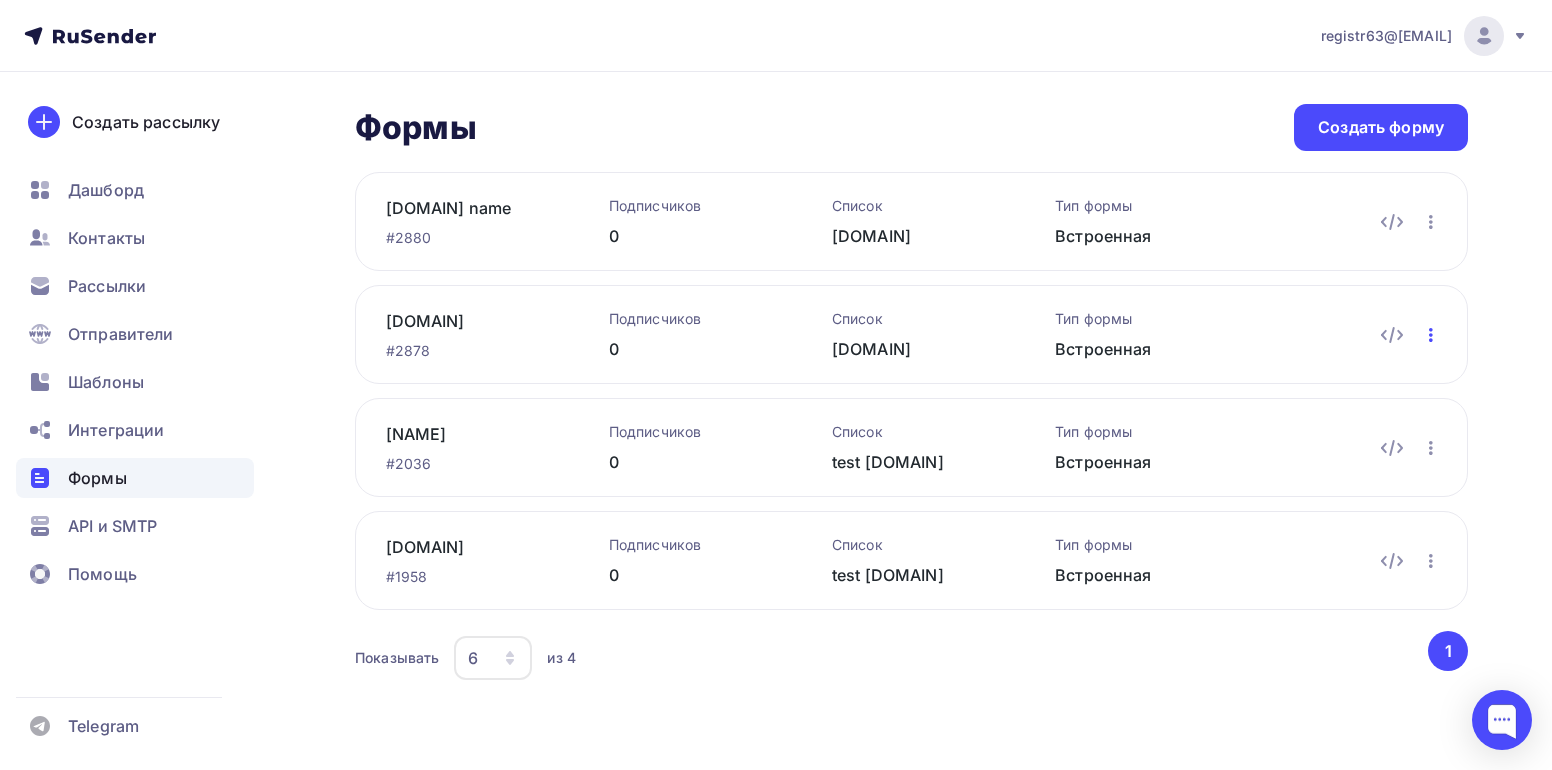 click 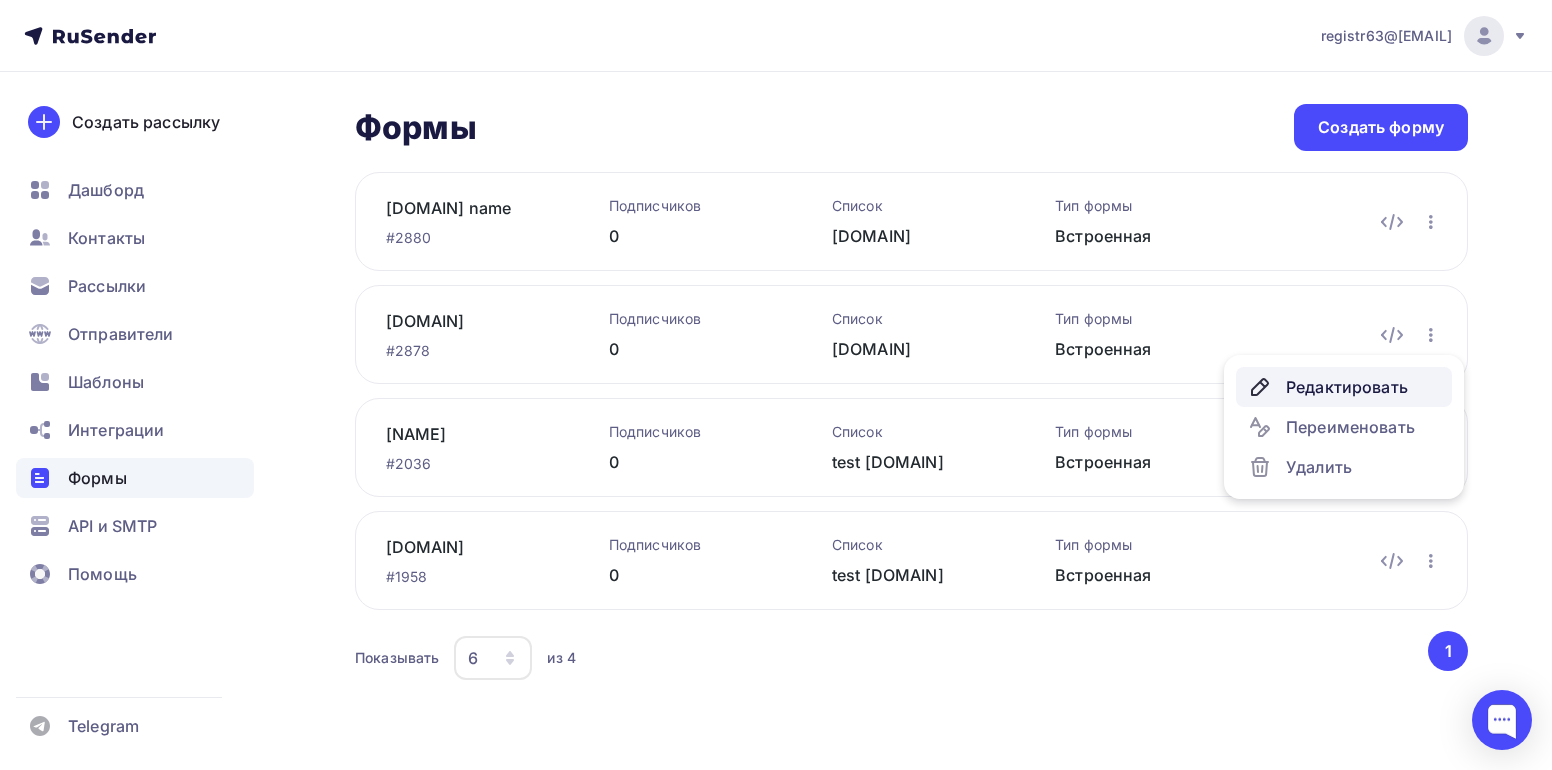 click on "Редактировать" at bounding box center [1344, 387] 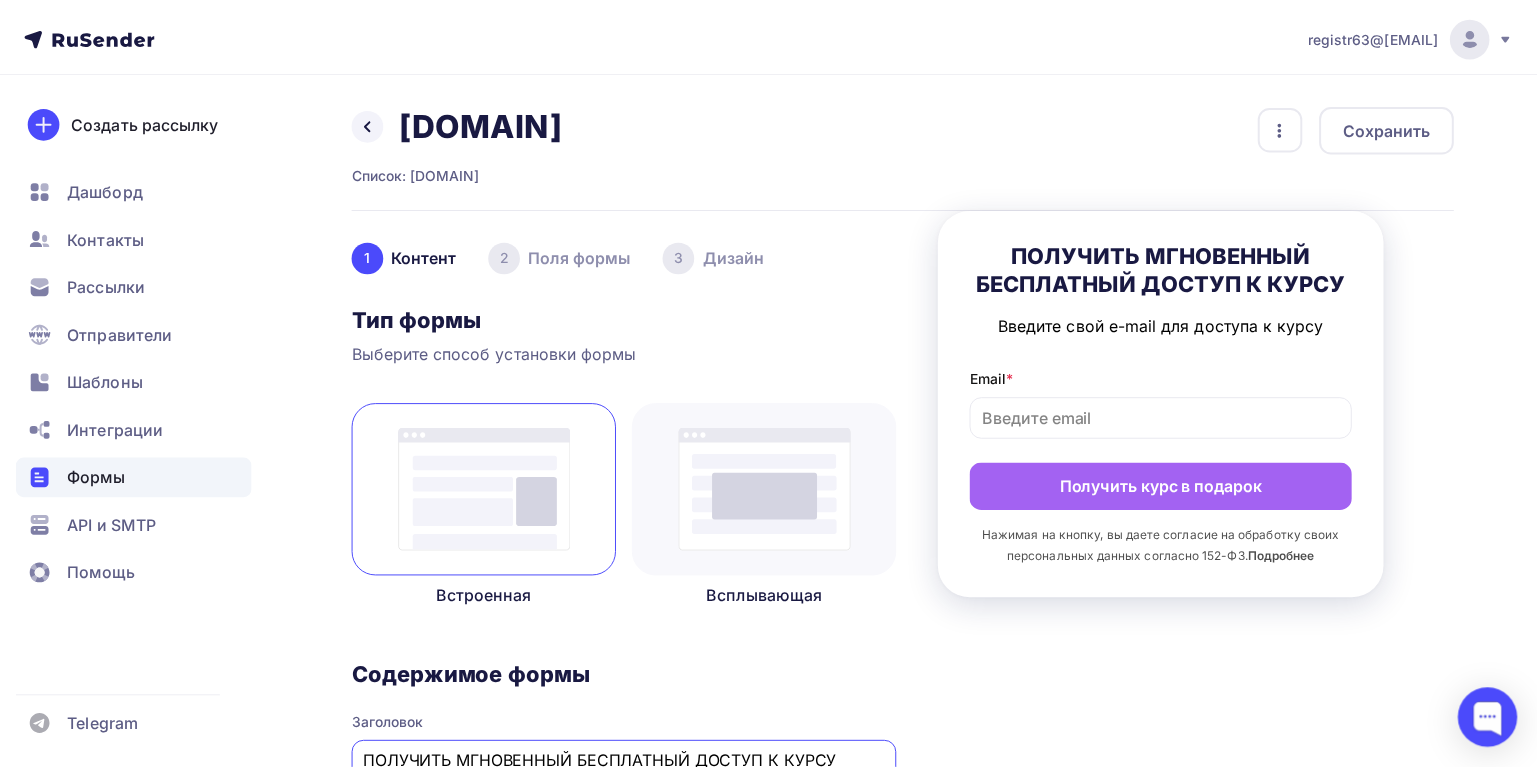 scroll, scrollTop: 5, scrollLeft: 0, axis: vertical 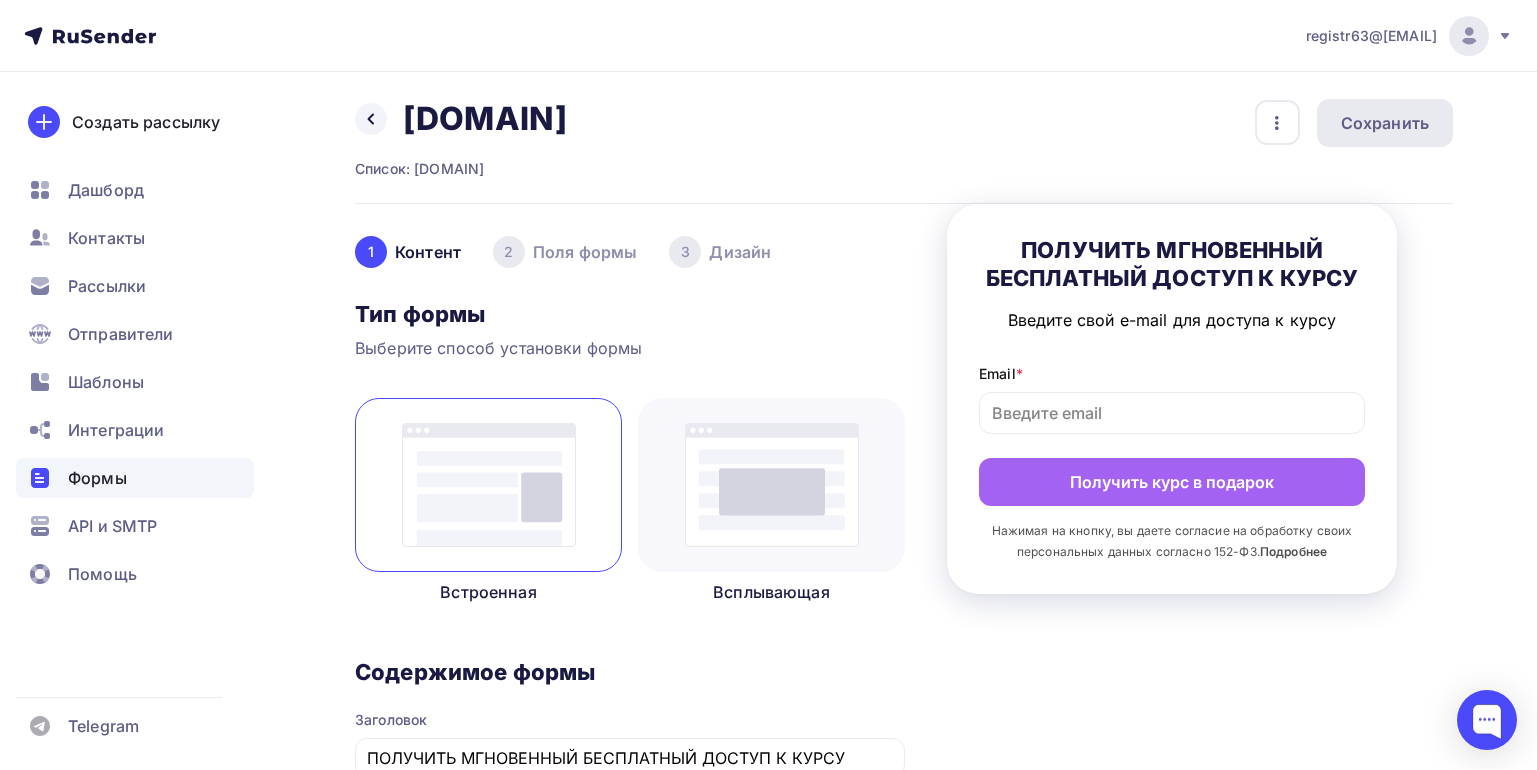 click on "Сохранить" at bounding box center [1385, 123] 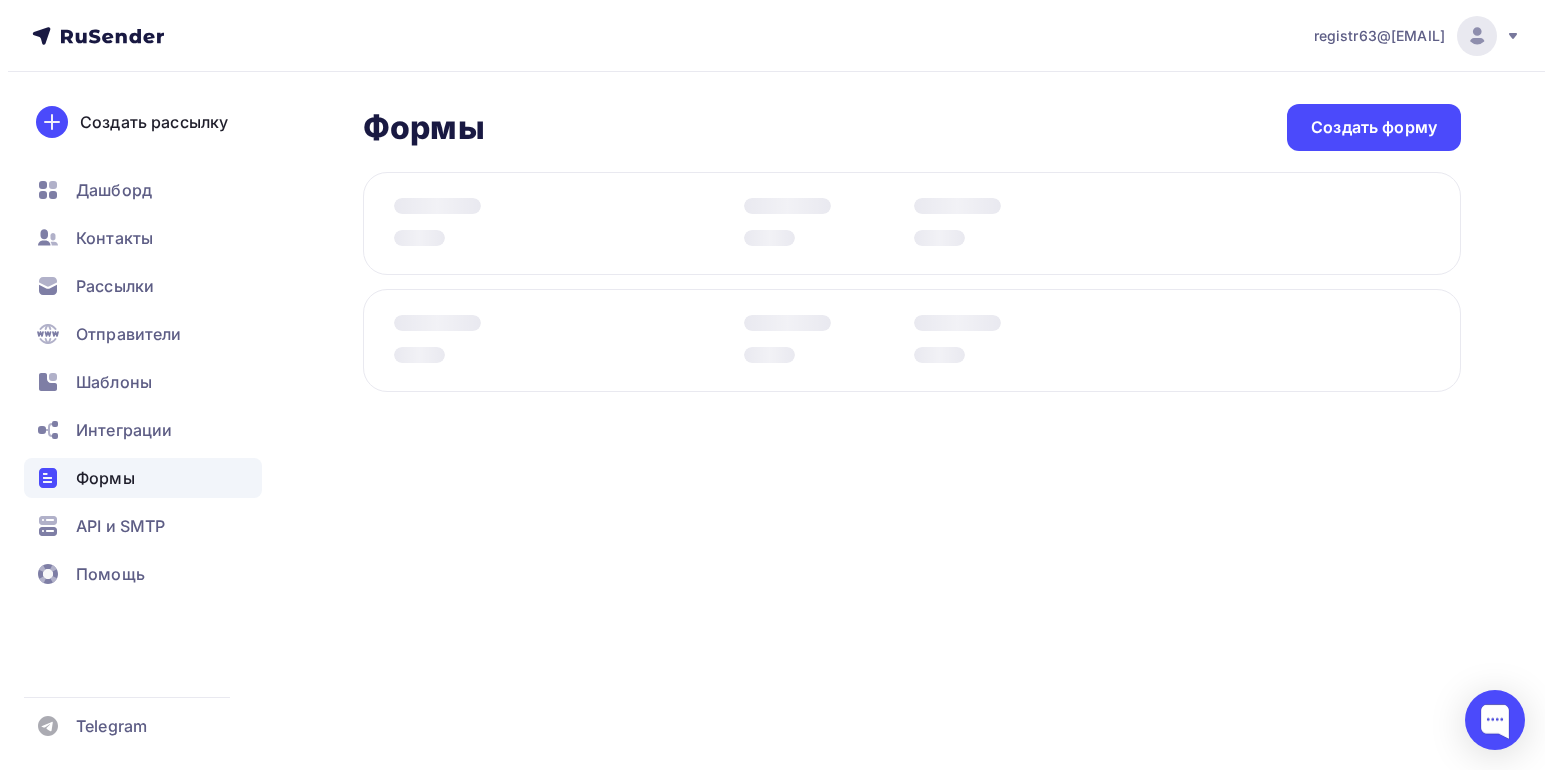 scroll, scrollTop: 0, scrollLeft: 0, axis: both 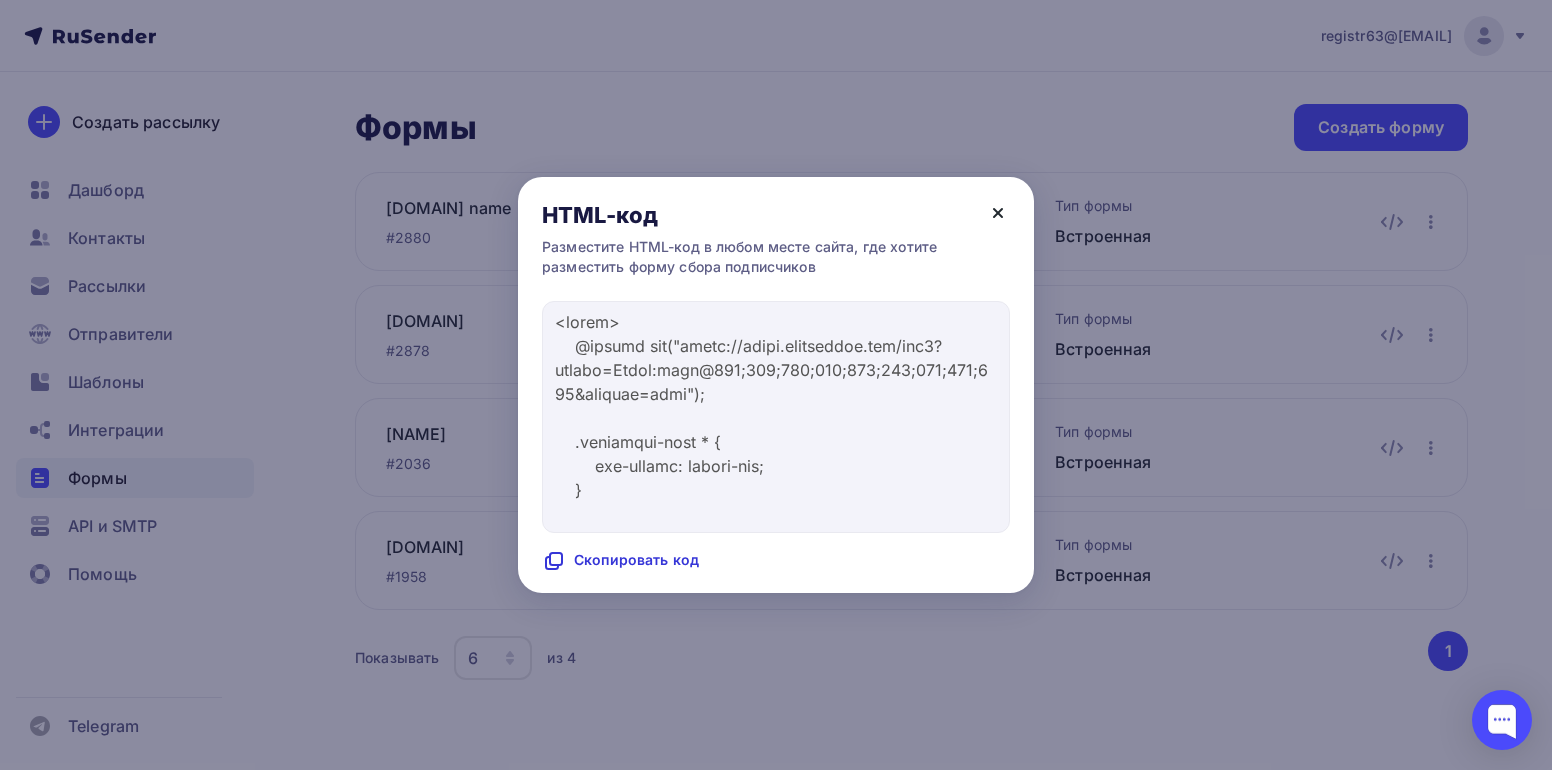 click 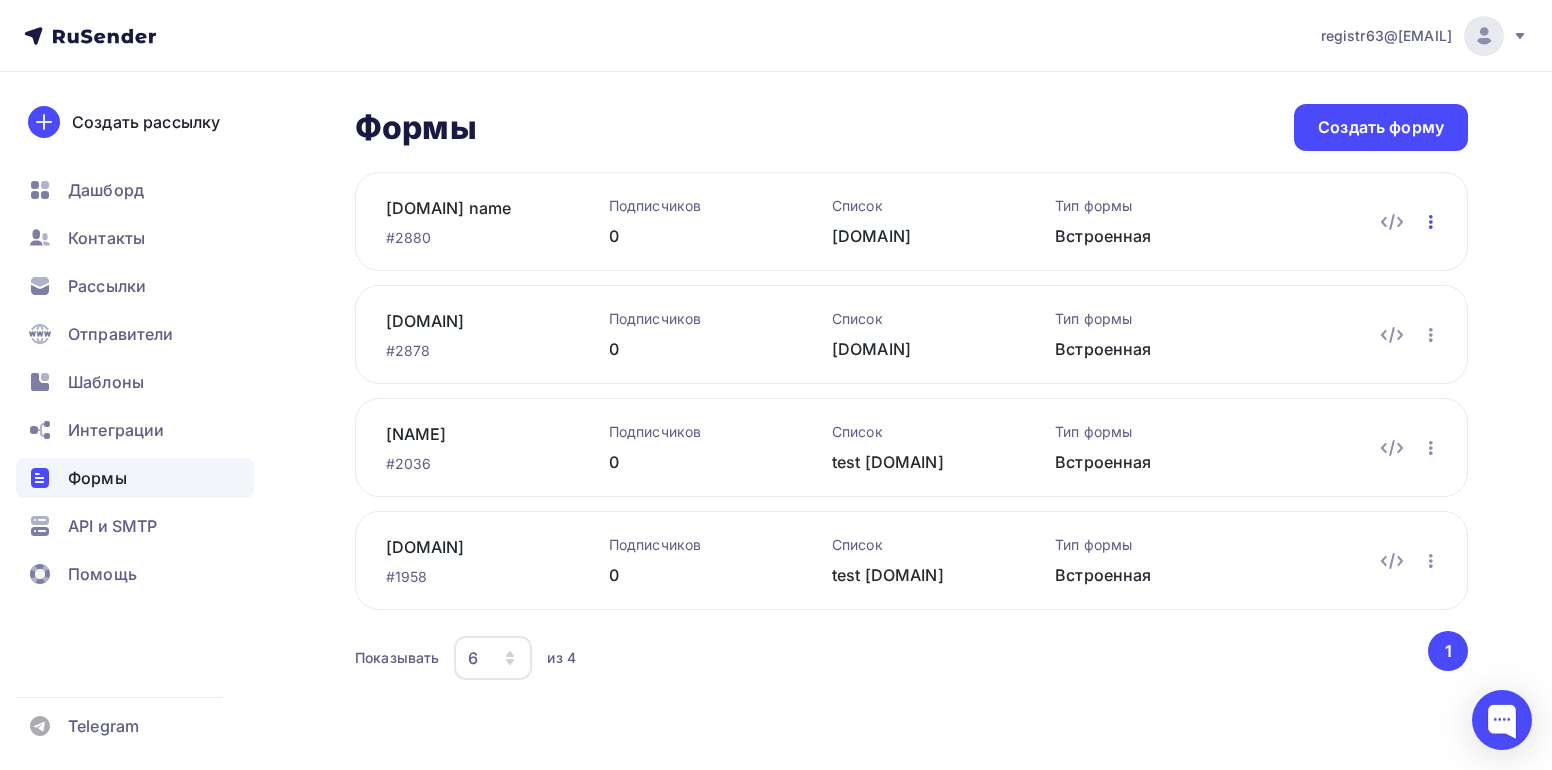 click 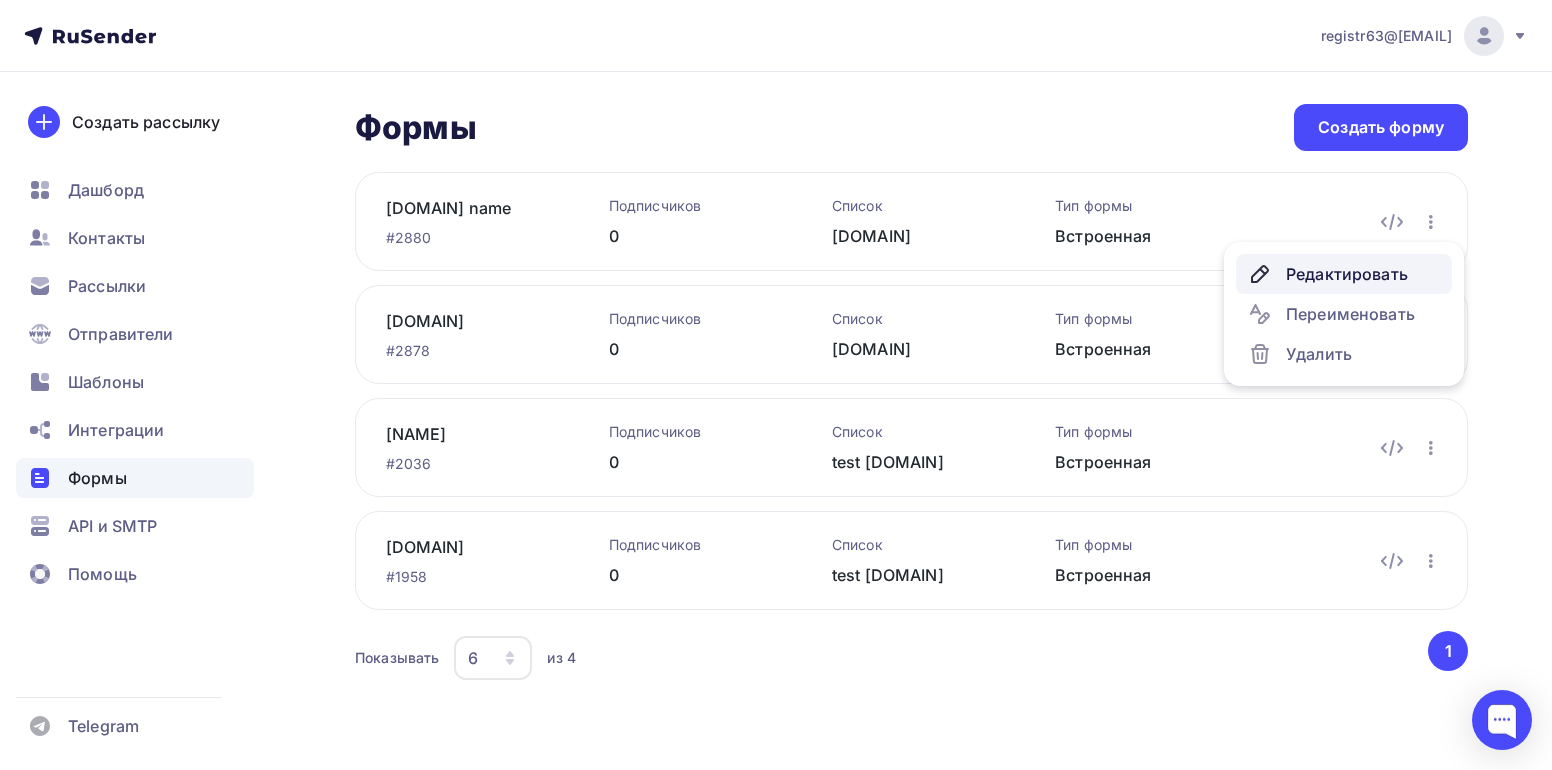 click on "Редактировать" at bounding box center (1344, 274) 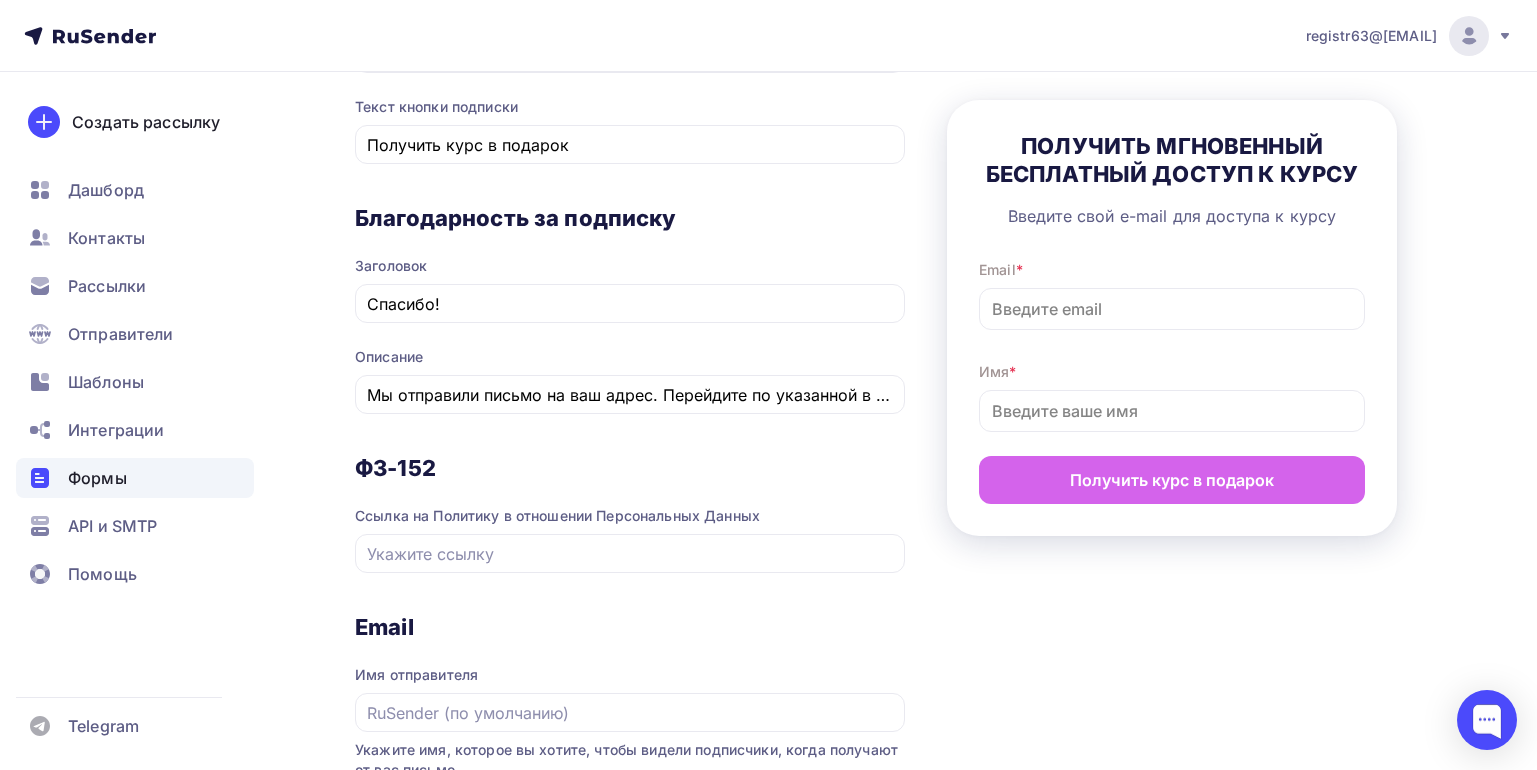 scroll, scrollTop: 1000, scrollLeft: 0, axis: vertical 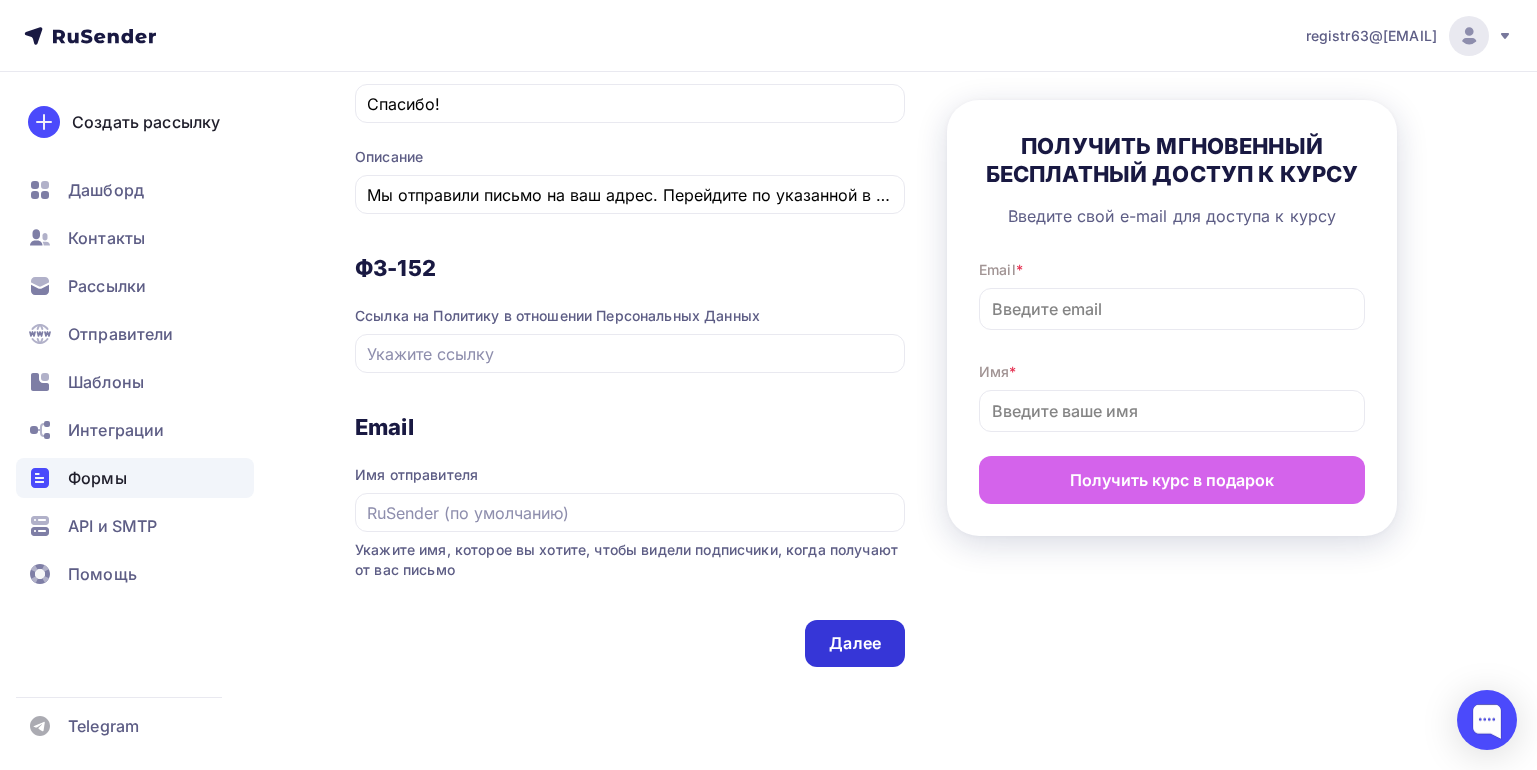 click on "Далее" at bounding box center (855, 643) 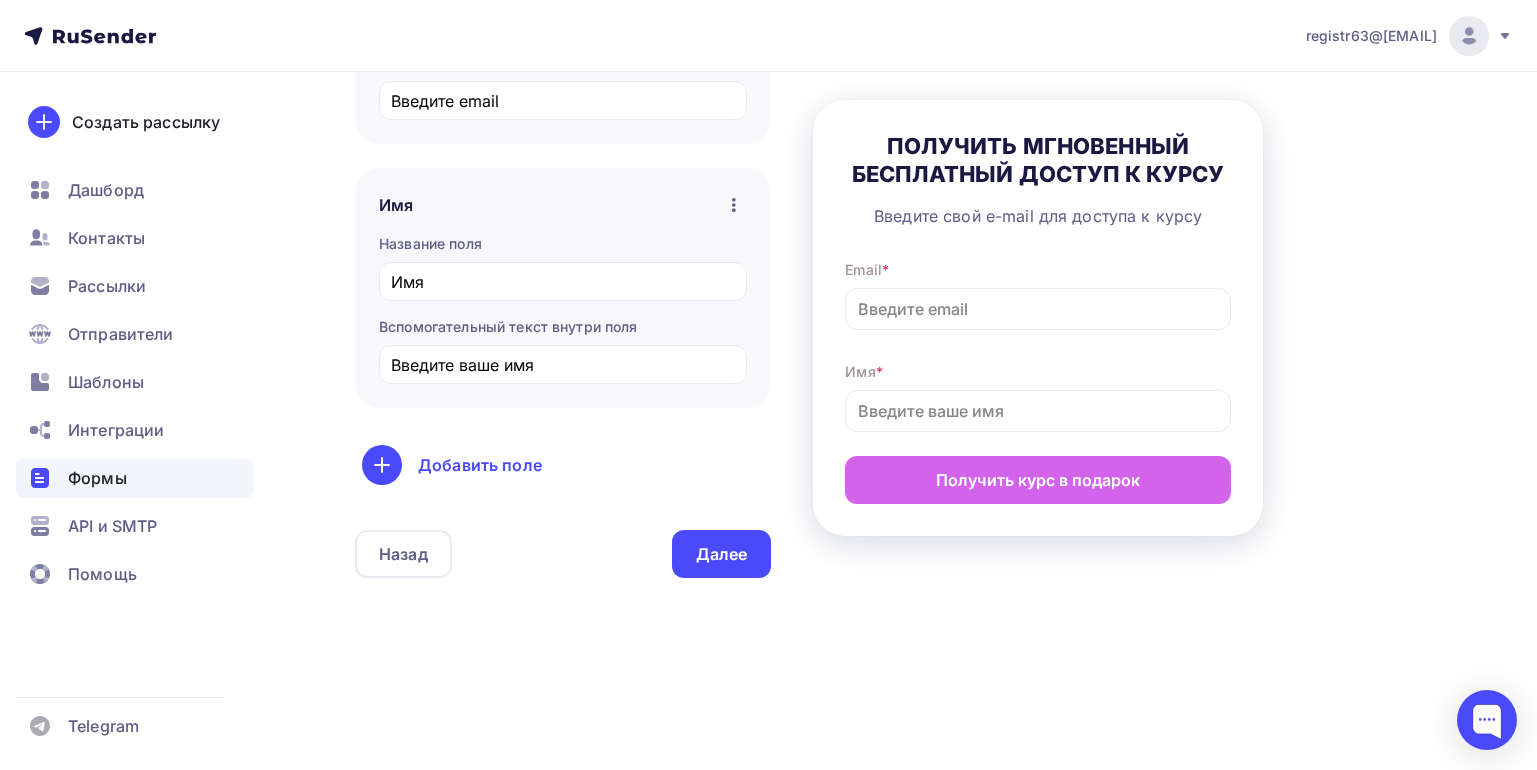 scroll, scrollTop: 383, scrollLeft: 0, axis: vertical 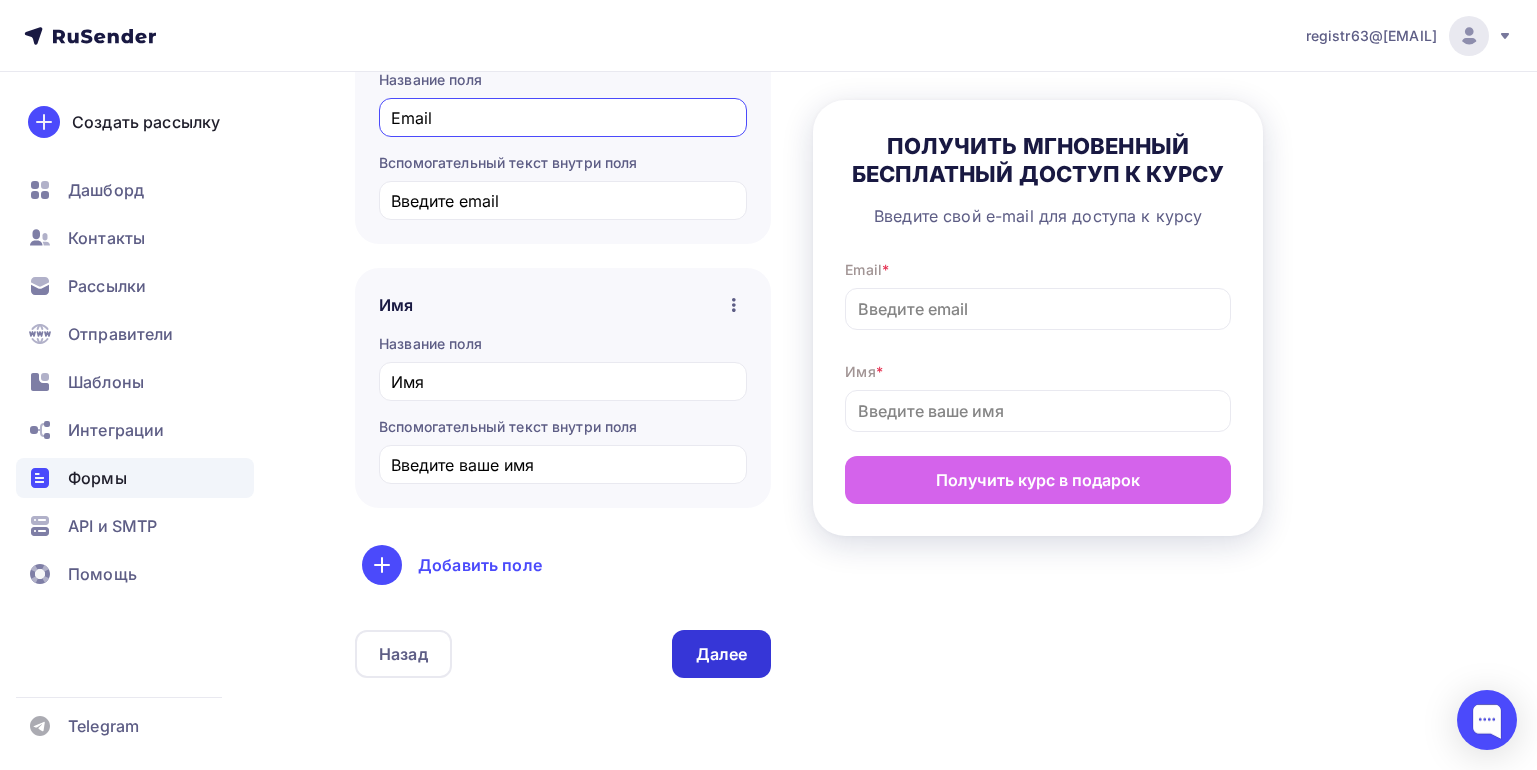 click on "Далее" at bounding box center (722, 654) 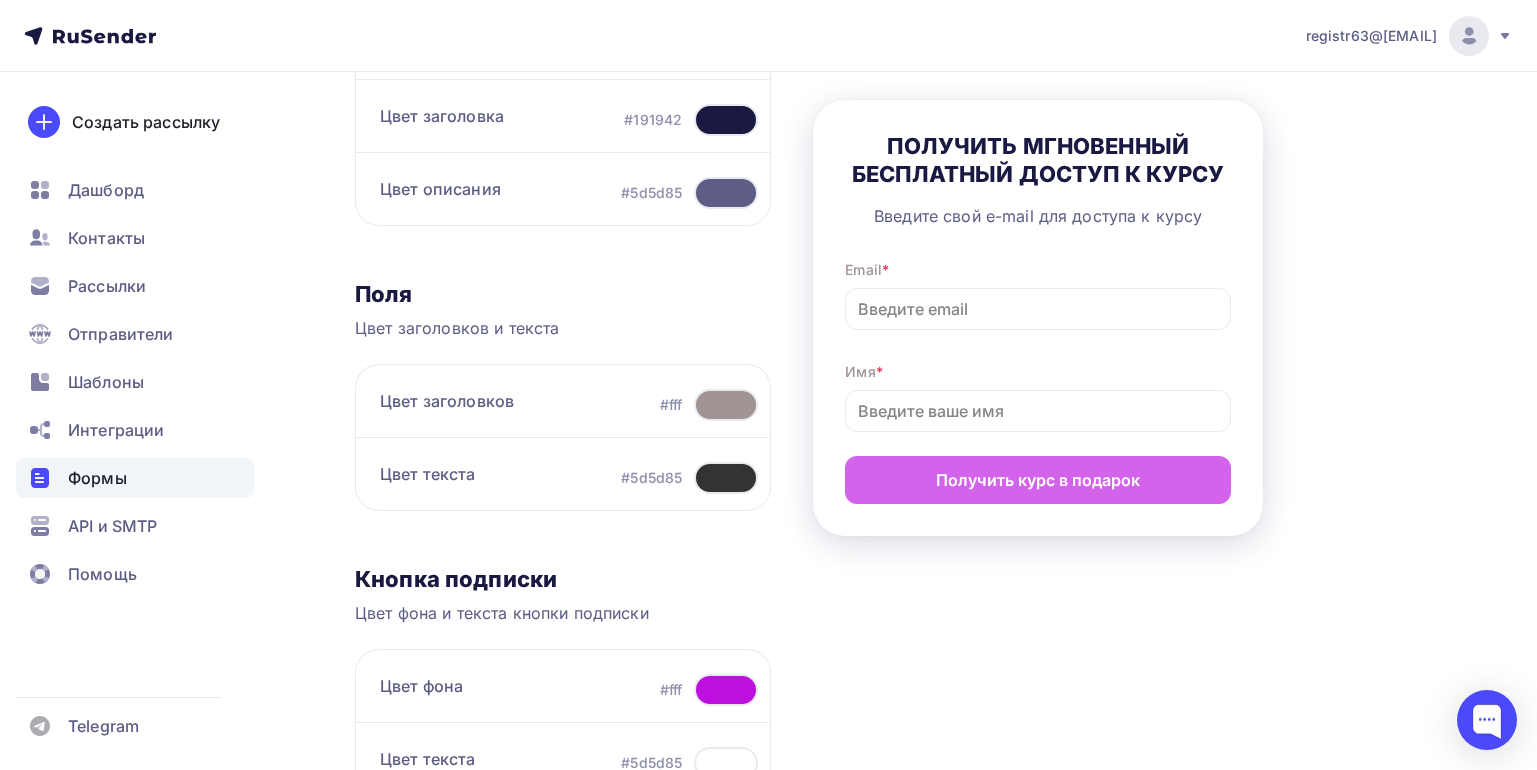 scroll, scrollTop: 0, scrollLeft: 0, axis: both 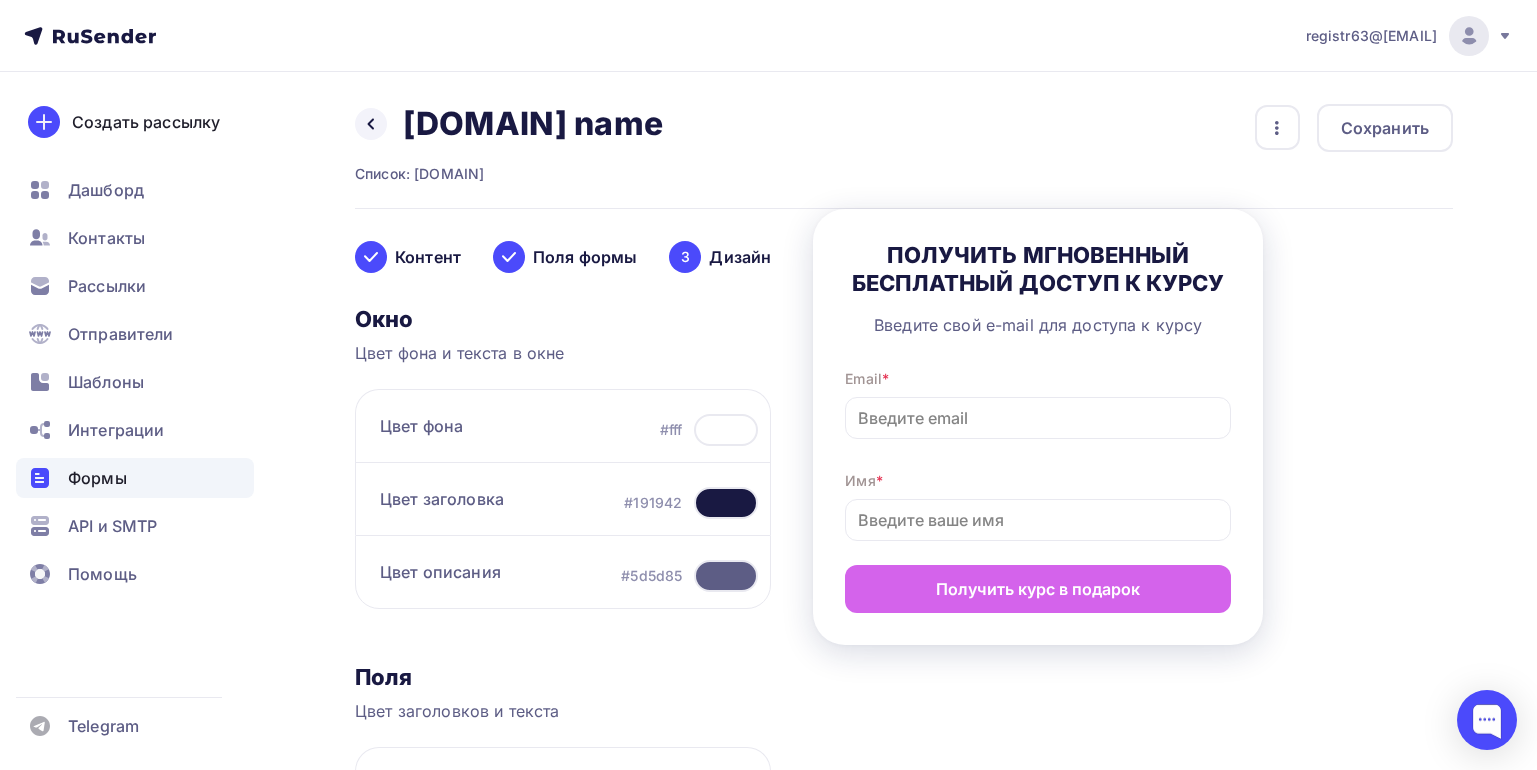 click at bounding box center (726, 430) 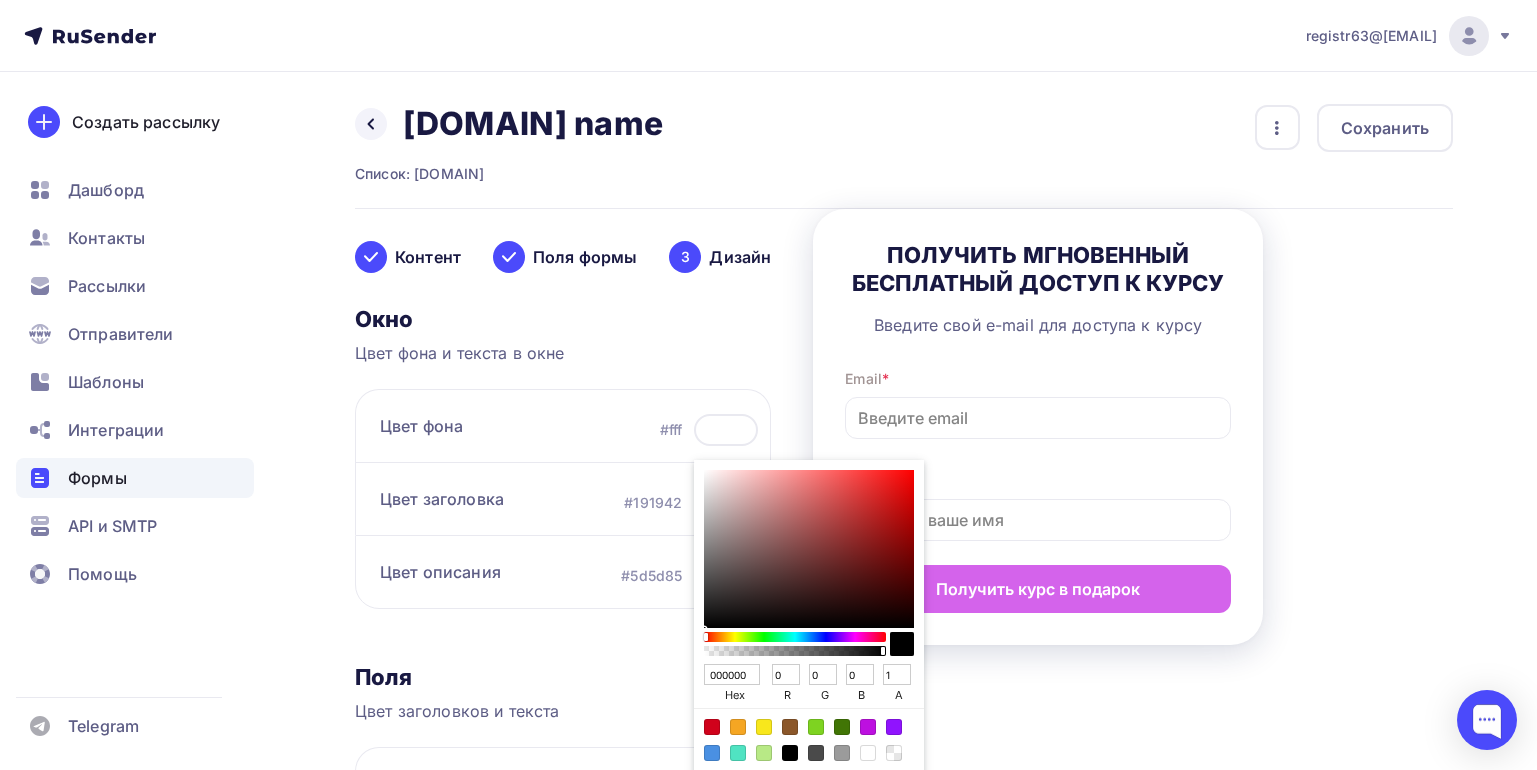 click at bounding box center (894, 753) 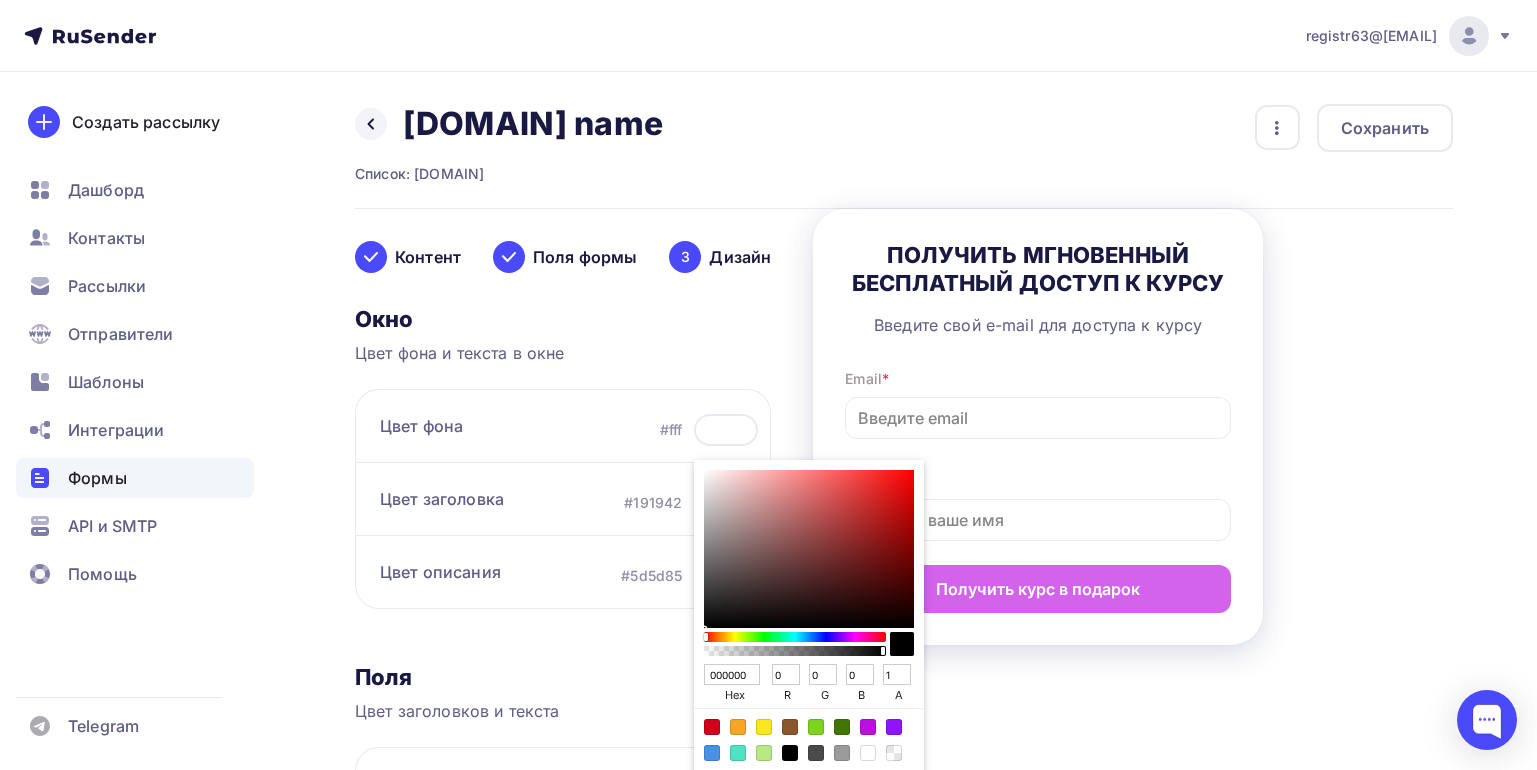 type on "00000000" 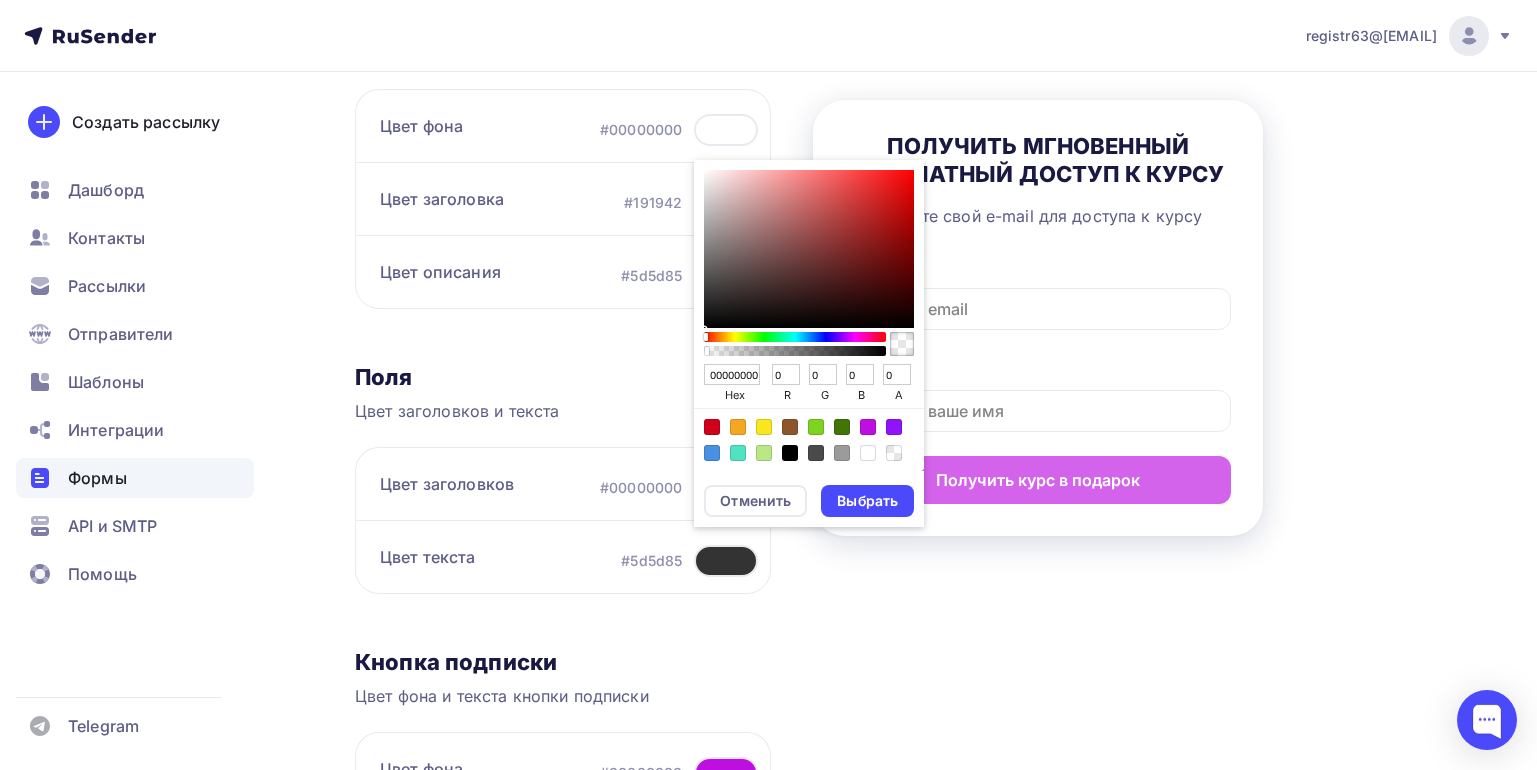 scroll, scrollTop: 400, scrollLeft: 0, axis: vertical 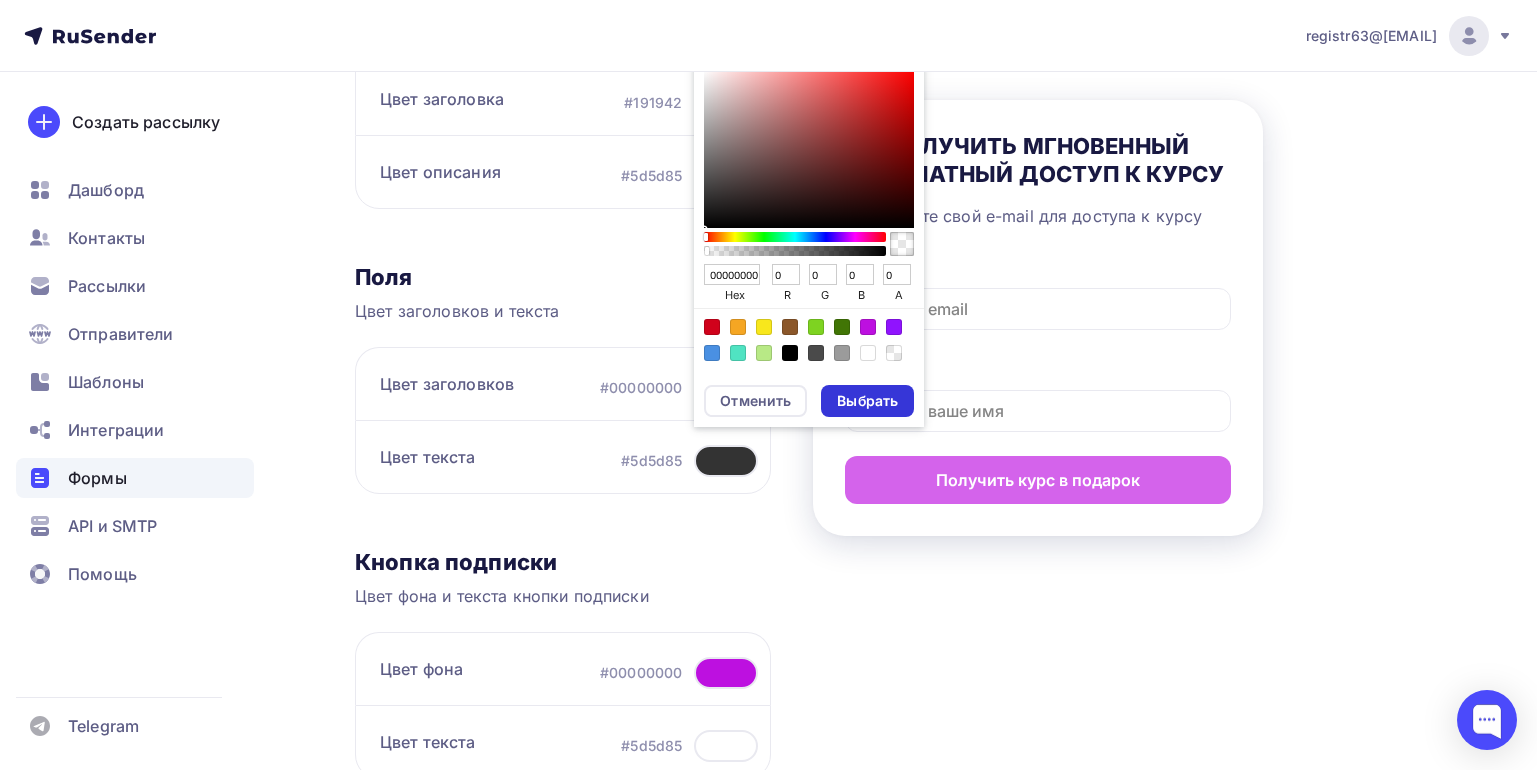 click on "Выбрать" at bounding box center [867, 401] 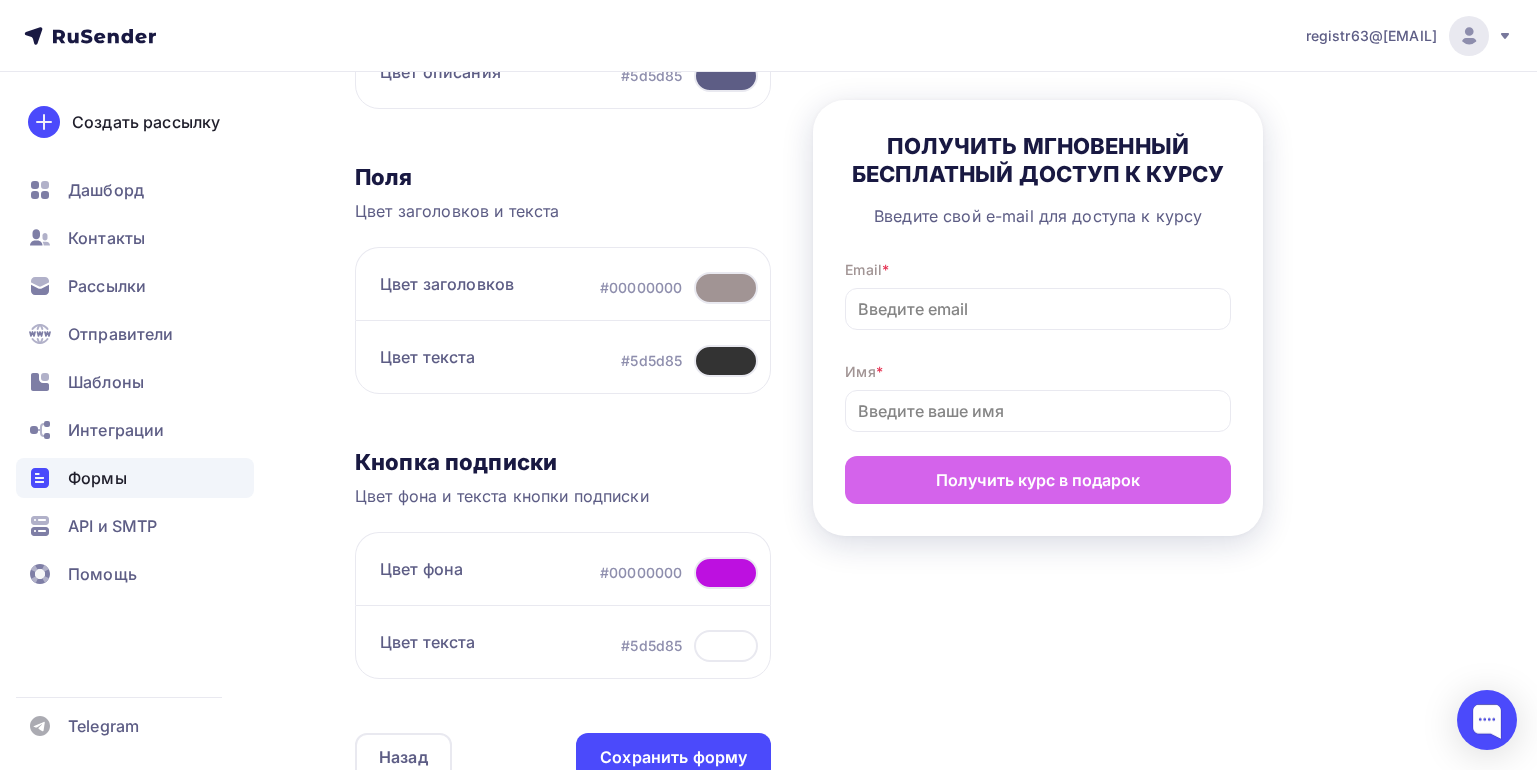 scroll, scrollTop: 600, scrollLeft: 0, axis: vertical 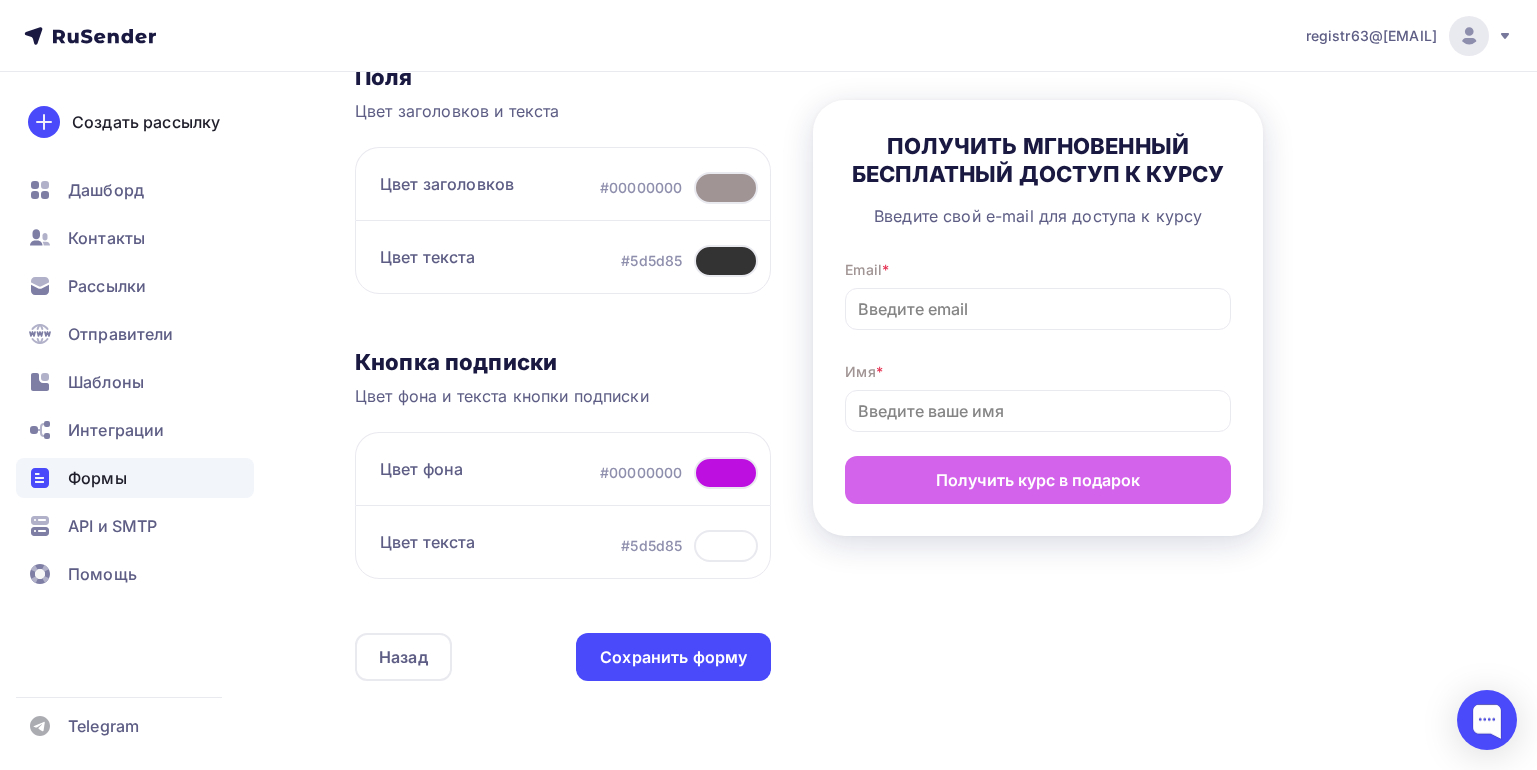 click at bounding box center [726, 473] 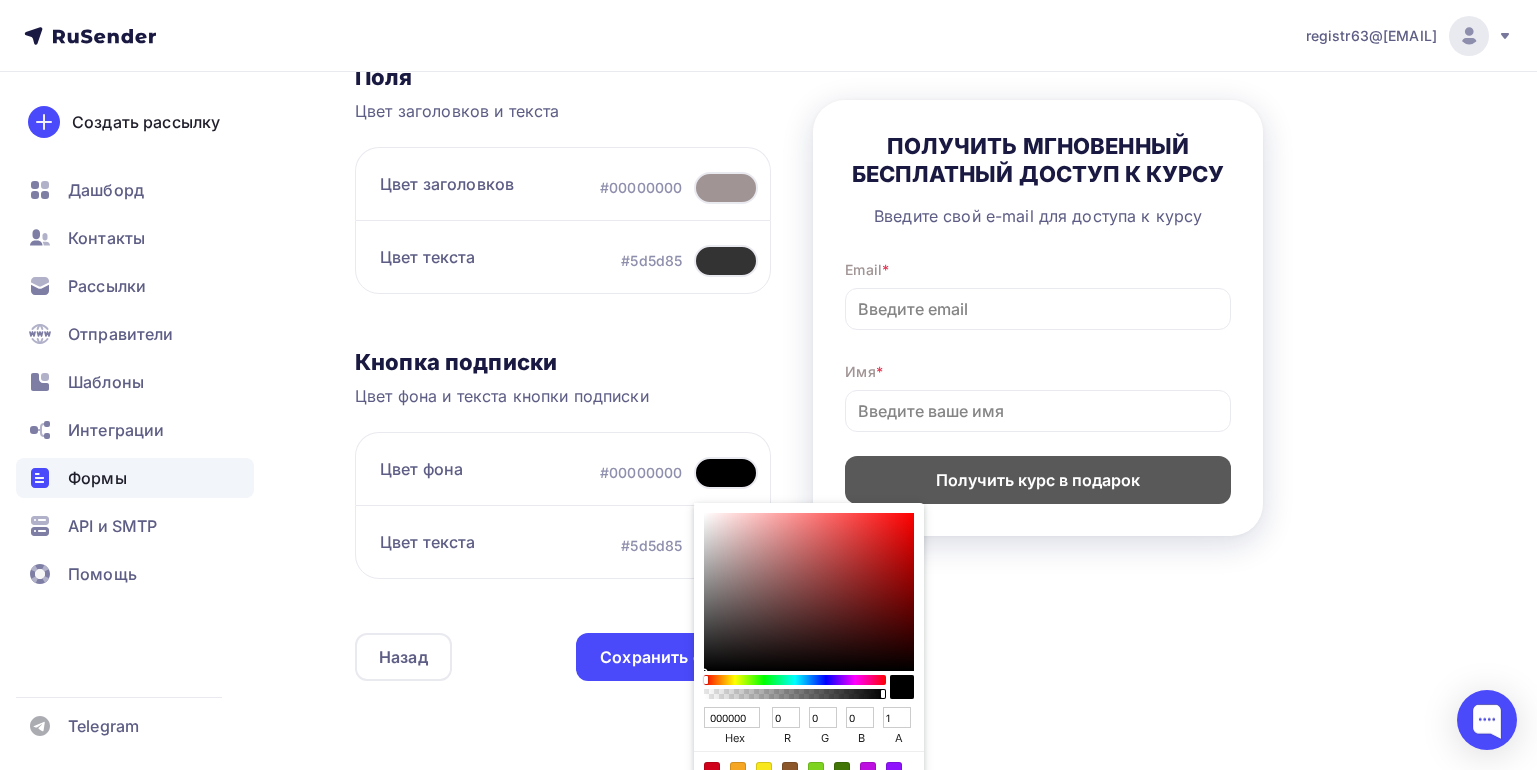 click at bounding box center (795, 680) 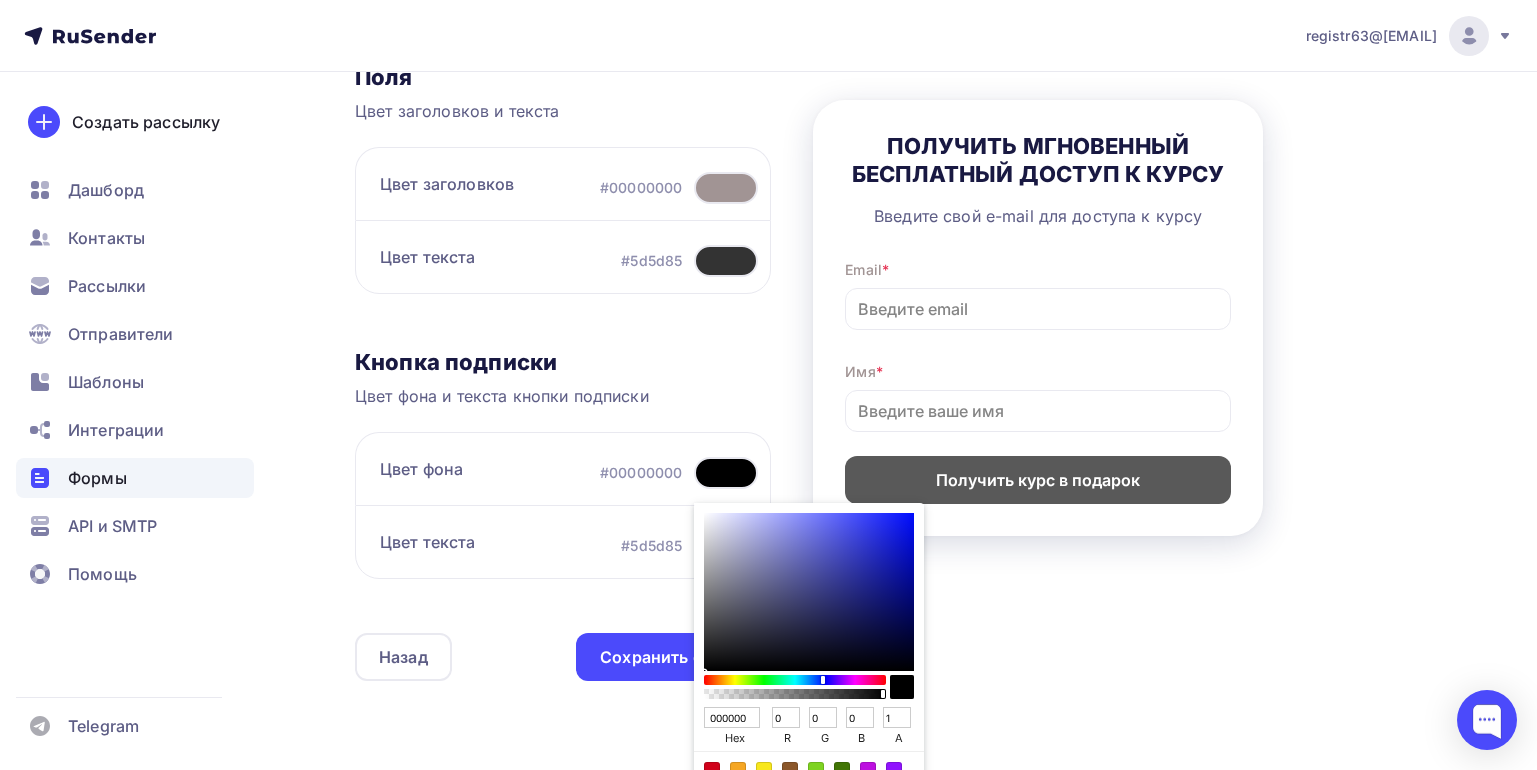 click at bounding box center [795, 680] 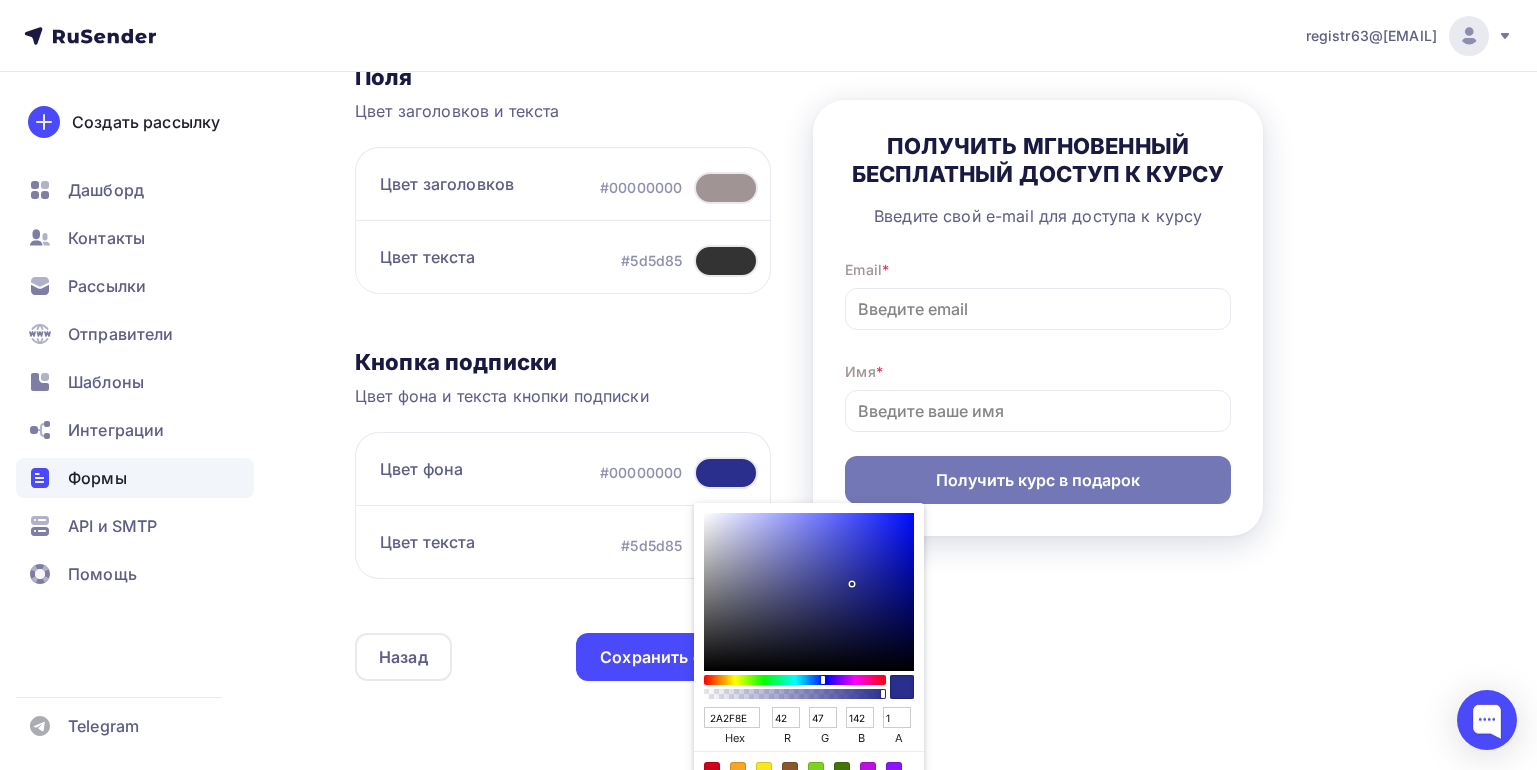 click at bounding box center [809, 592] 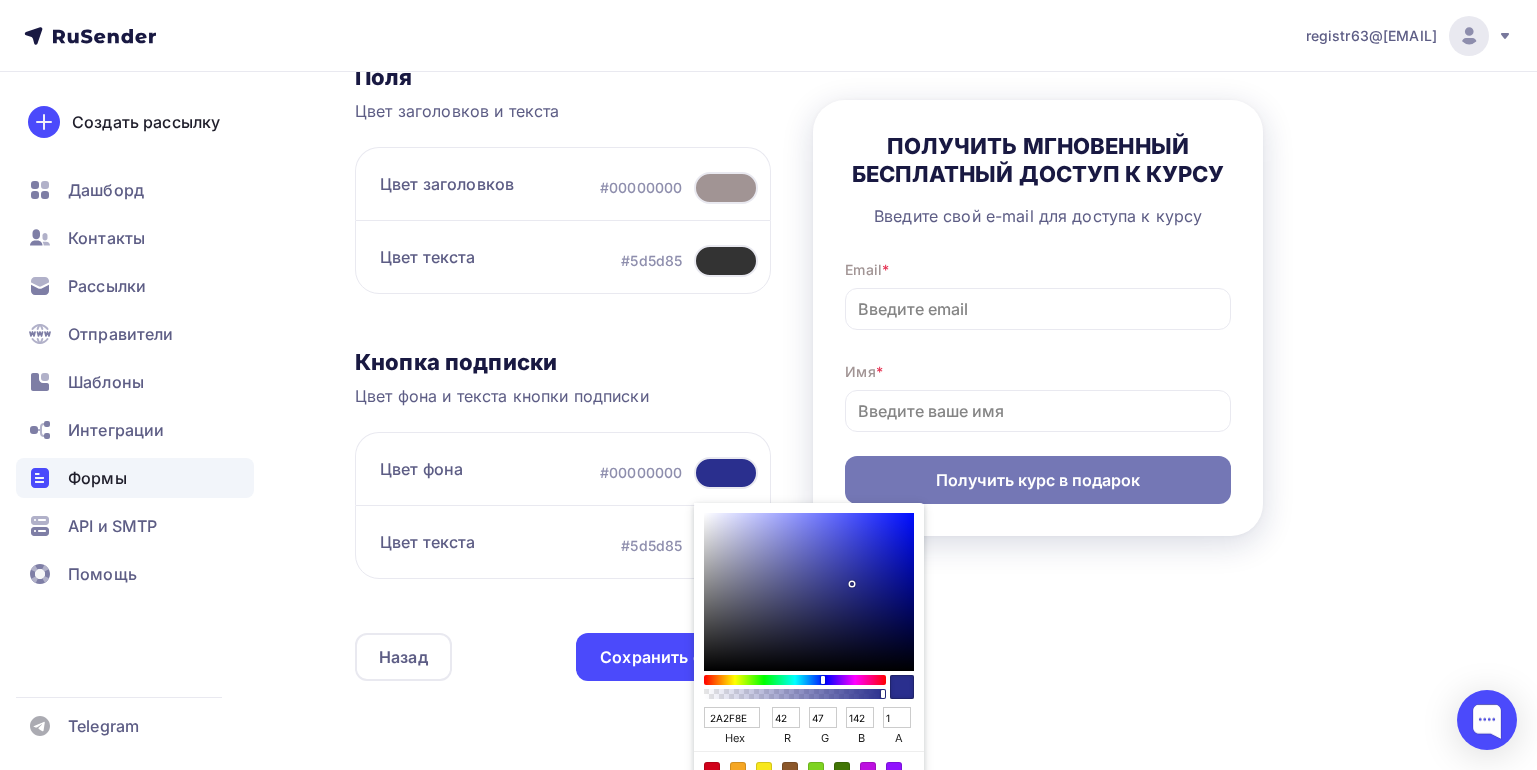 type on "5B60CB" 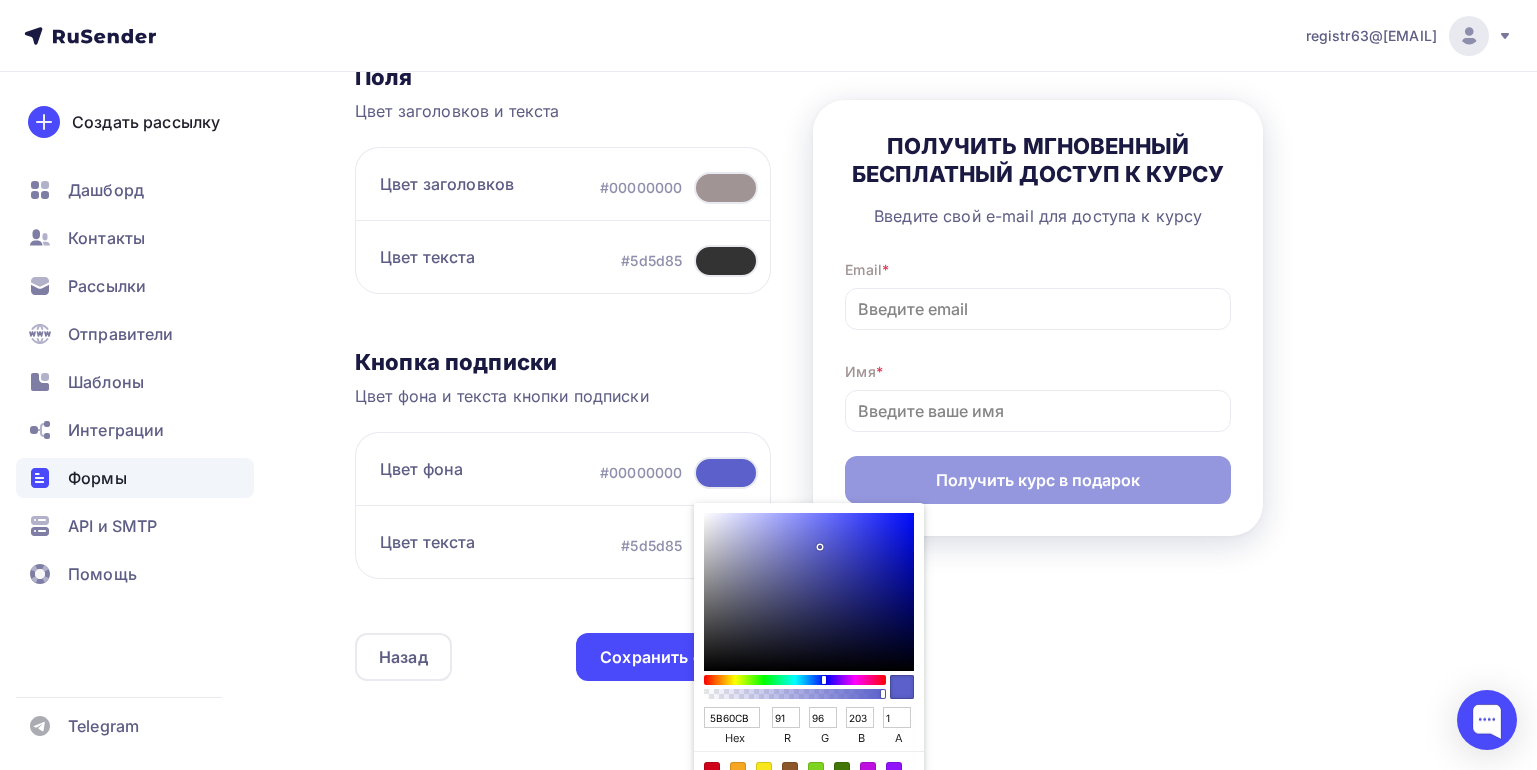 click at bounding box center [809, 592] 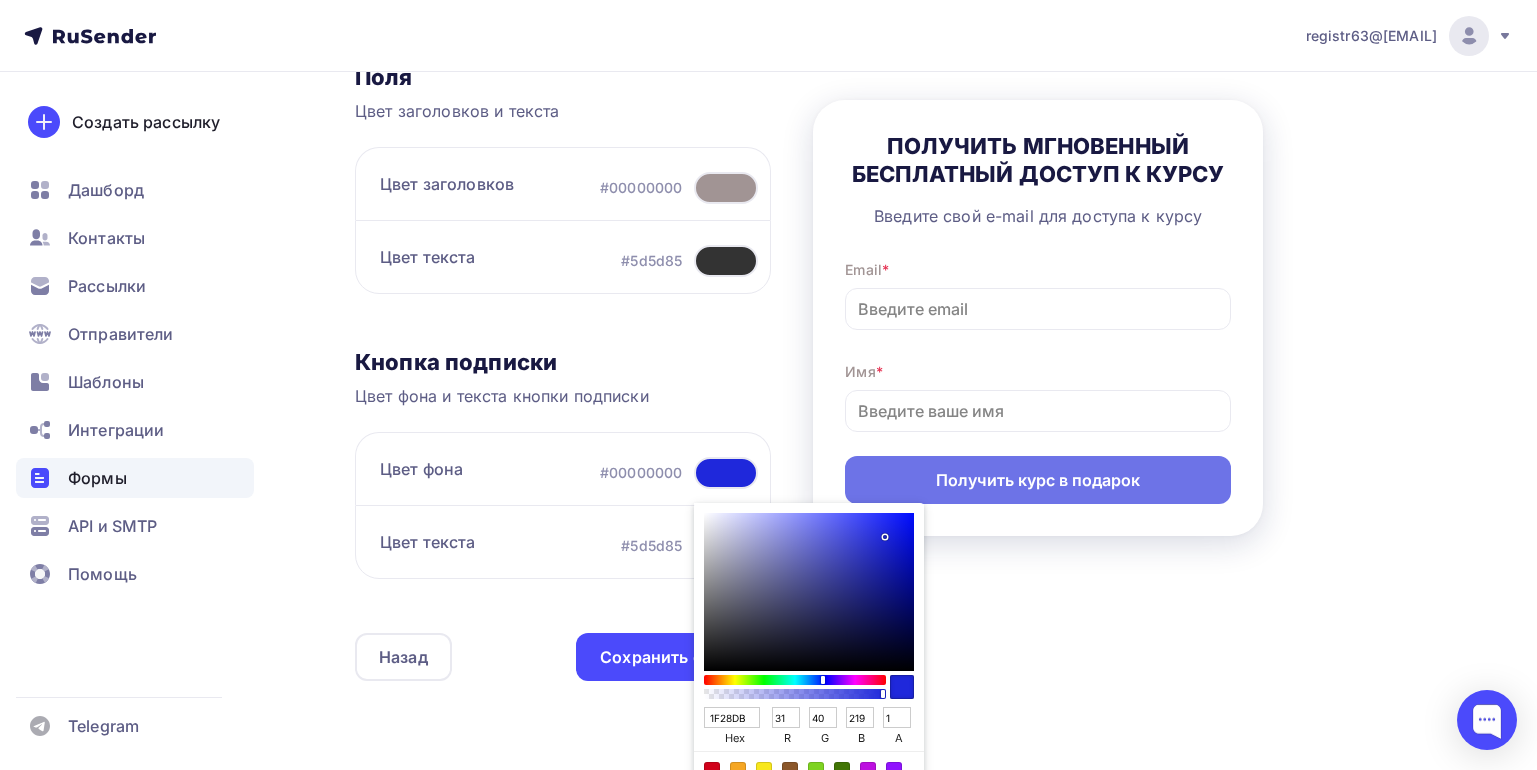 type on "121889" 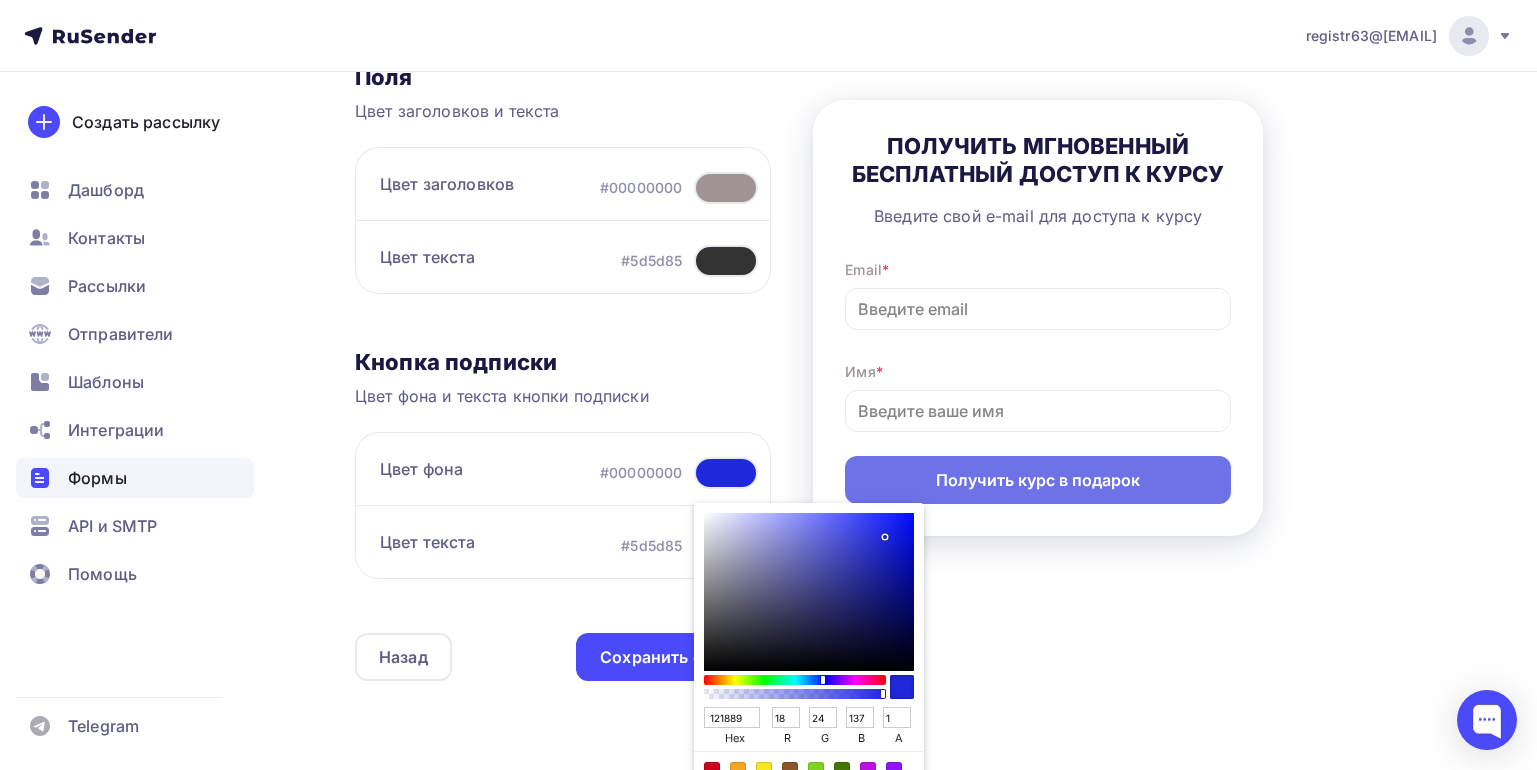 click at bounding box center [809, 592] 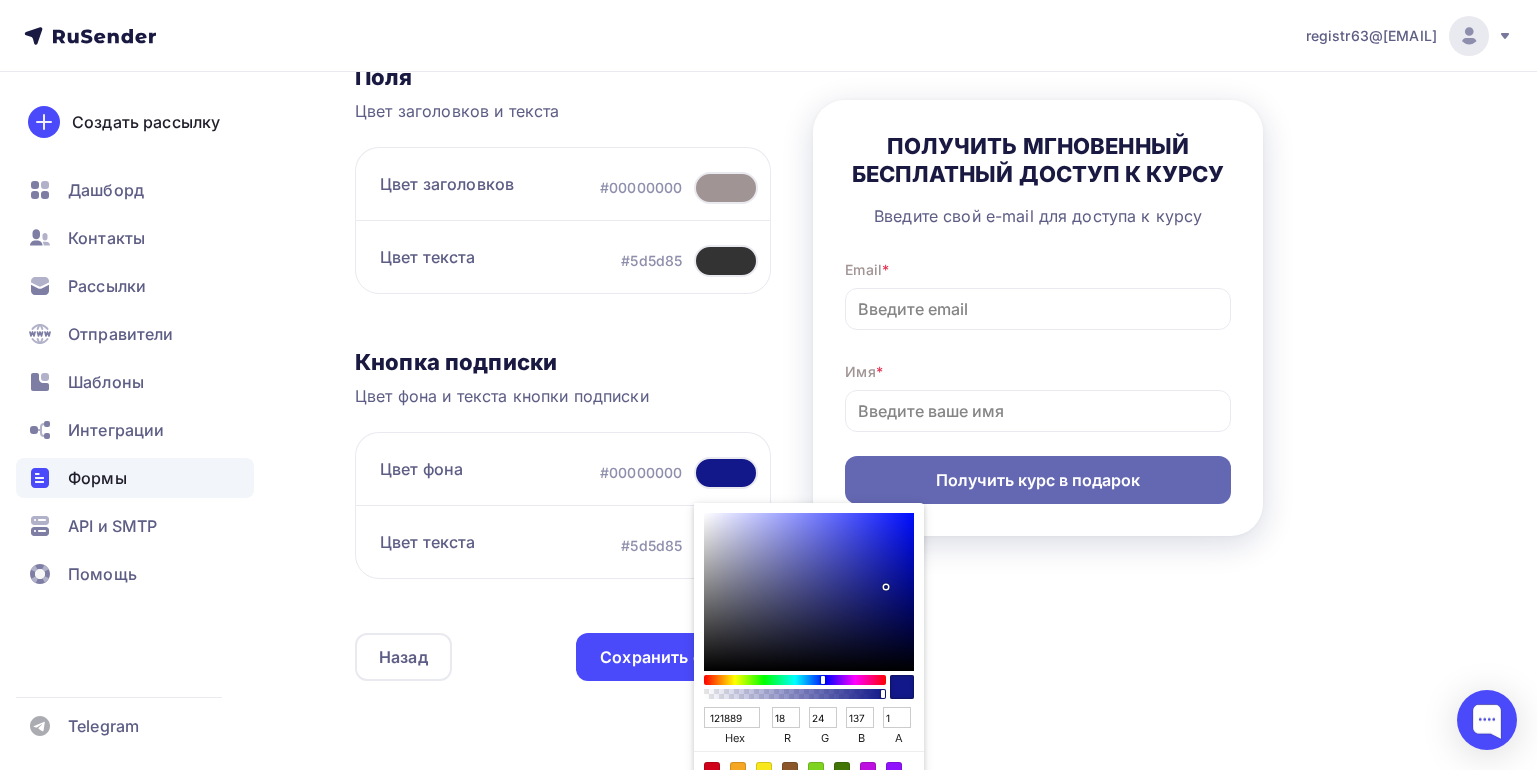 type on "151B8C" 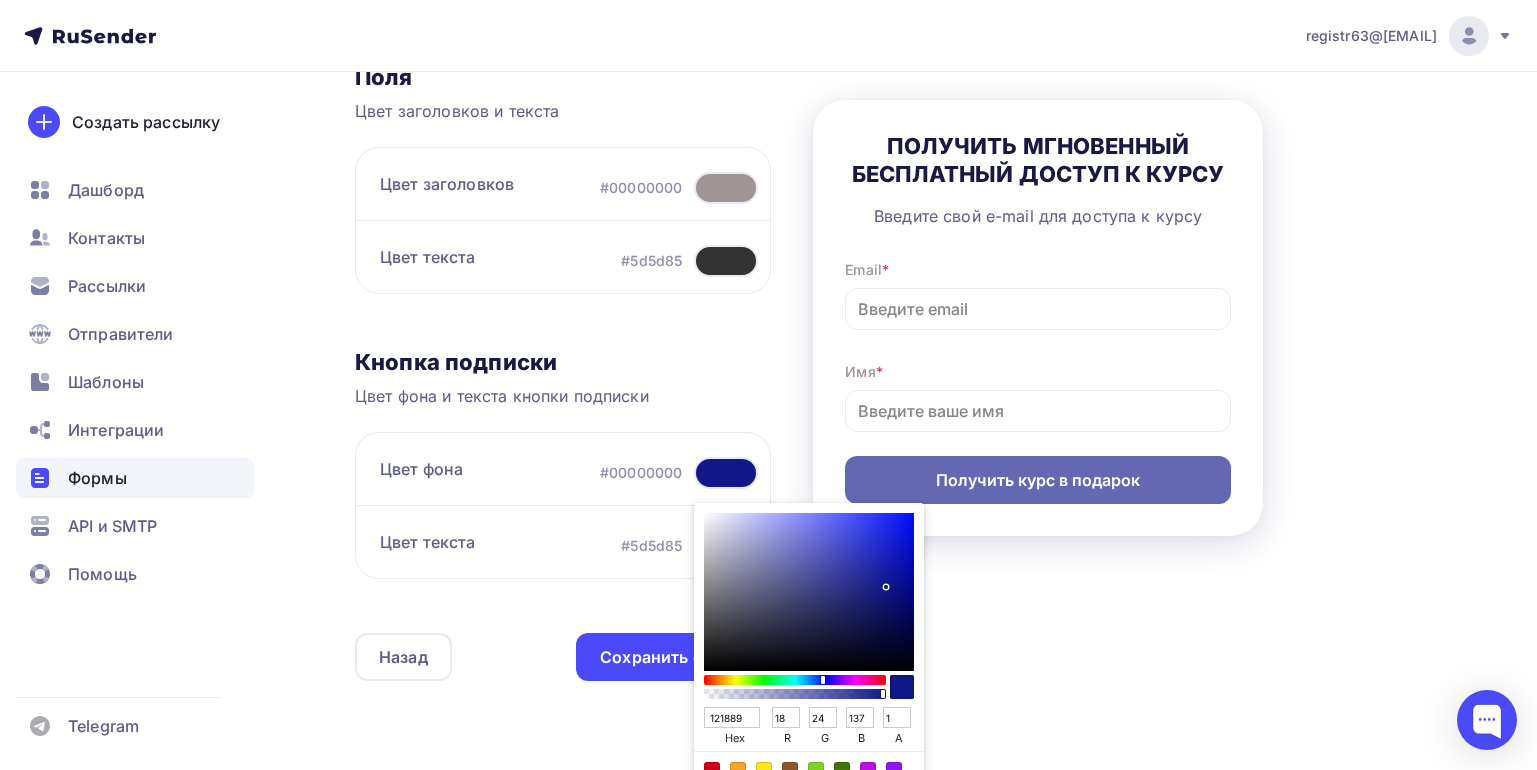 type on "21" 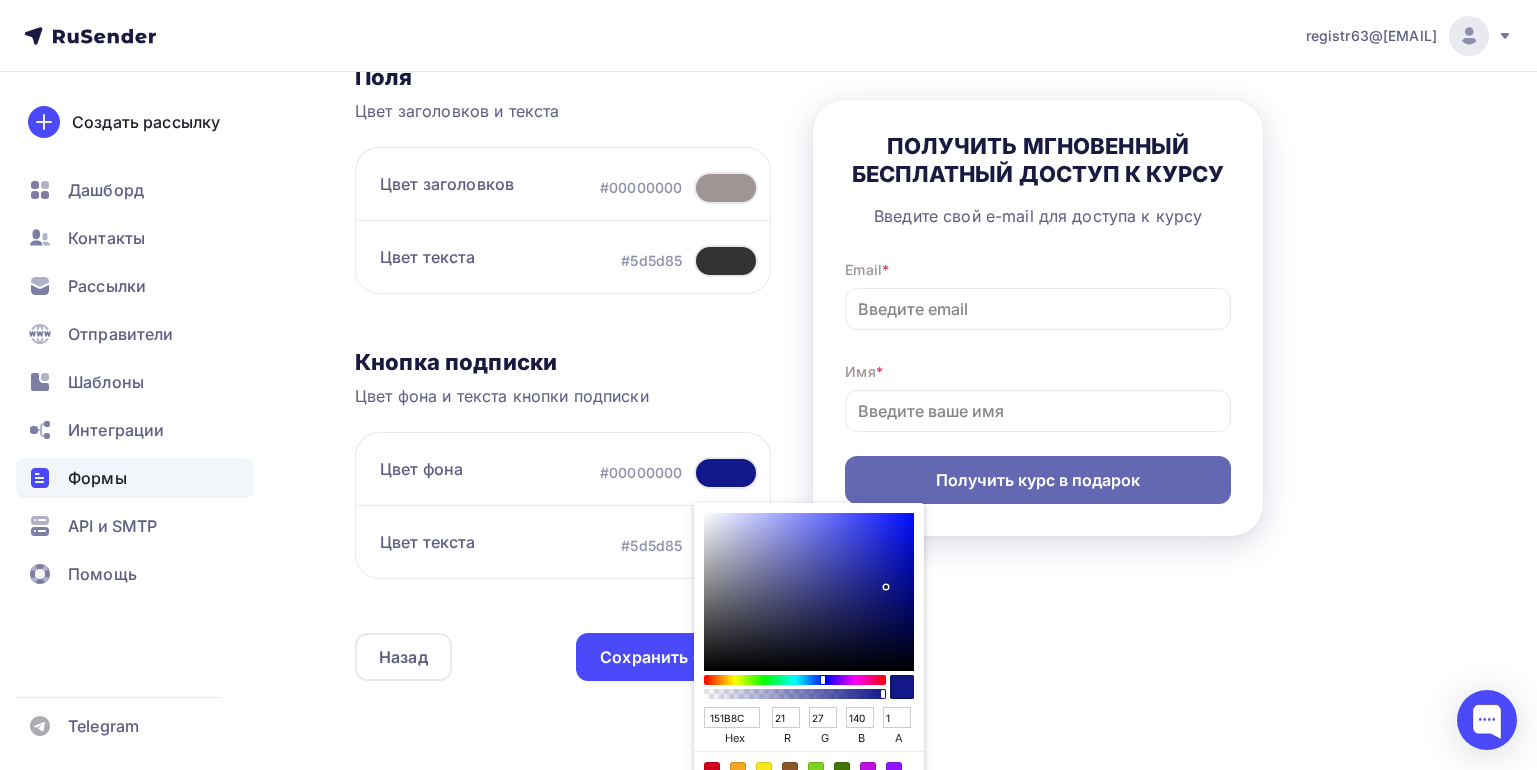 type on "121891" 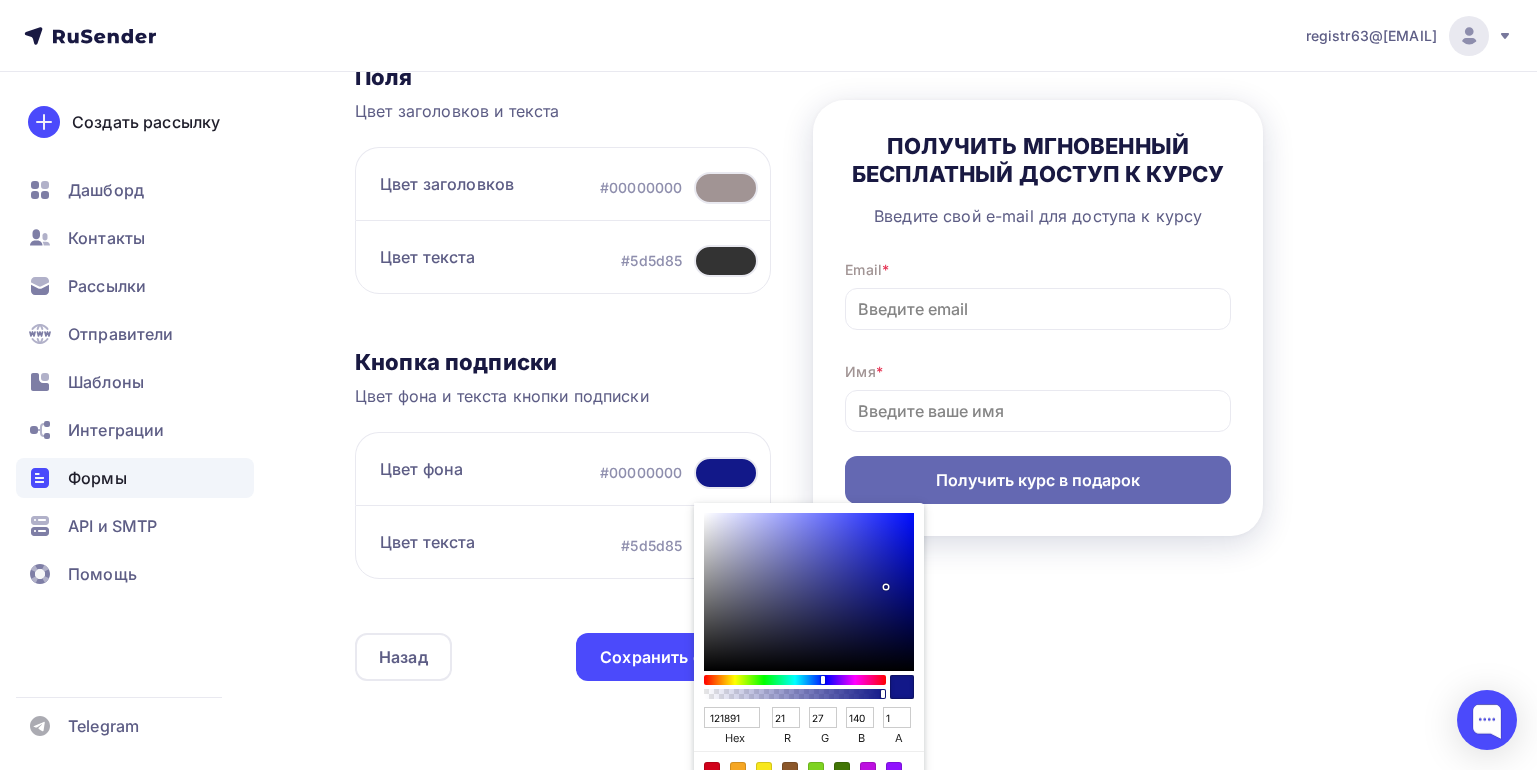 type on "18" 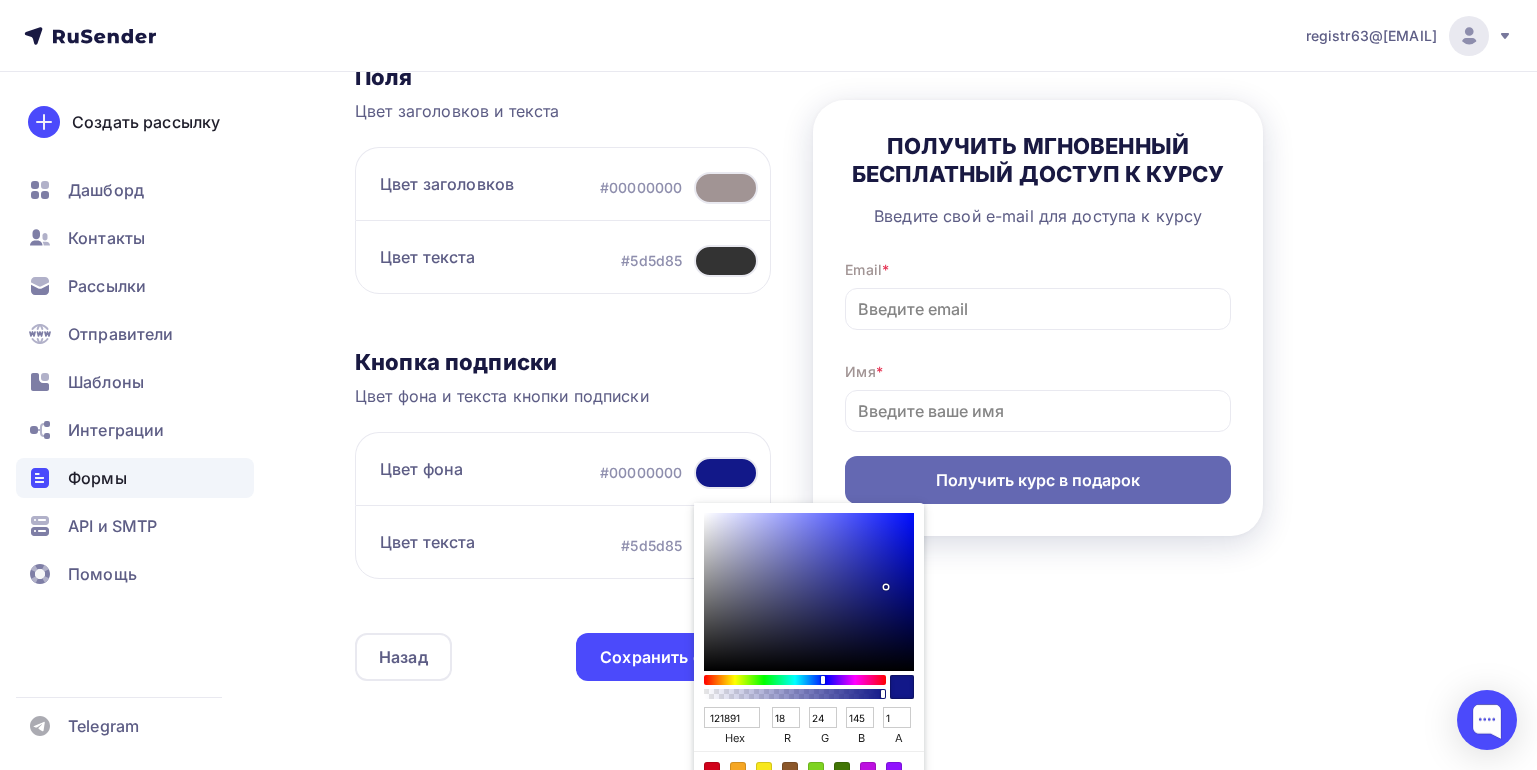 type on "0E1598" 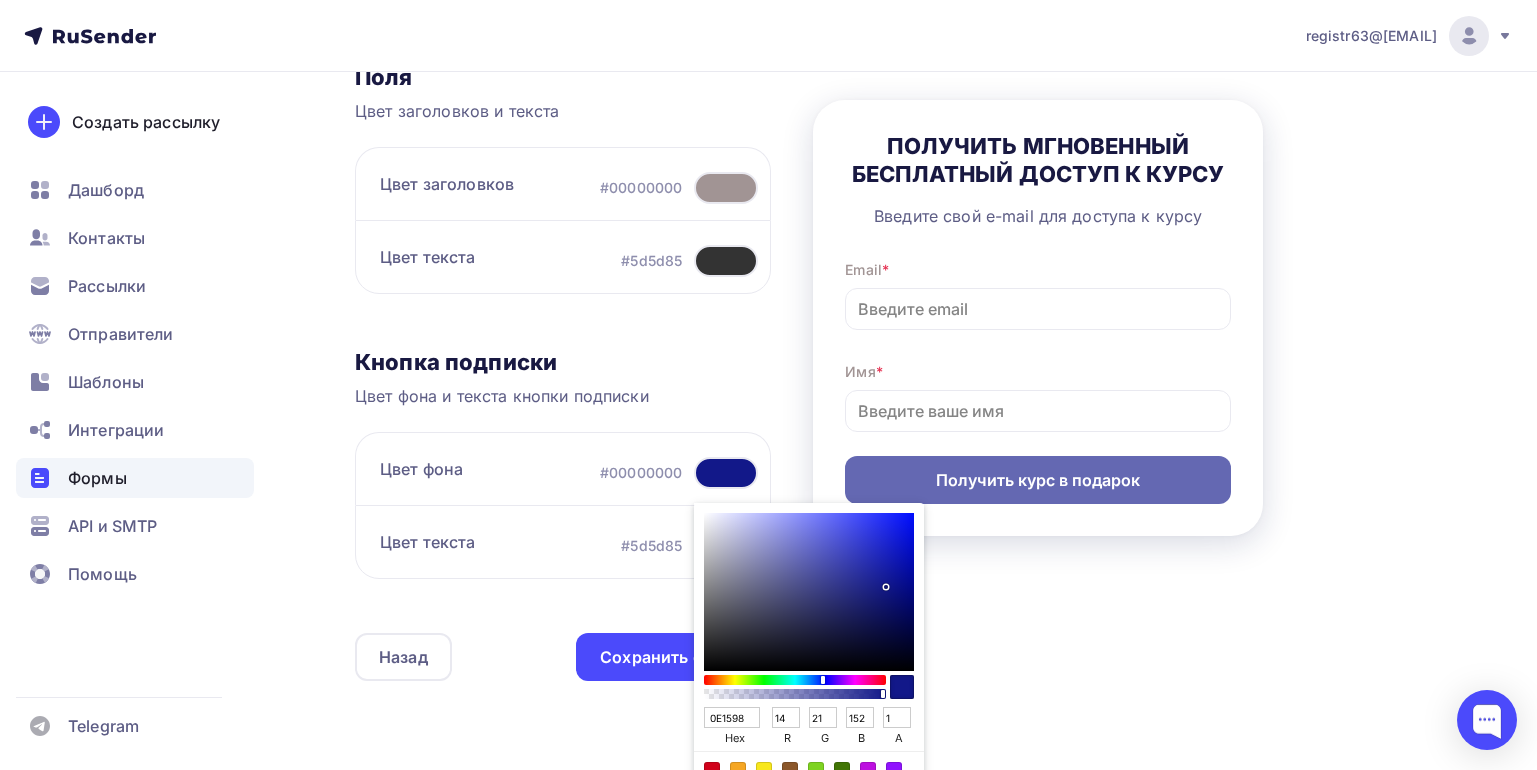 type on "0C149B" 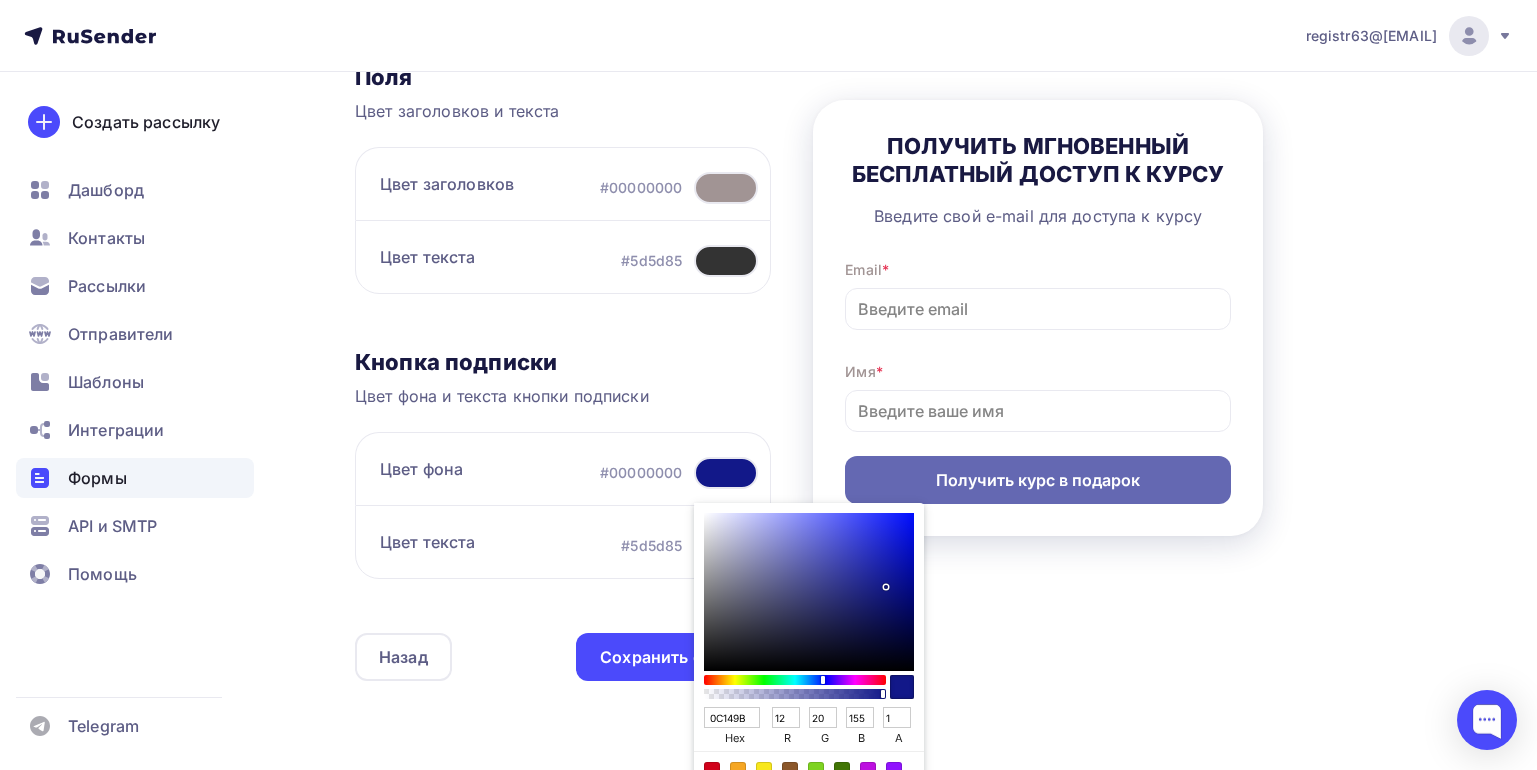 type on "0B149D" 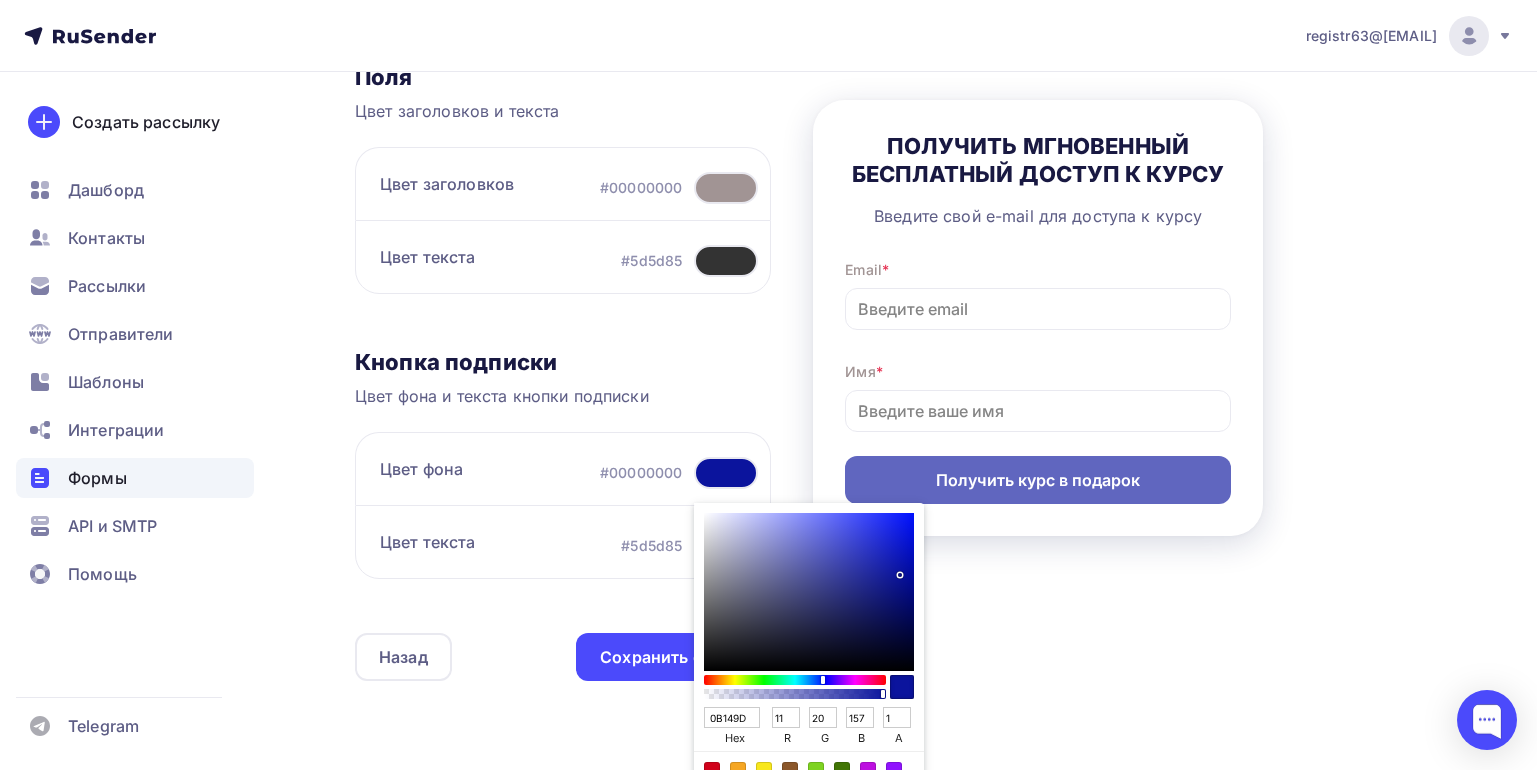 type on "0B149E" 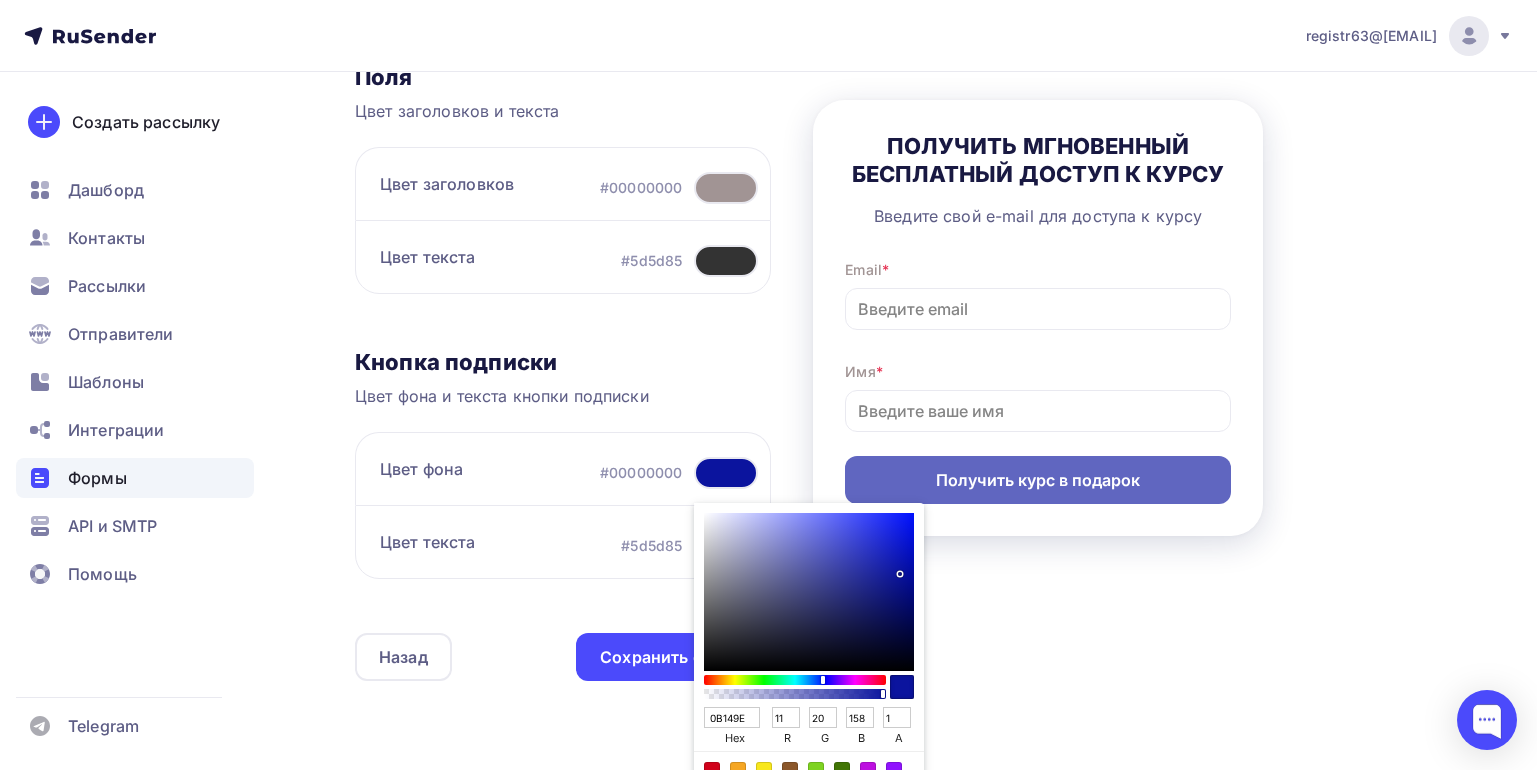 type on "0A139E" 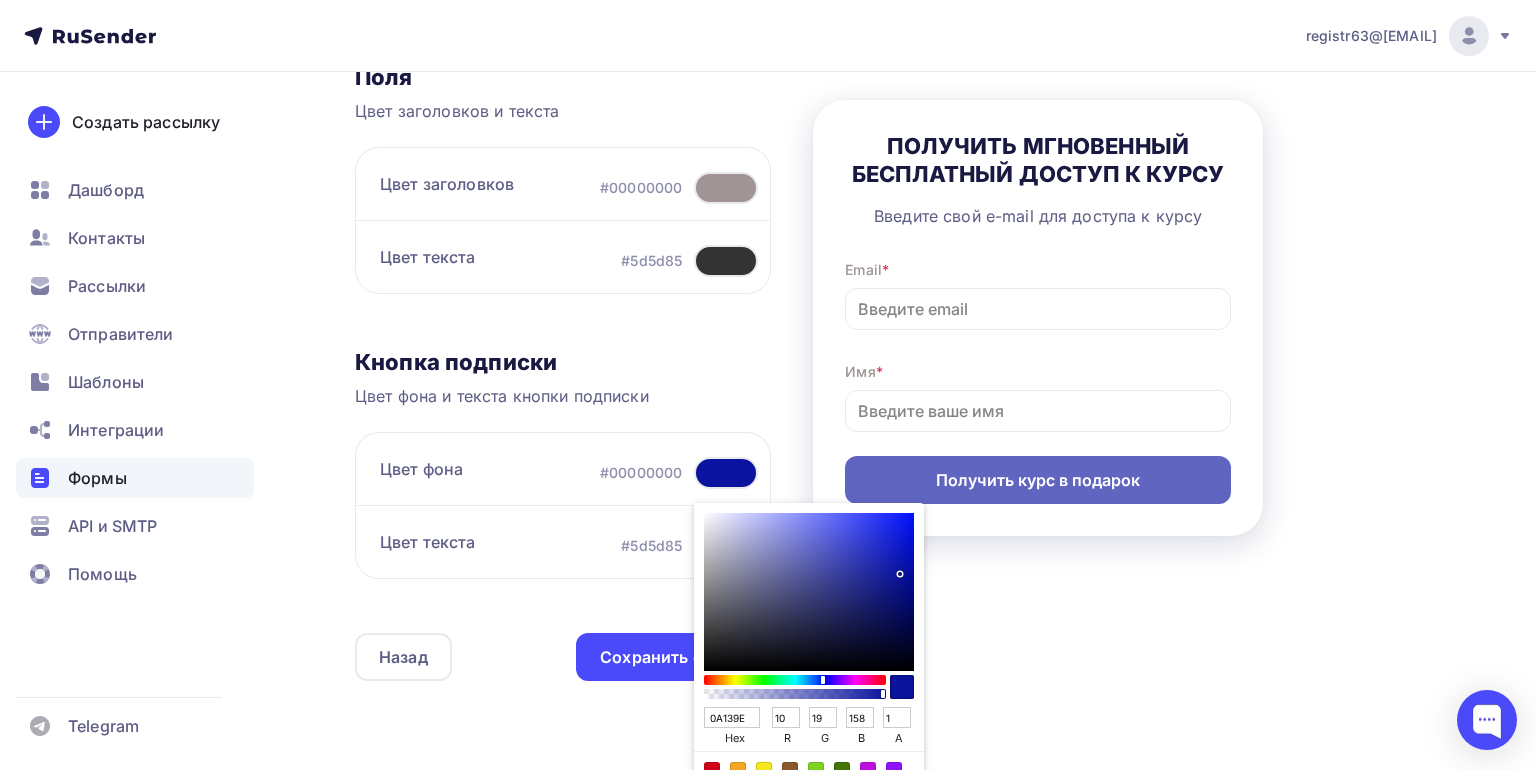 type on "0A13A0" 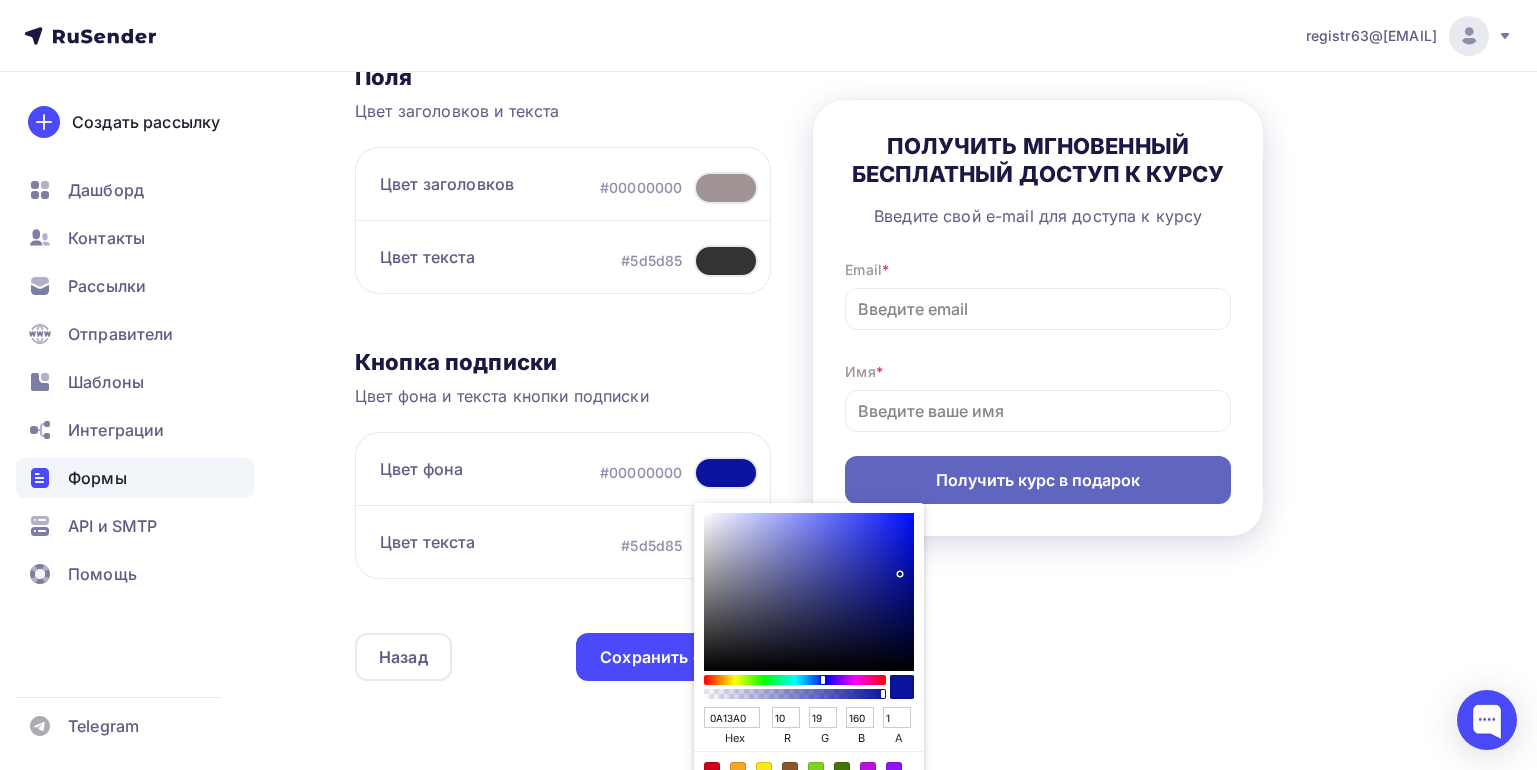 type on "0A13A1" 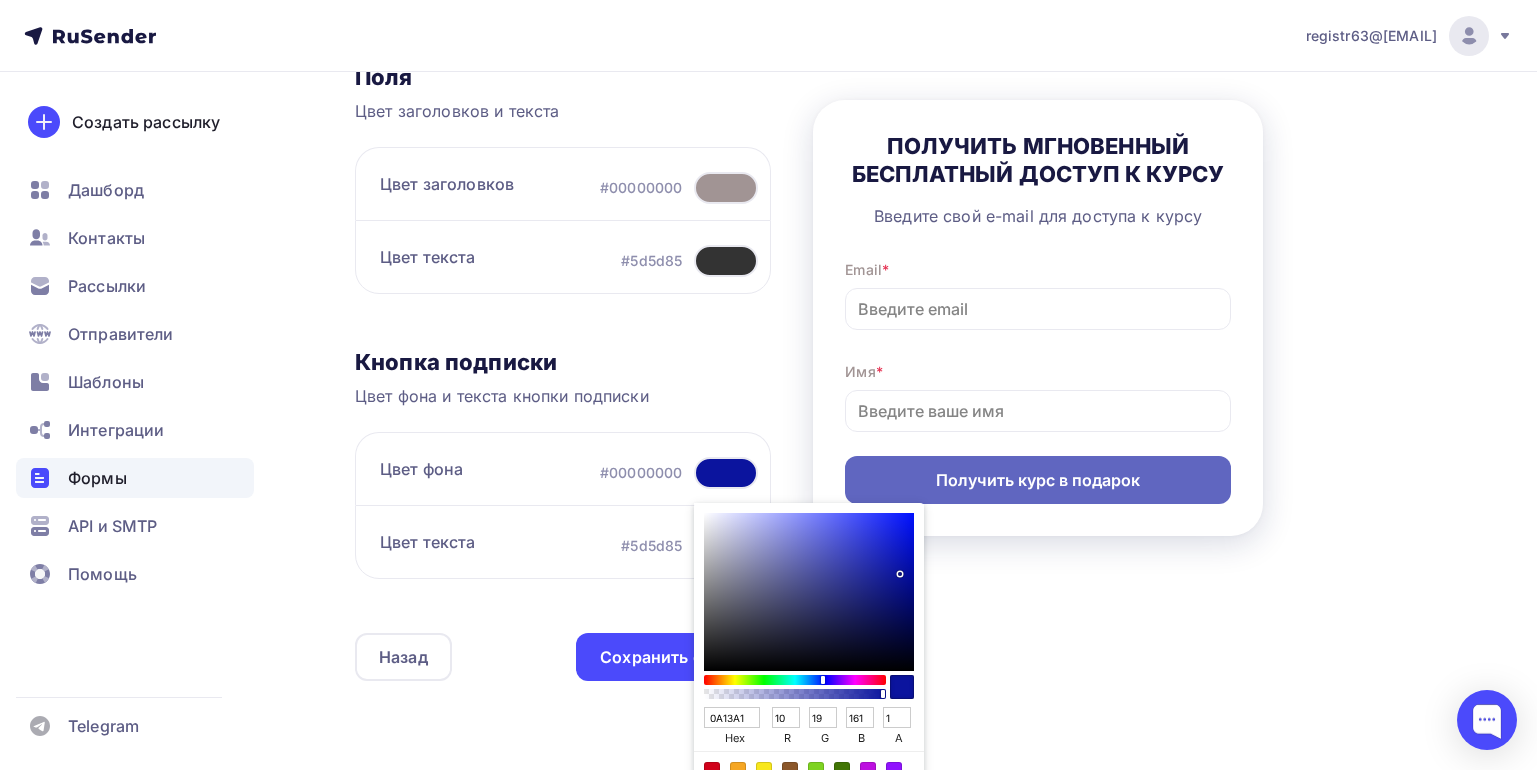 type on "0912A3" 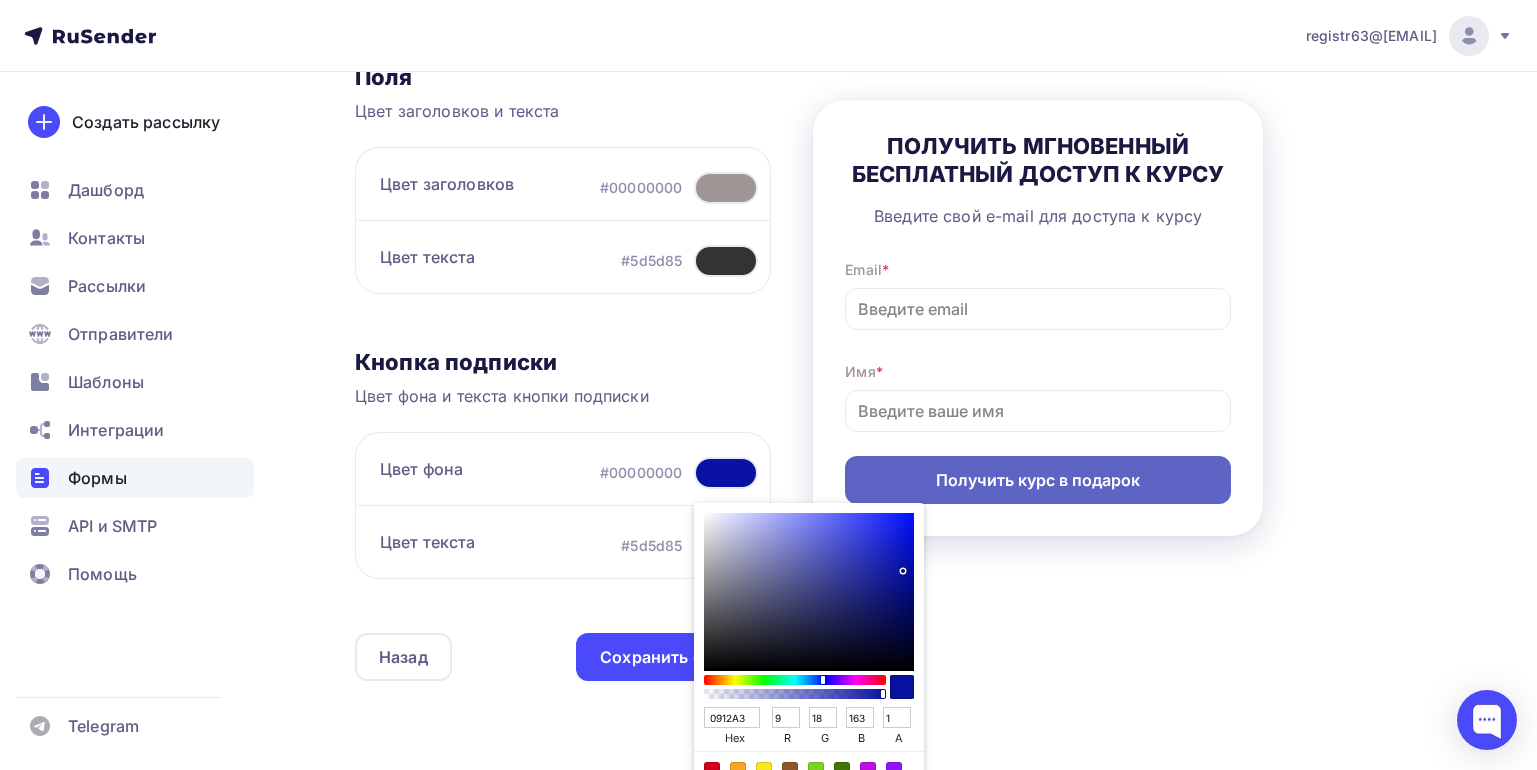 type on "0811A5" 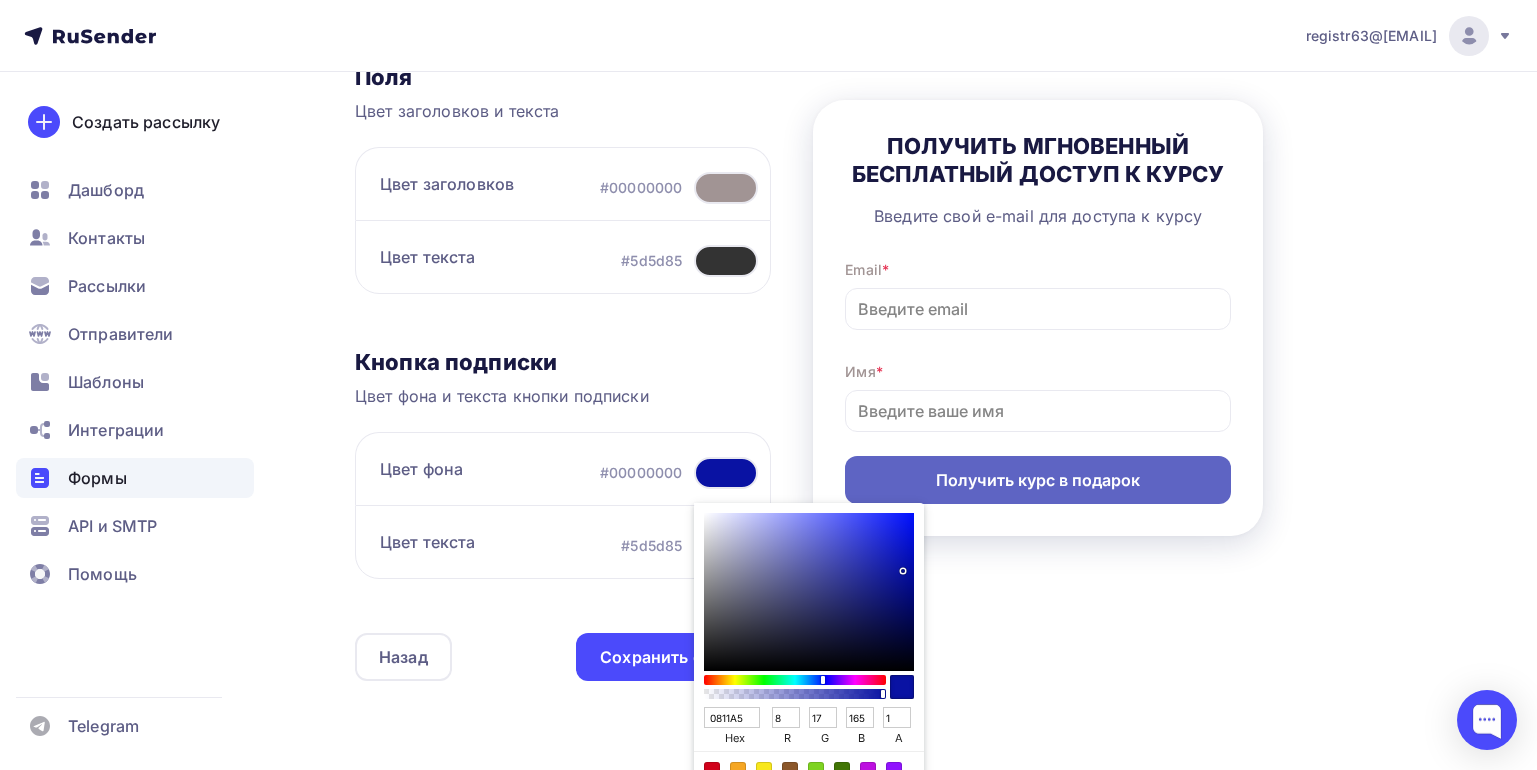 type on "0811A6" 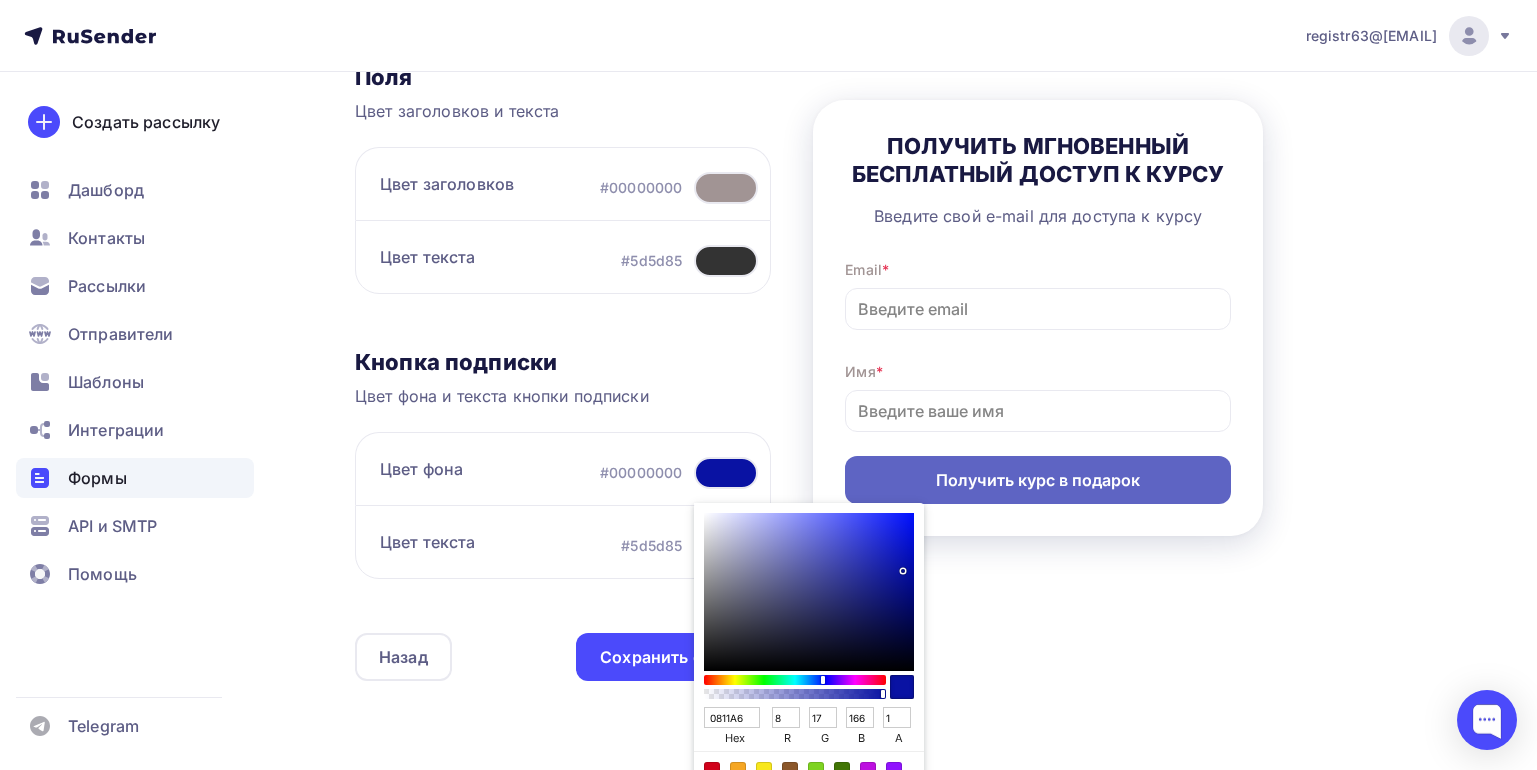 type on "0710A9" 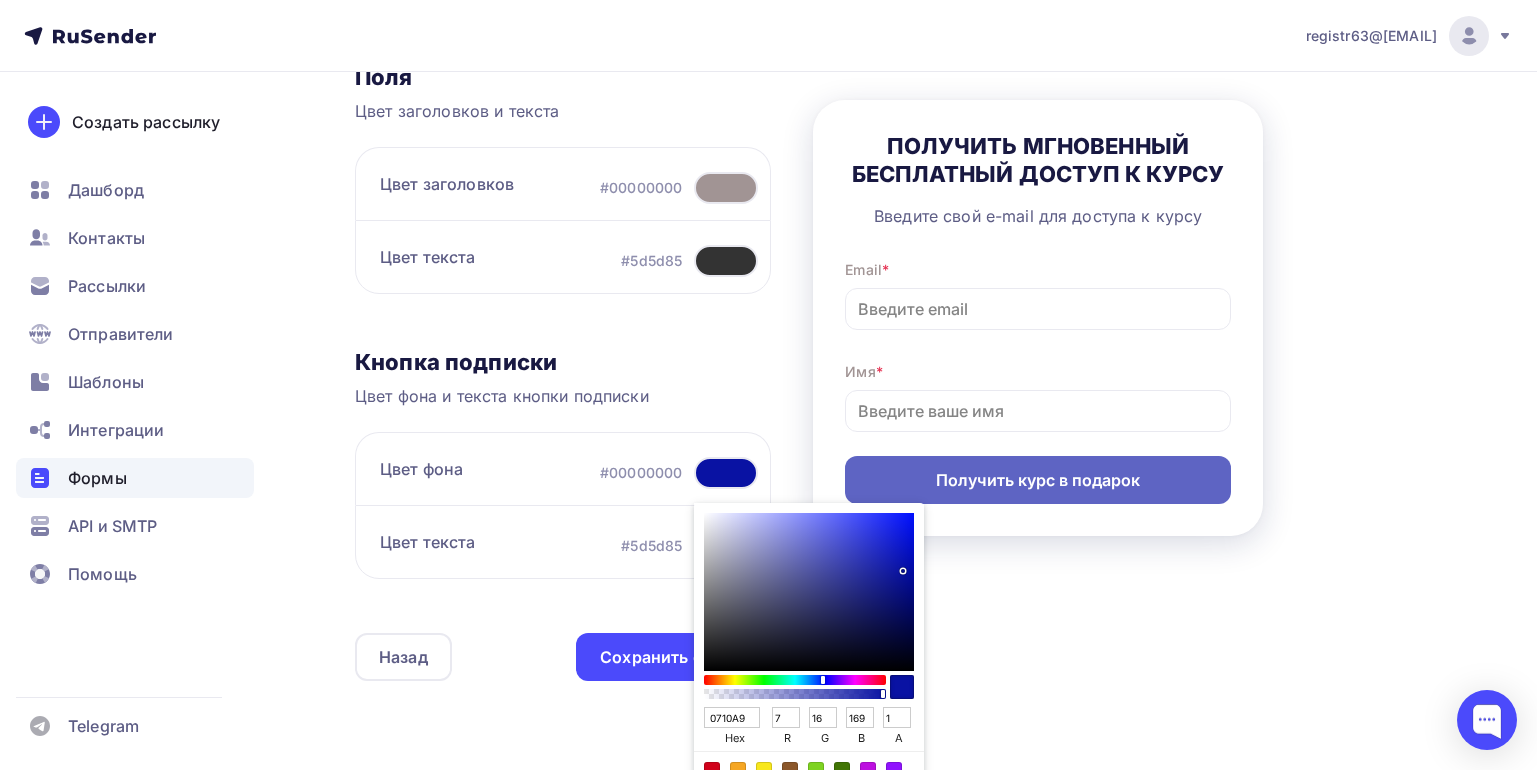 type on "0711AE" 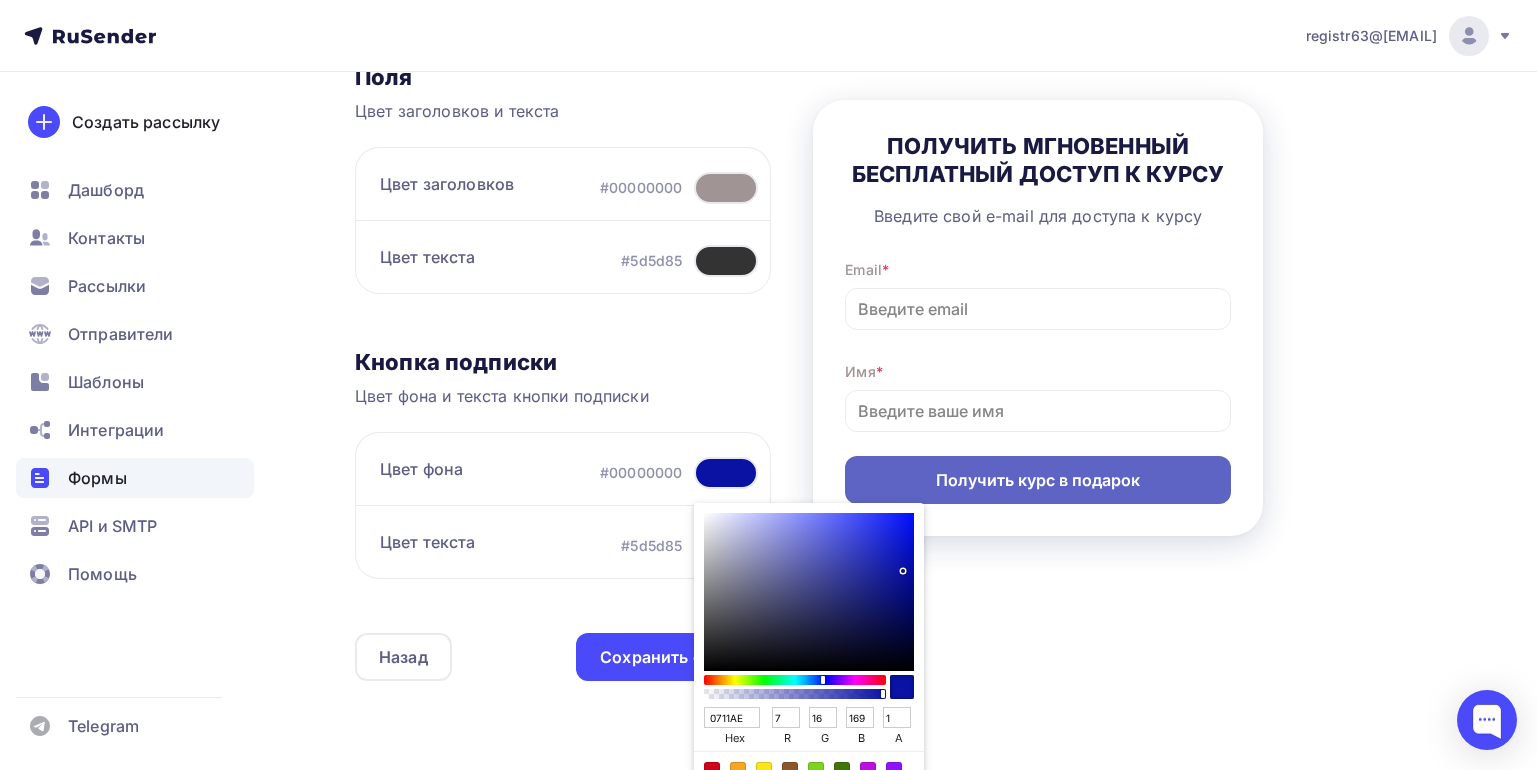 type on "17" 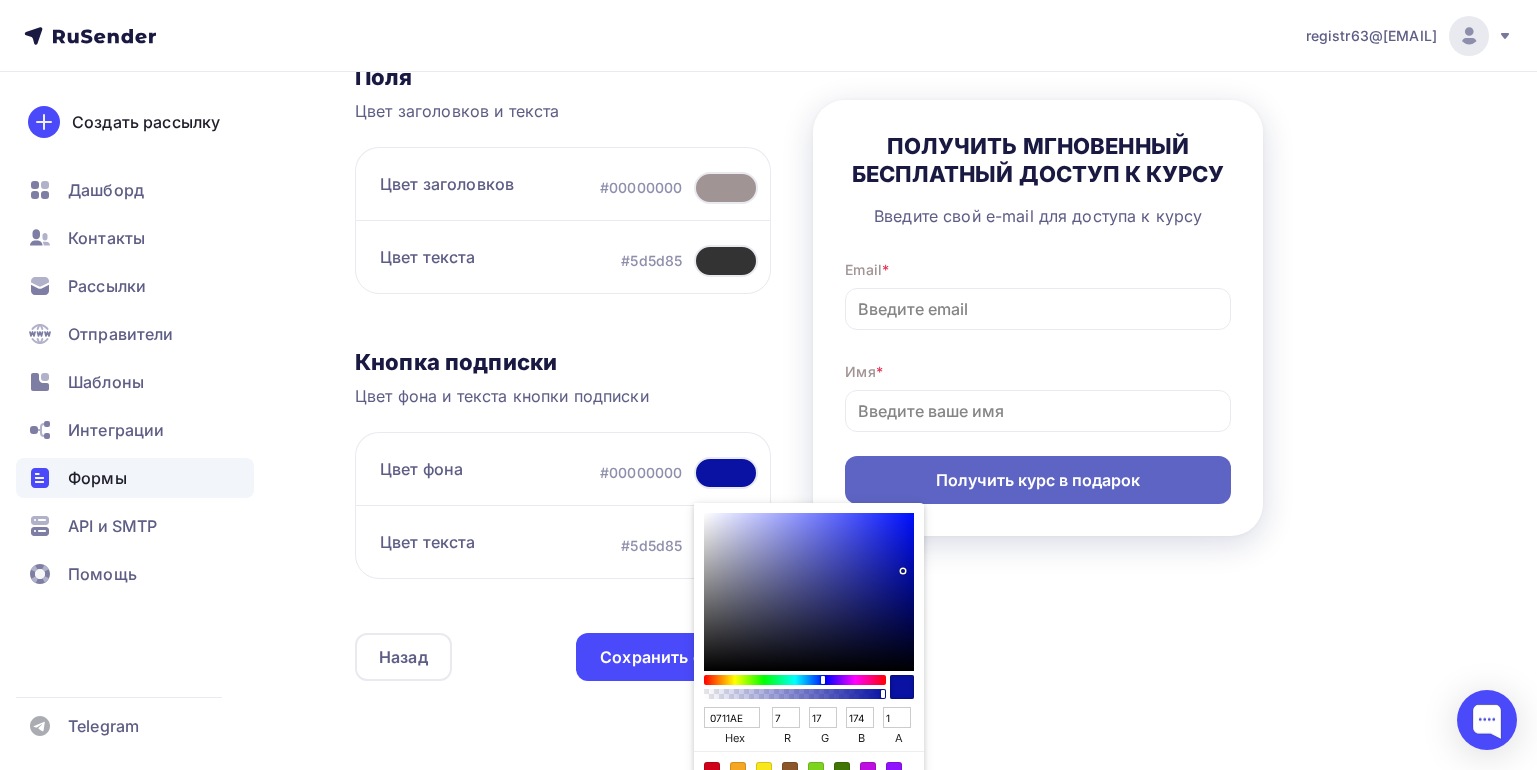 type on "0711B5" 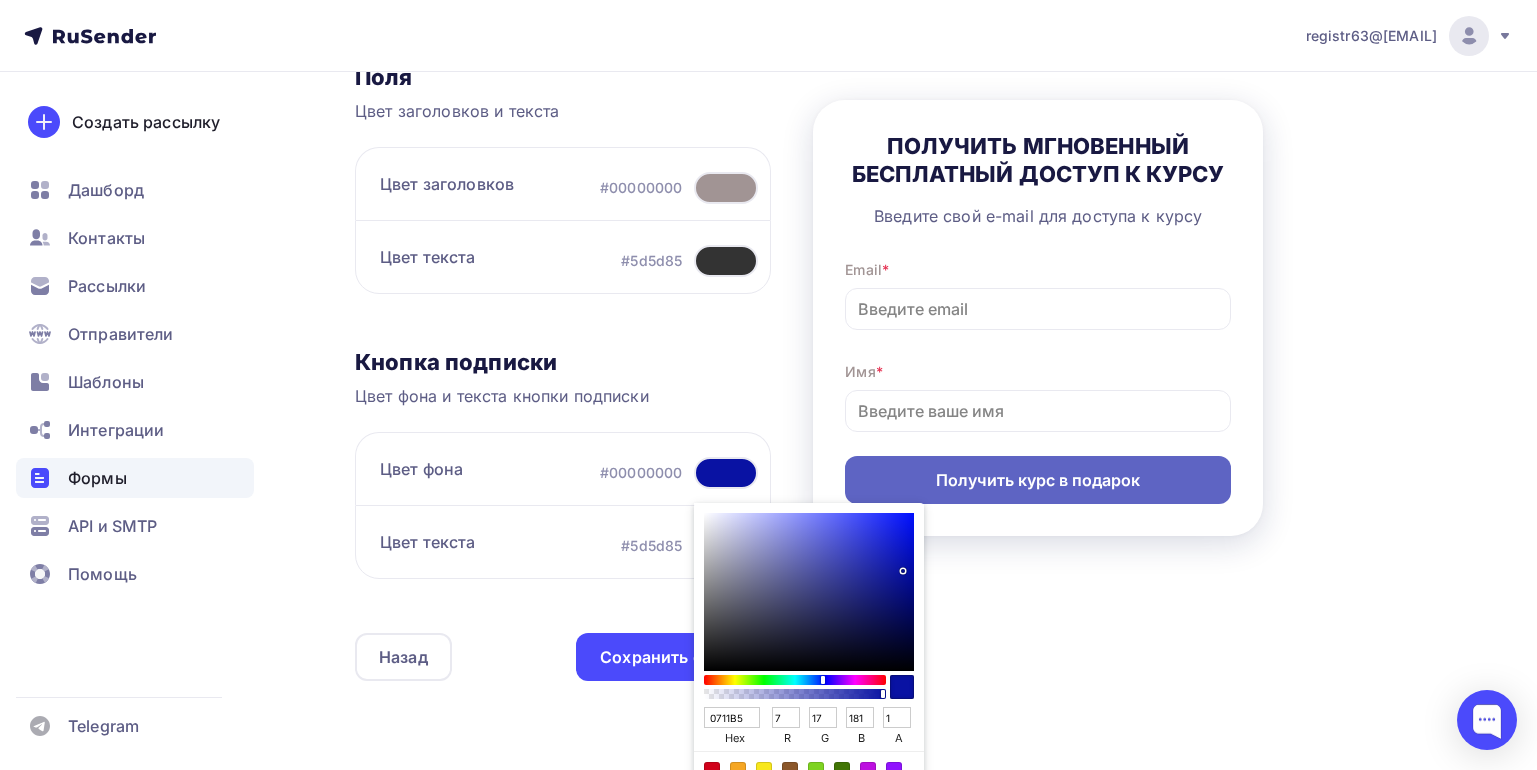 type on "0611BD" 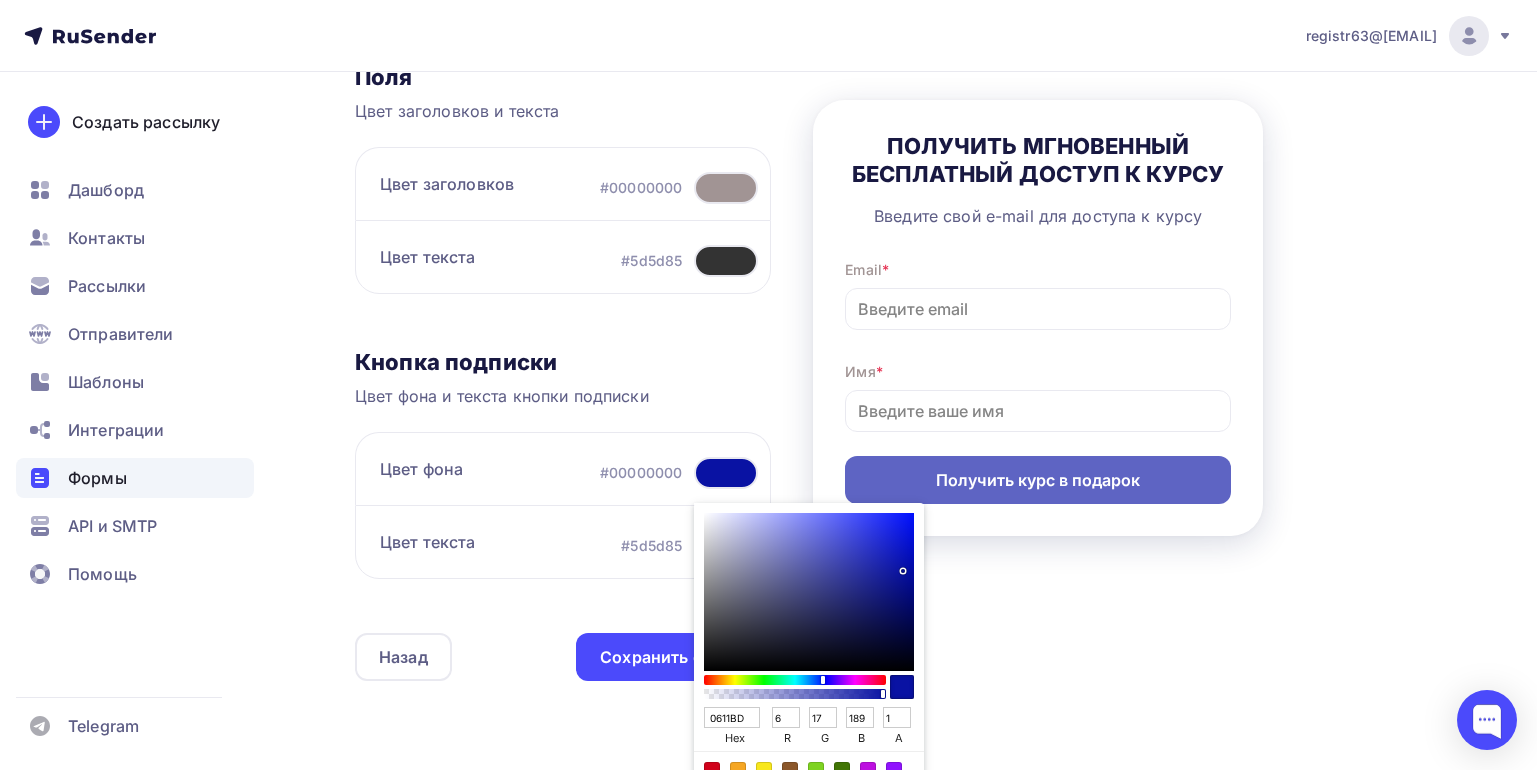 type on "0511C5" 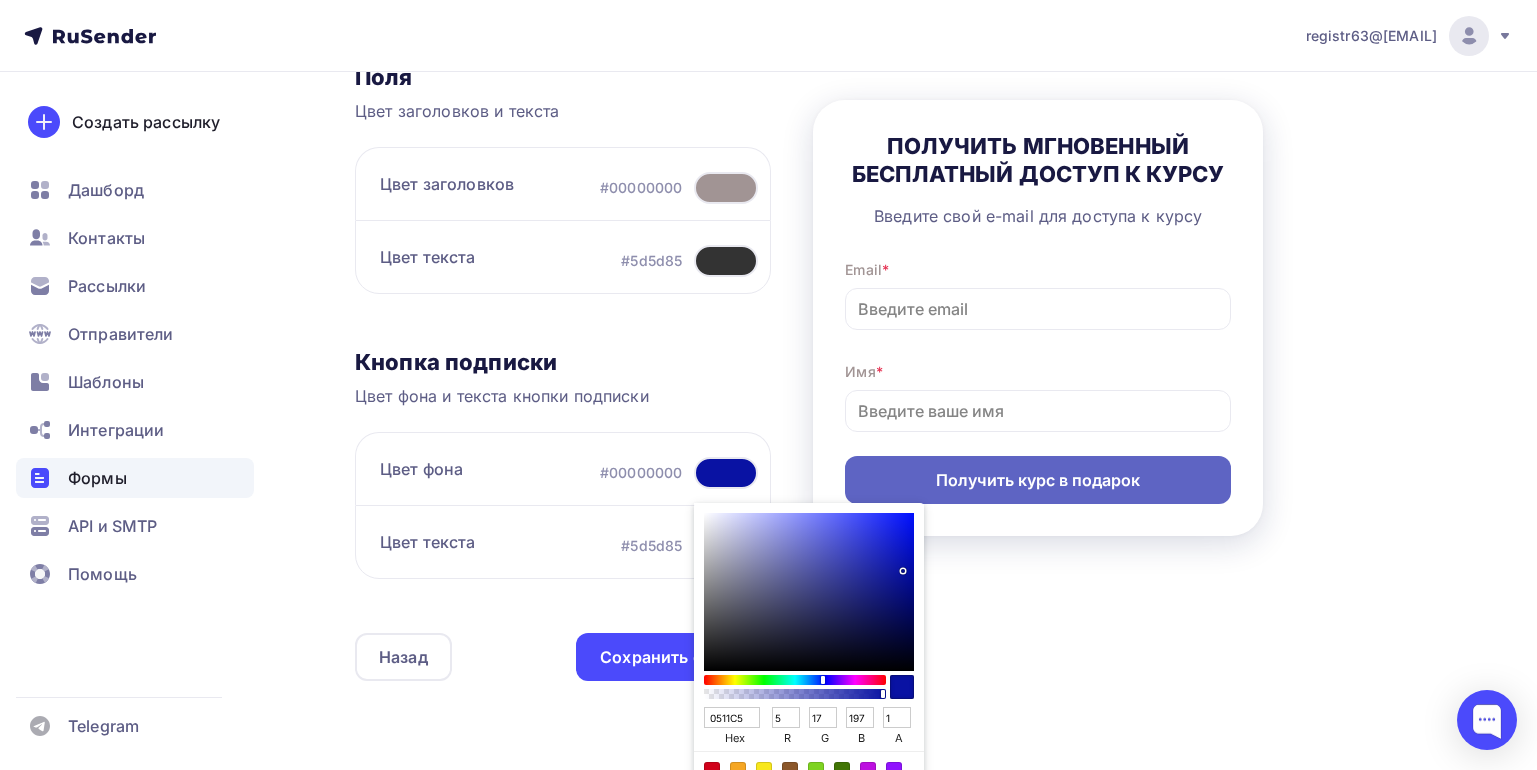 type on "0511CA" 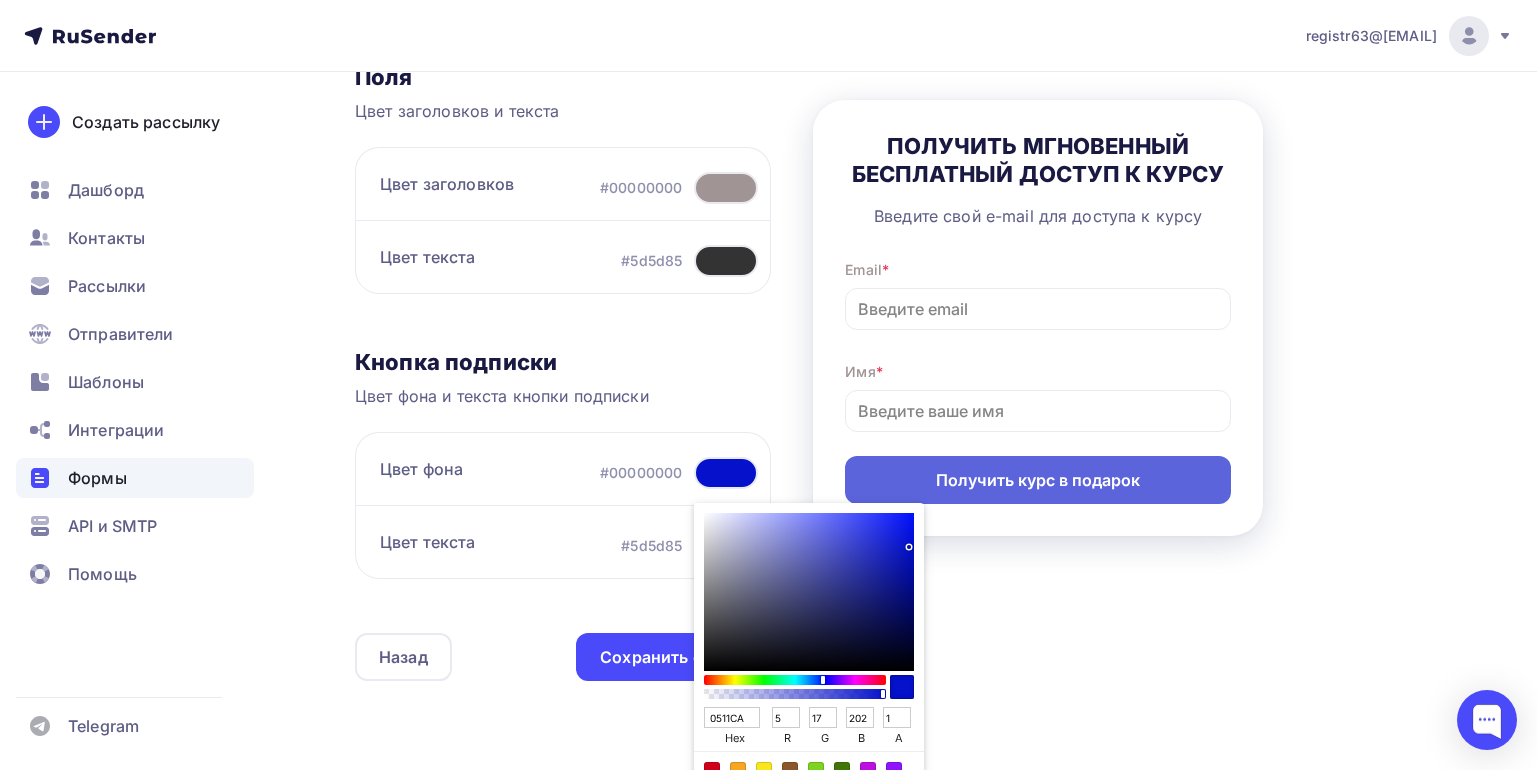 type on "0511CD" 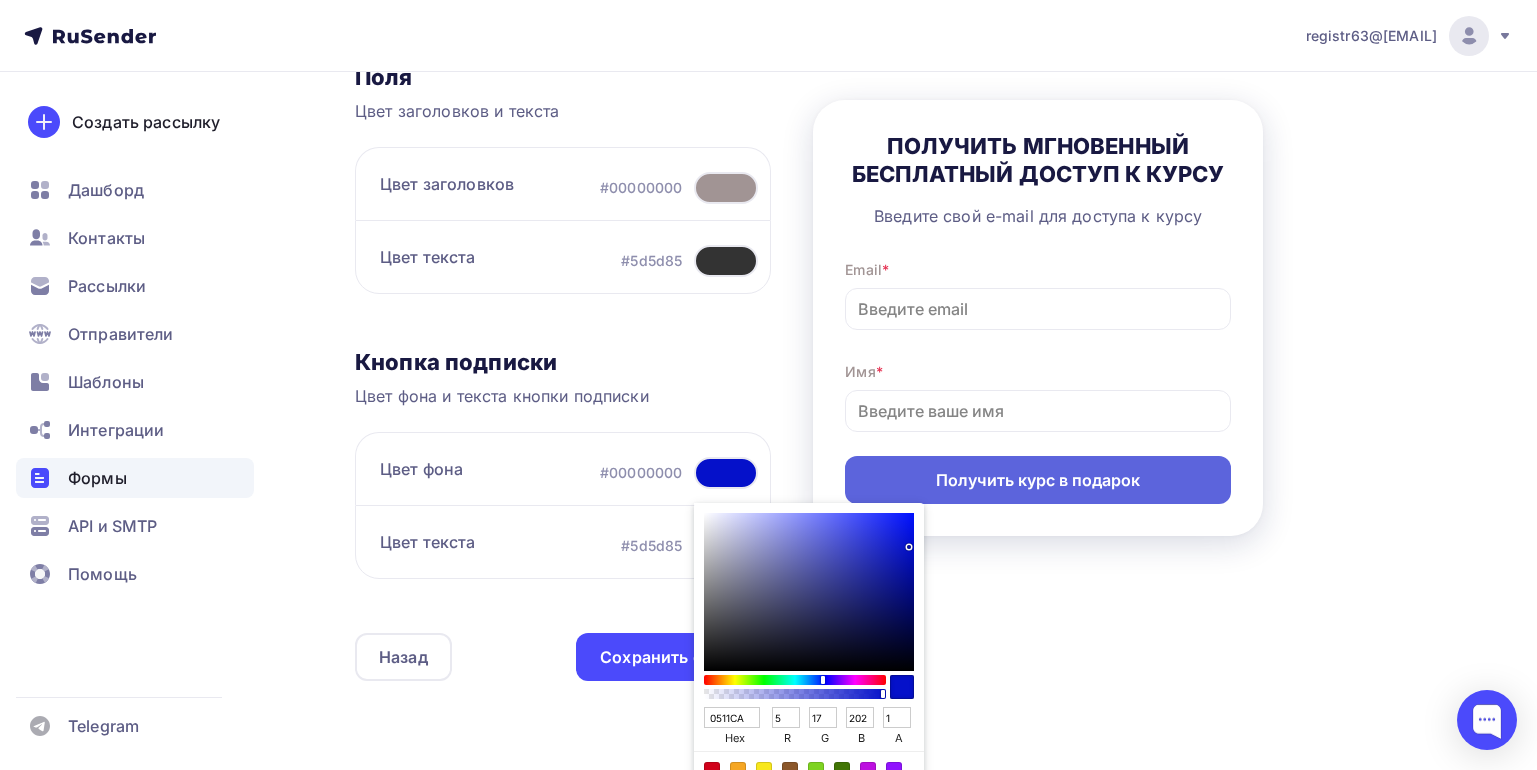 type on "205" 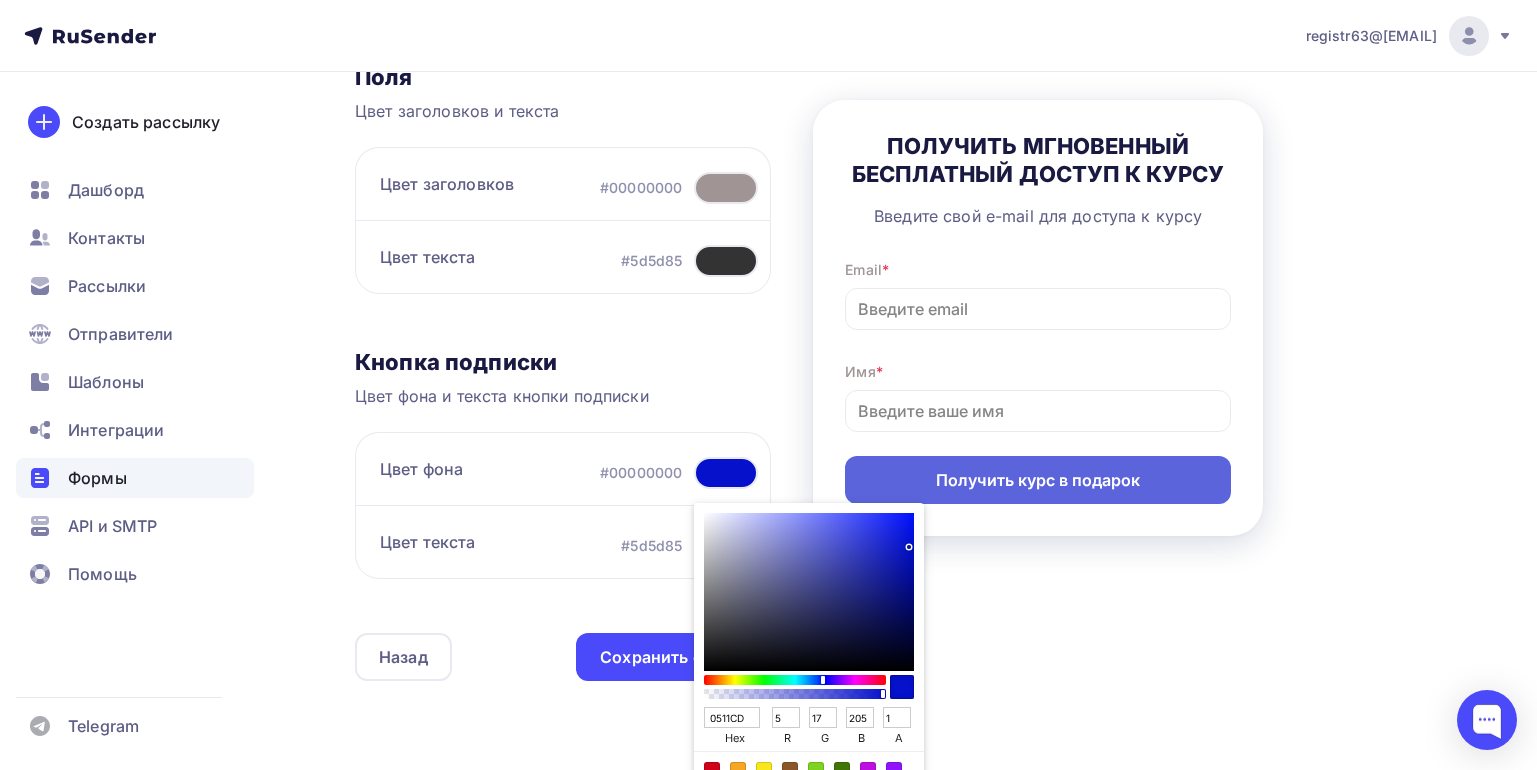 type on "0511D0" 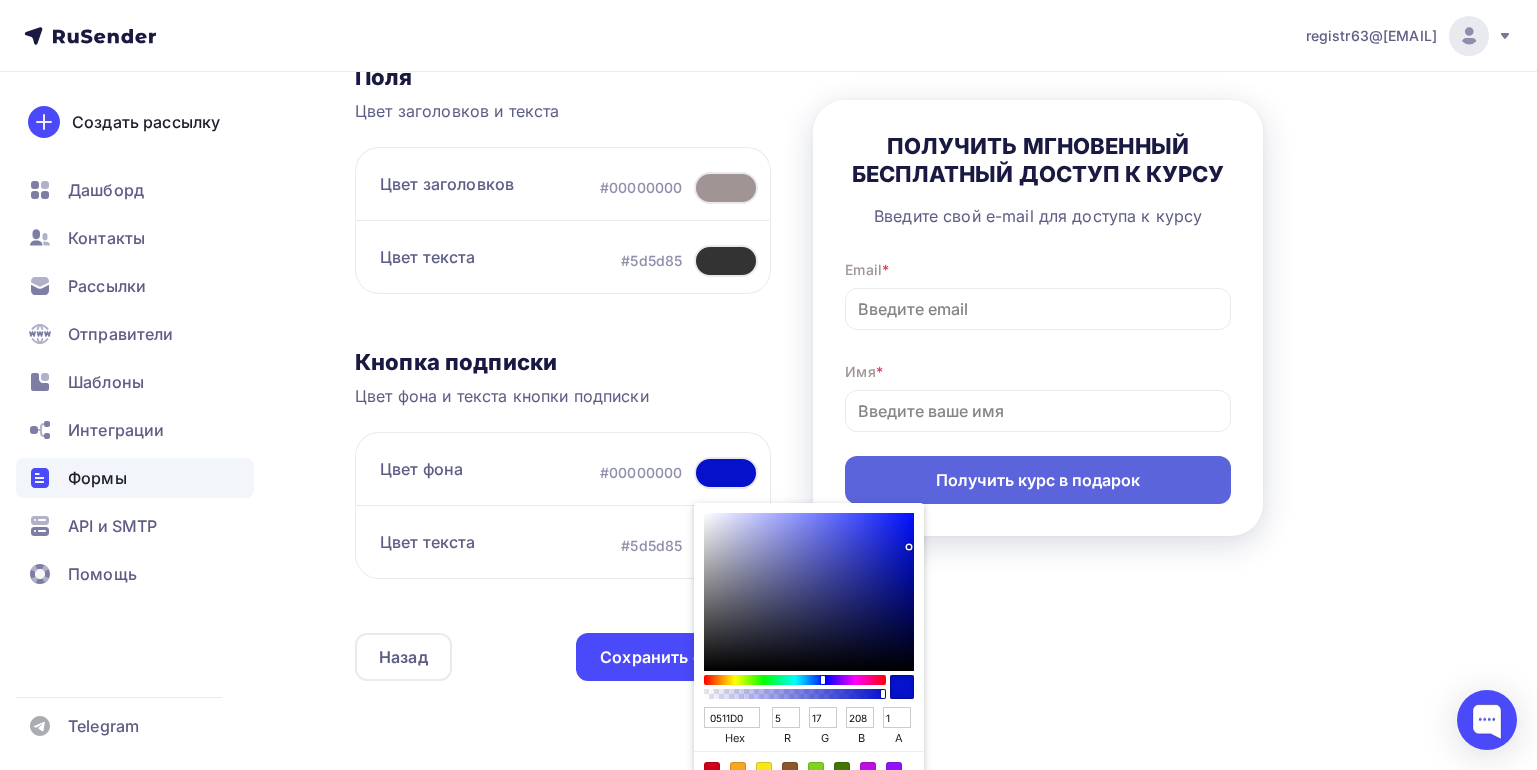 type on "0511D2" 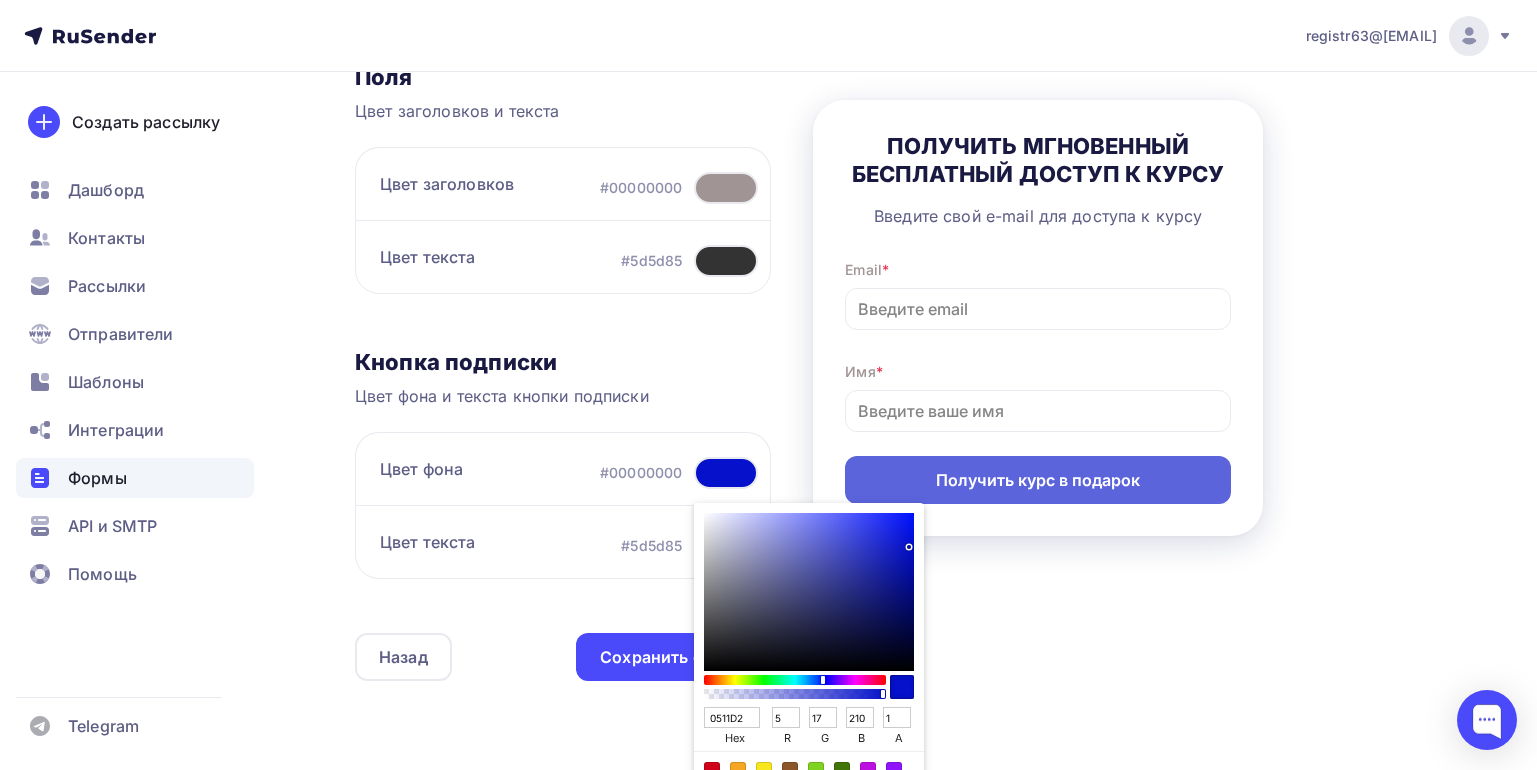 type on "0511D3" 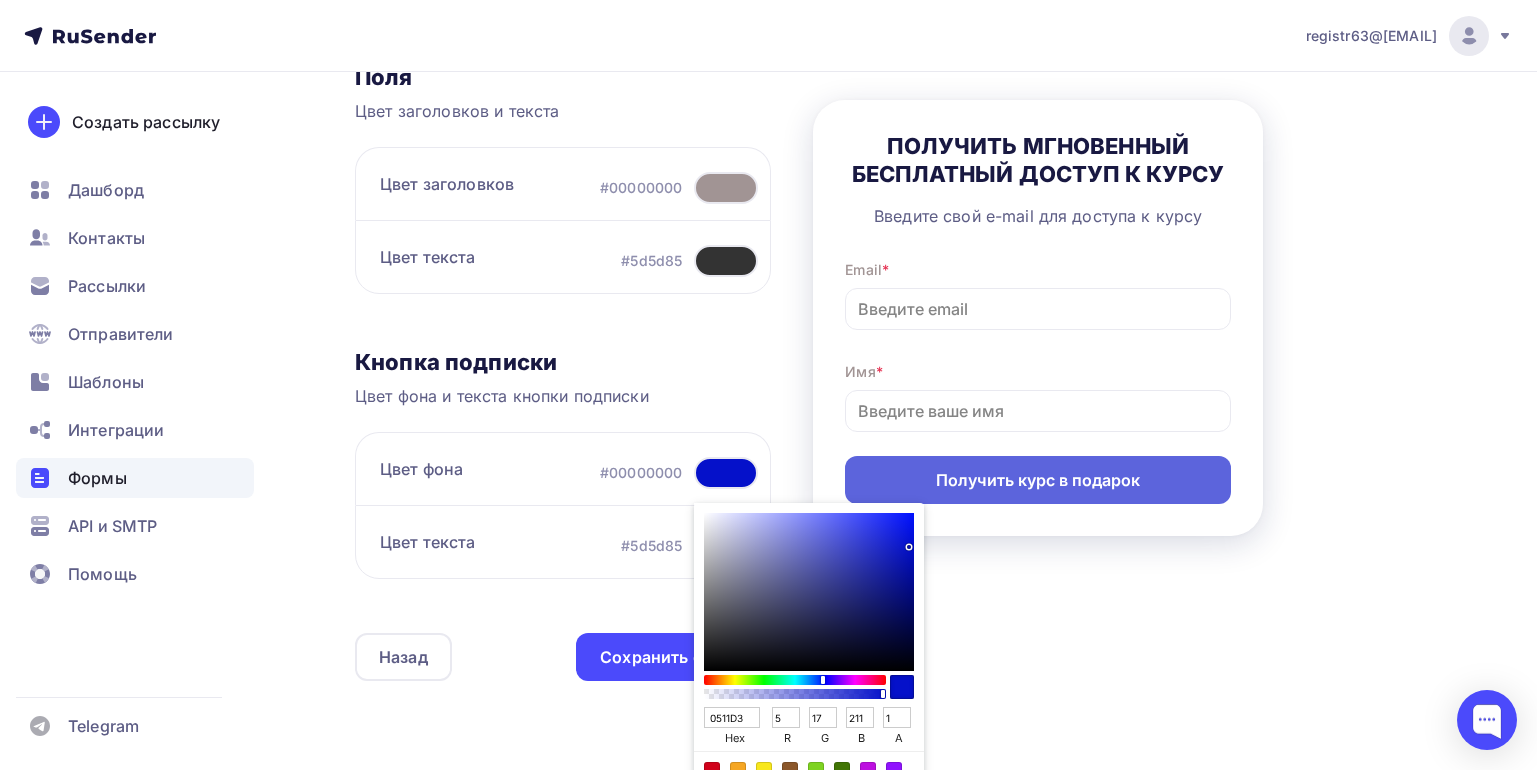 type on "0410D3" 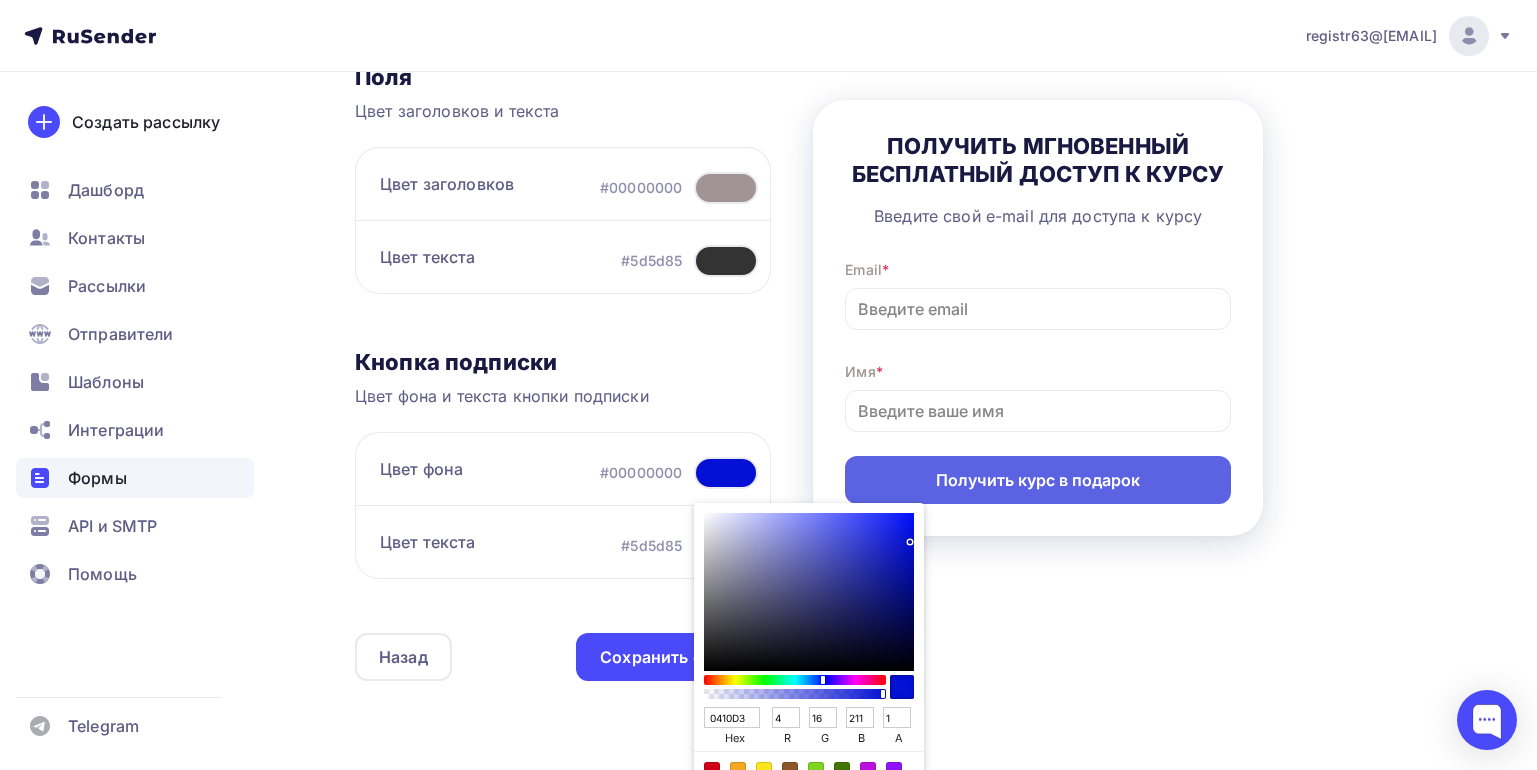type on "0410D5" 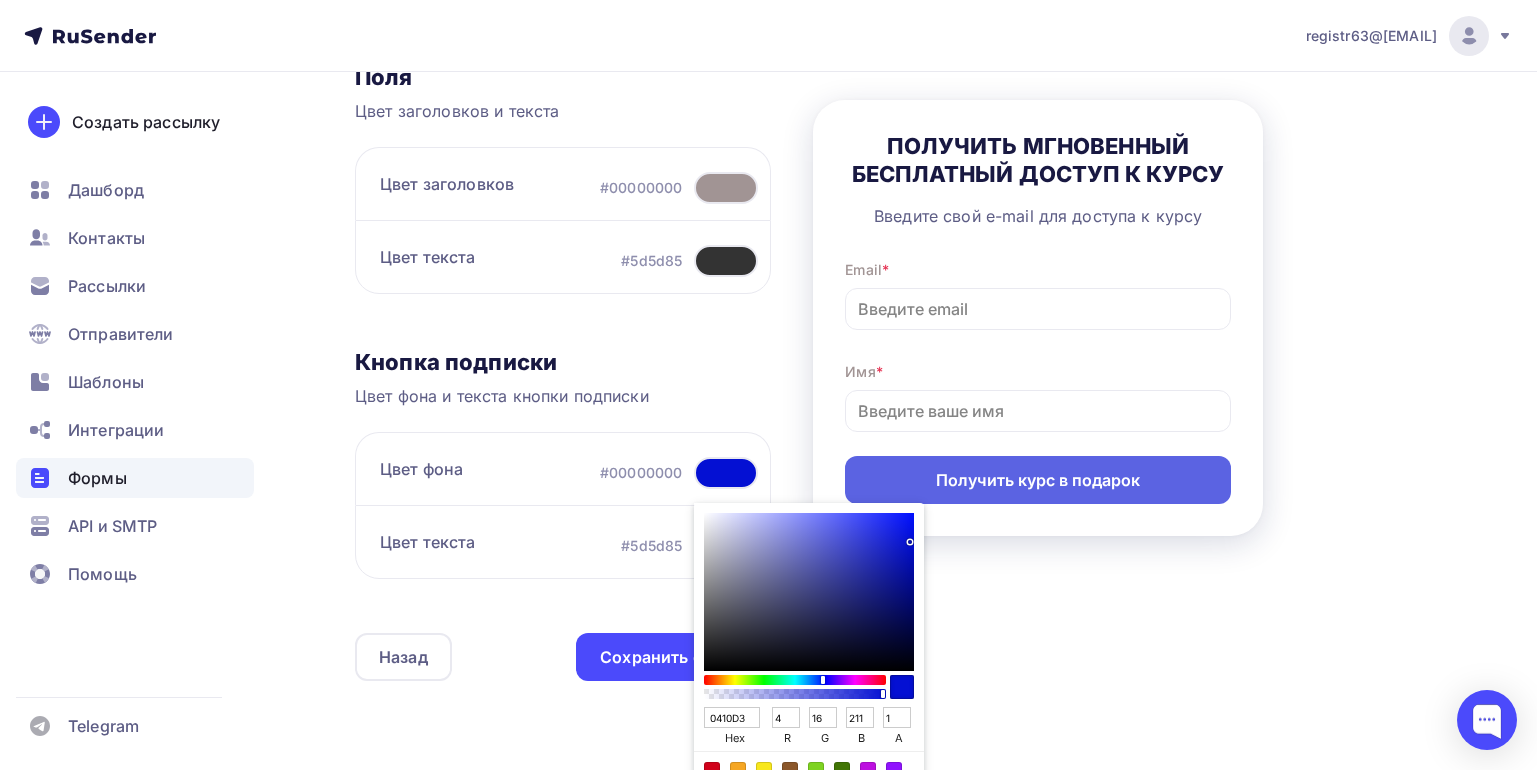 type on "213" 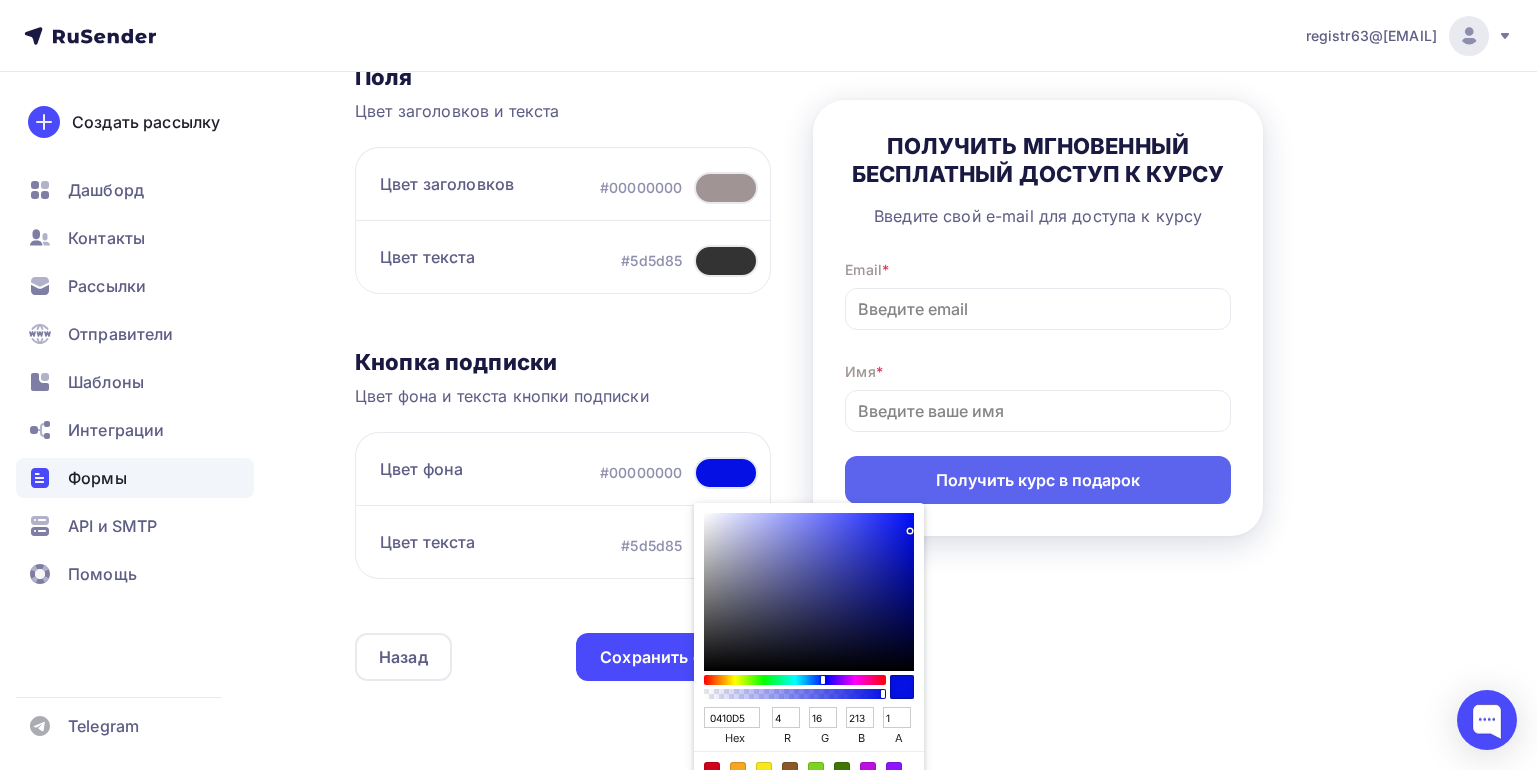 type on "0511E4" 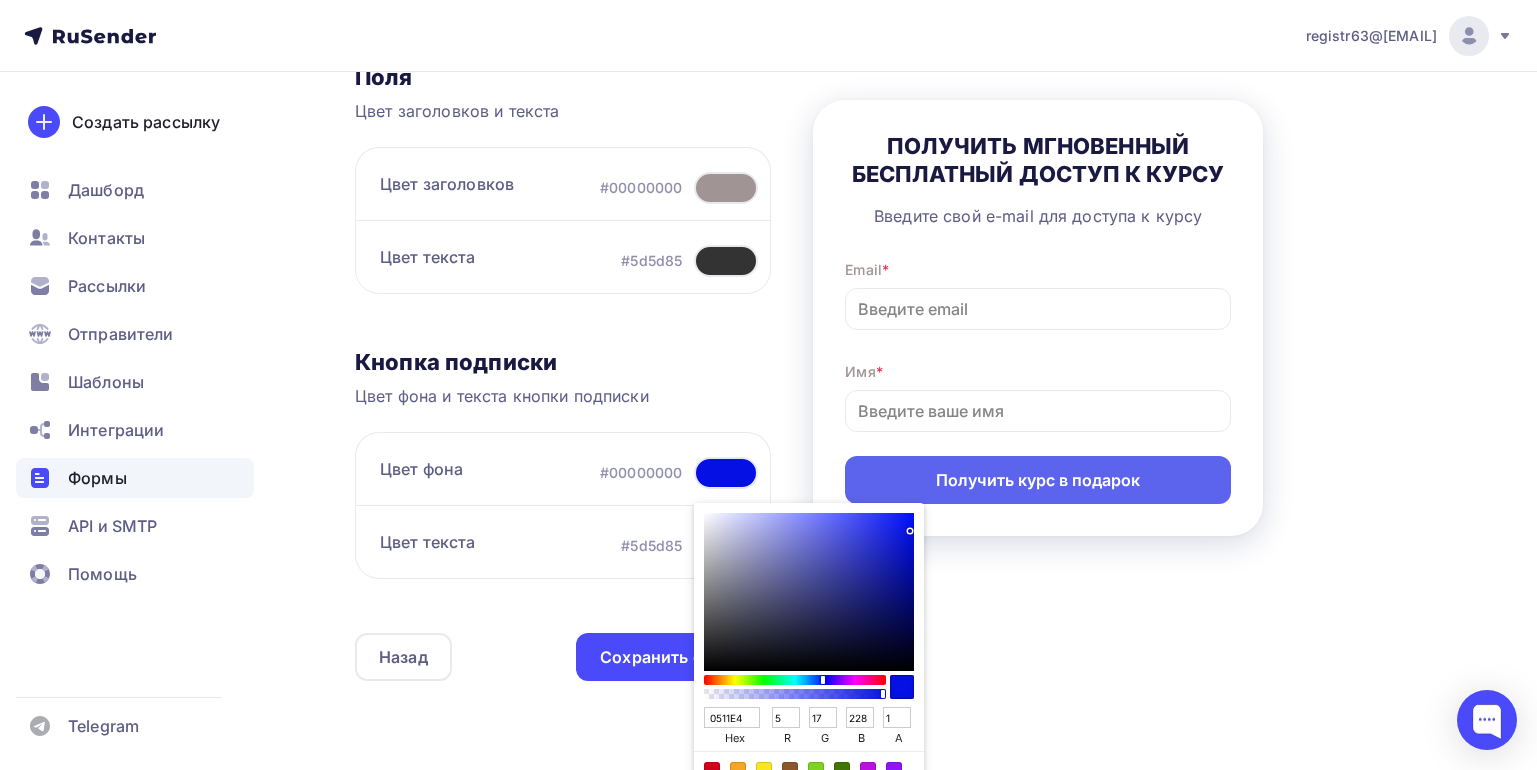 type on "0814ED" 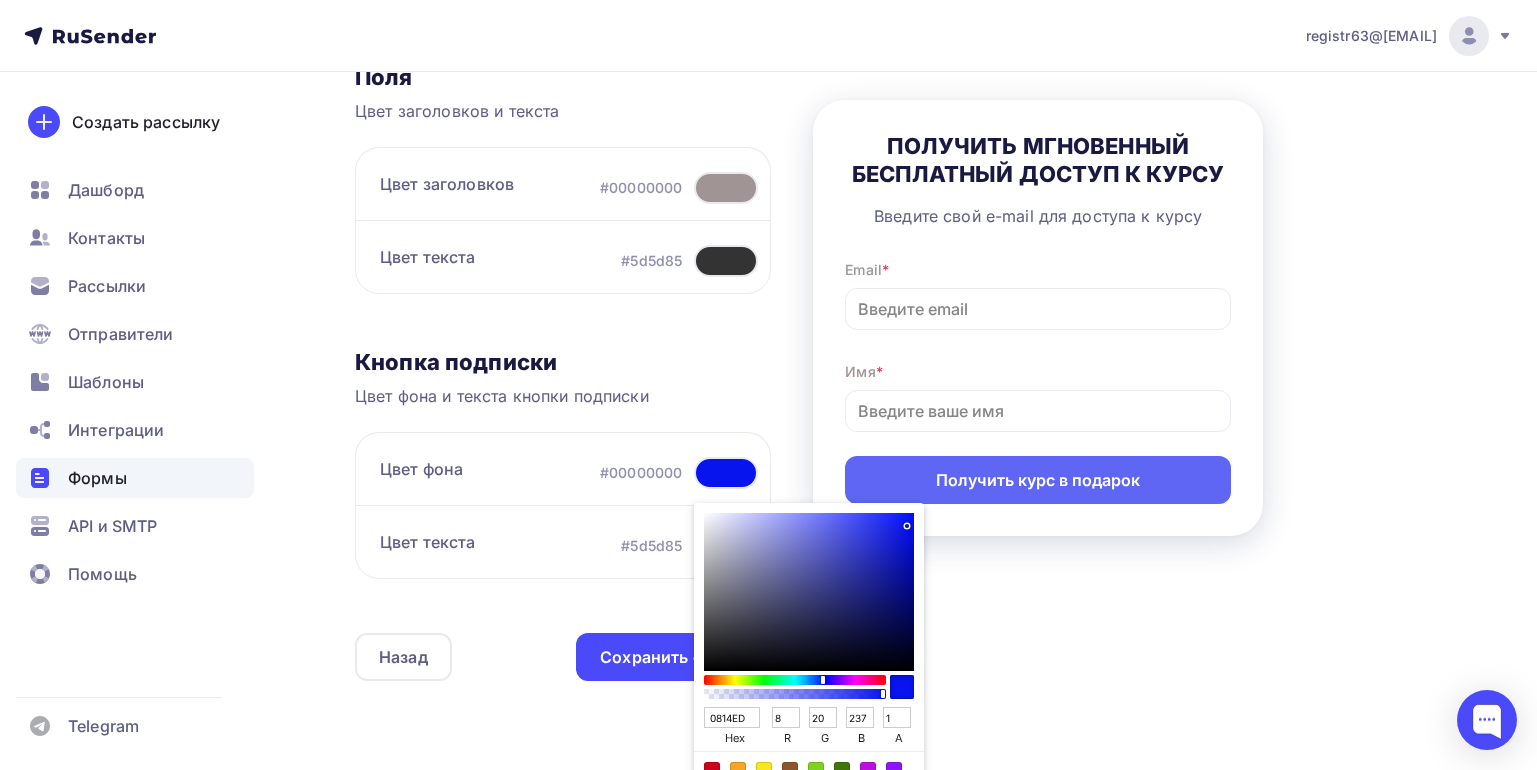 type on "0814EF" 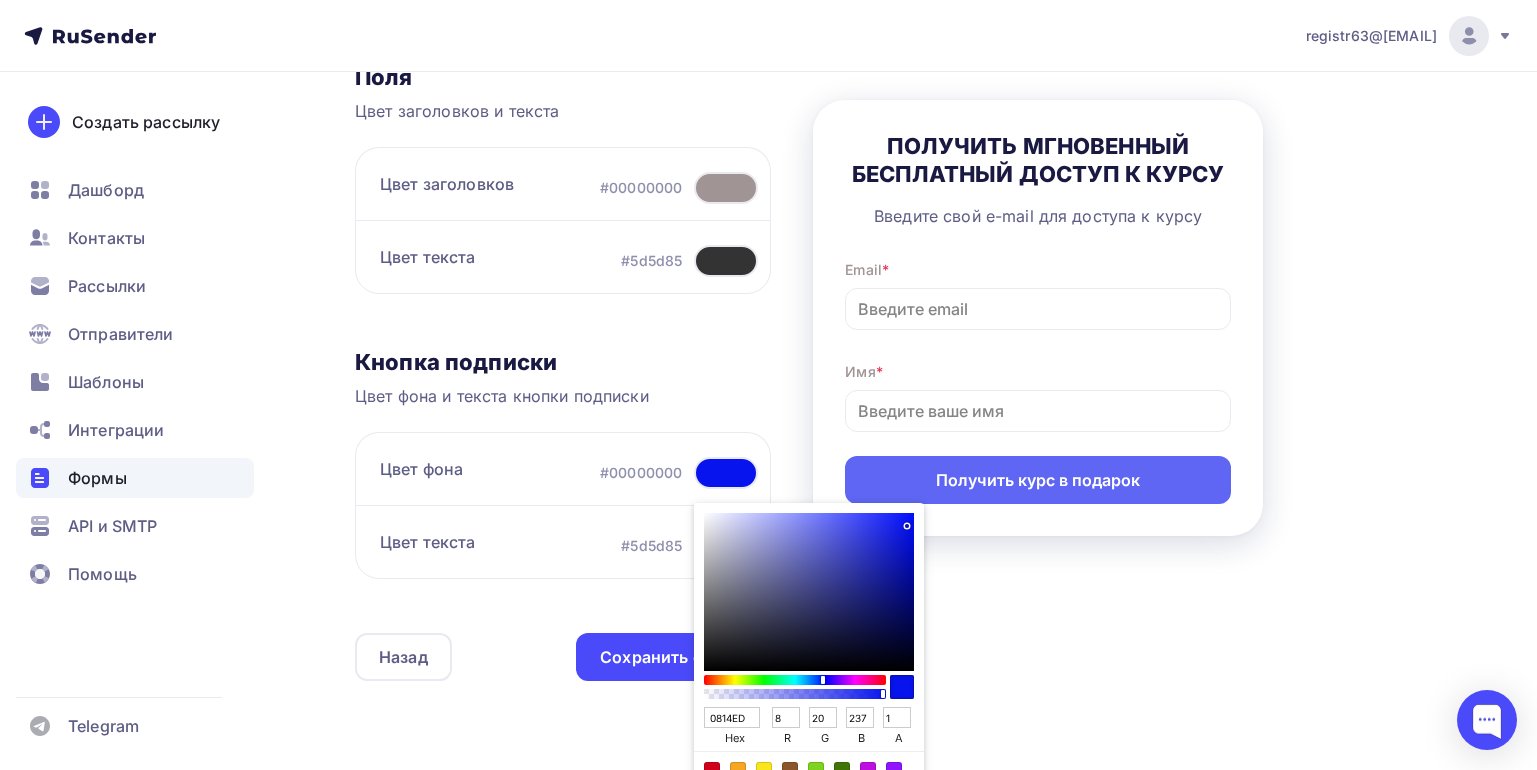 type on "239" 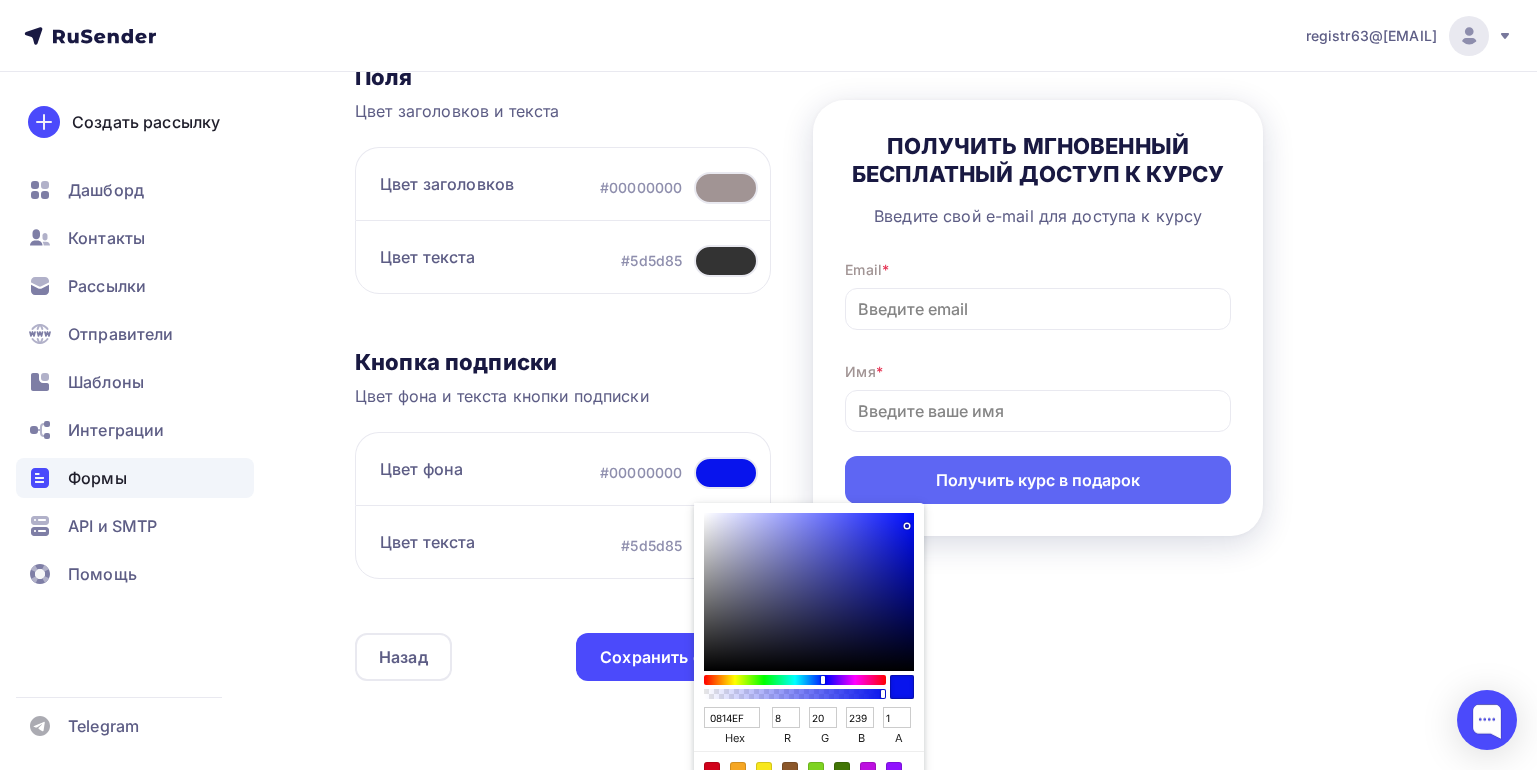 type on "0915F0" 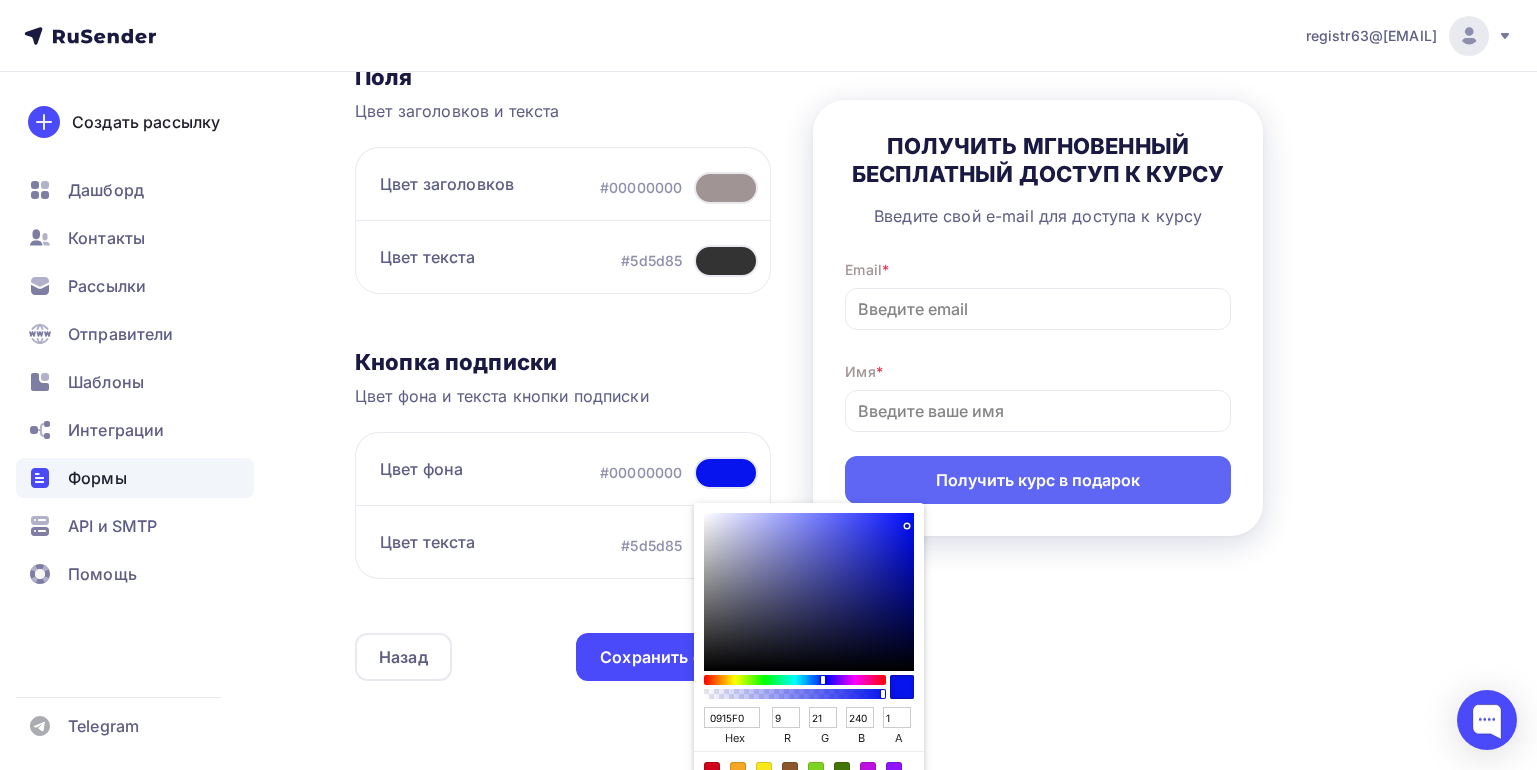 type on "0A16F2" 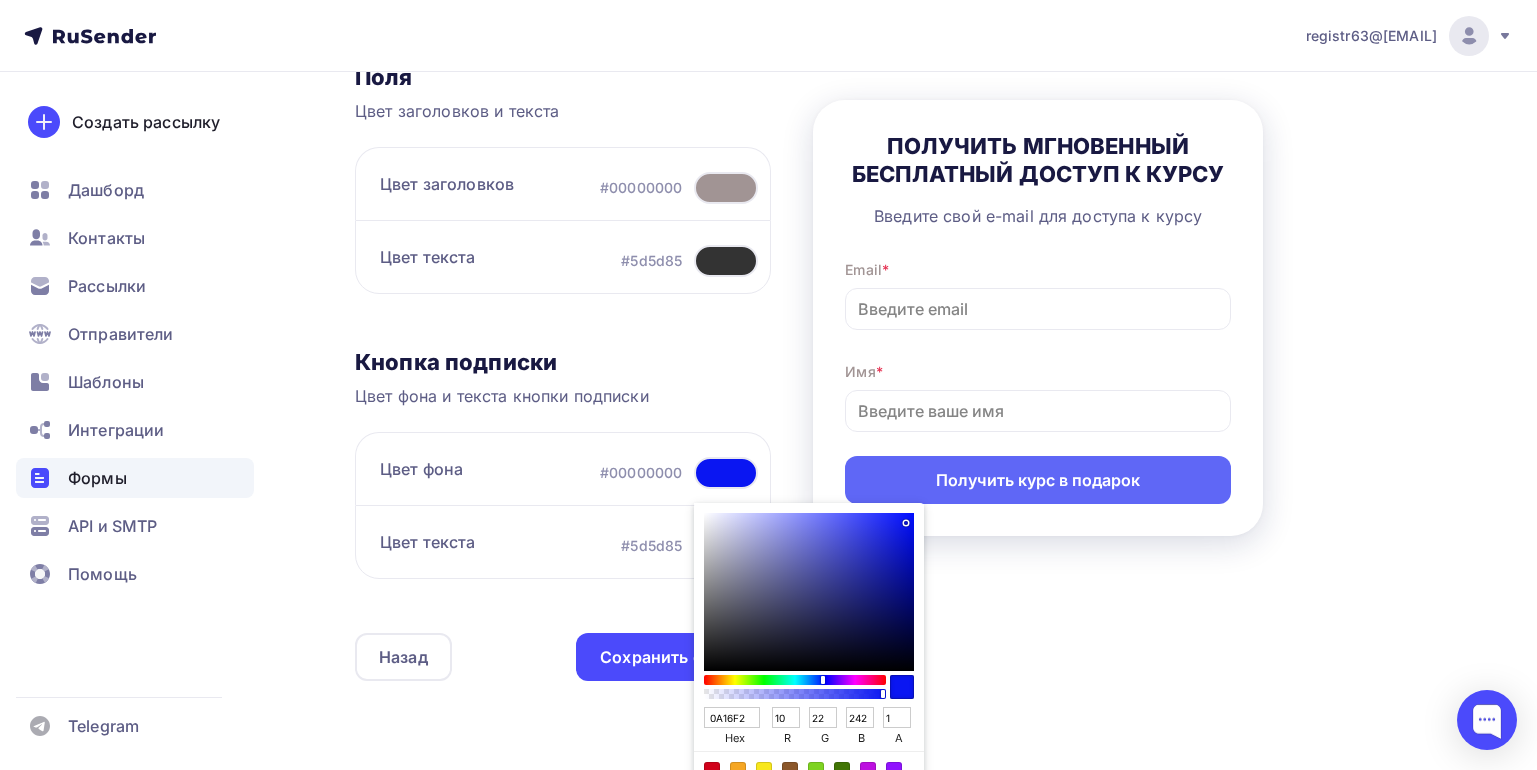 type on "0B17F4" 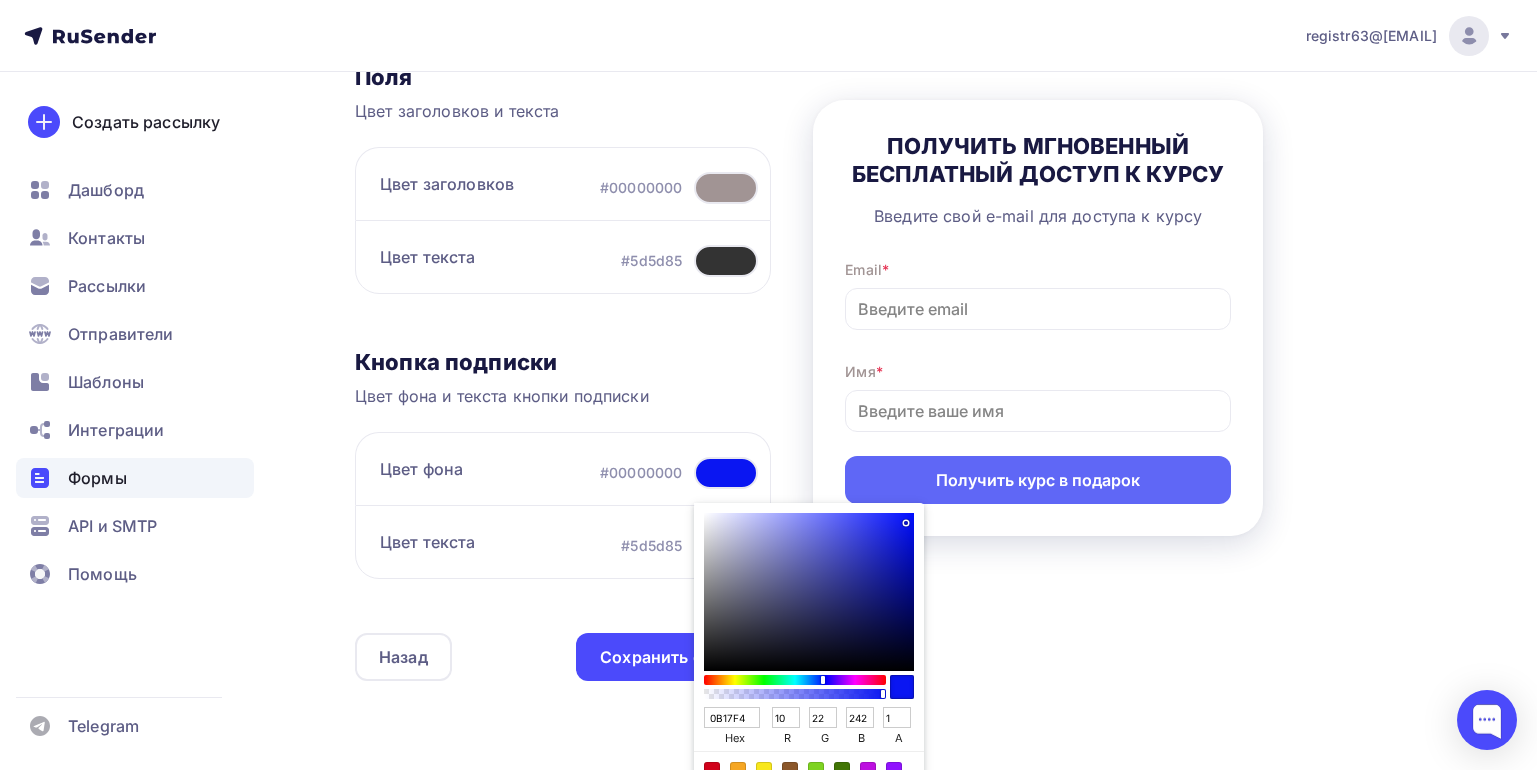 type on "11" 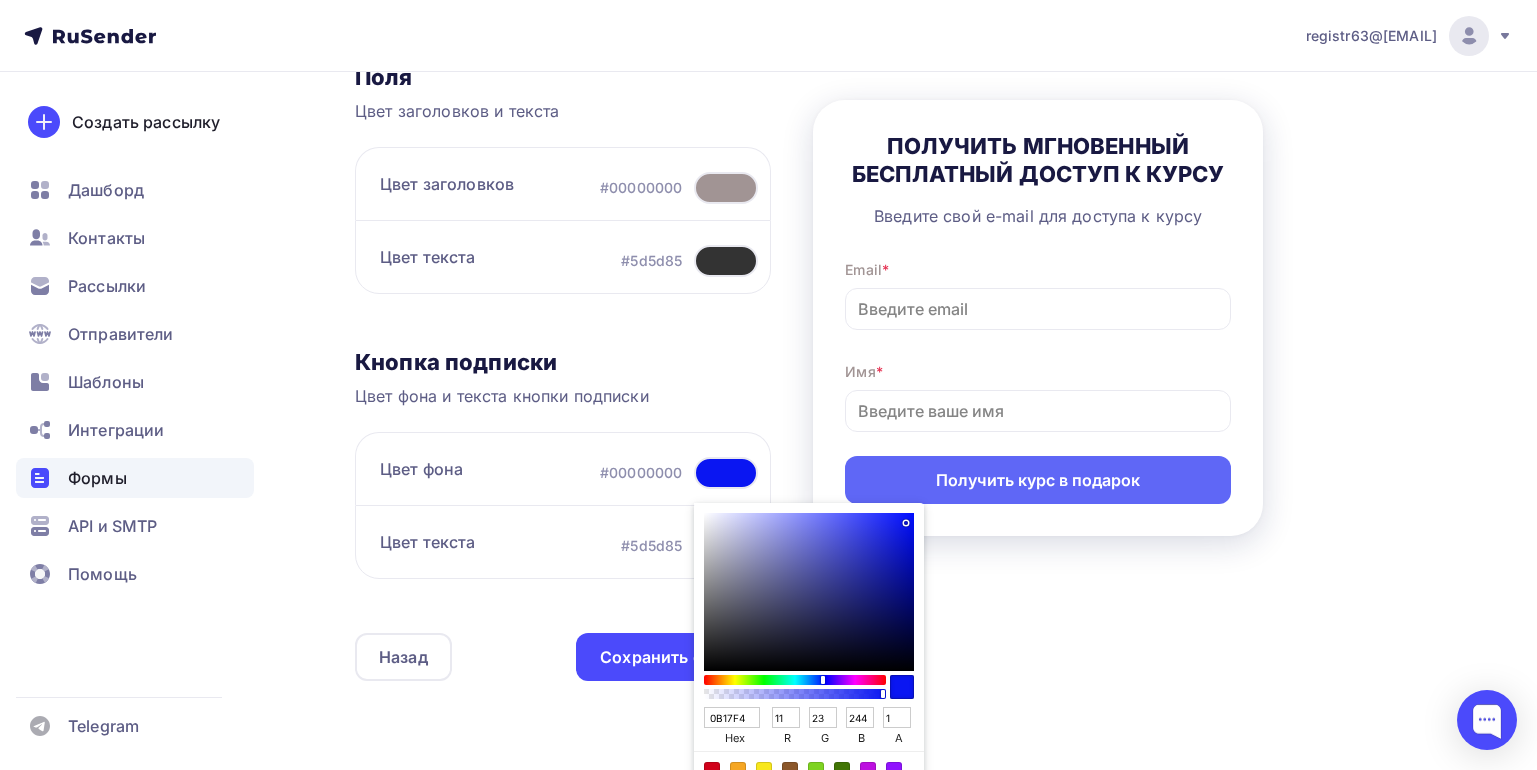 type on "0B17F5" 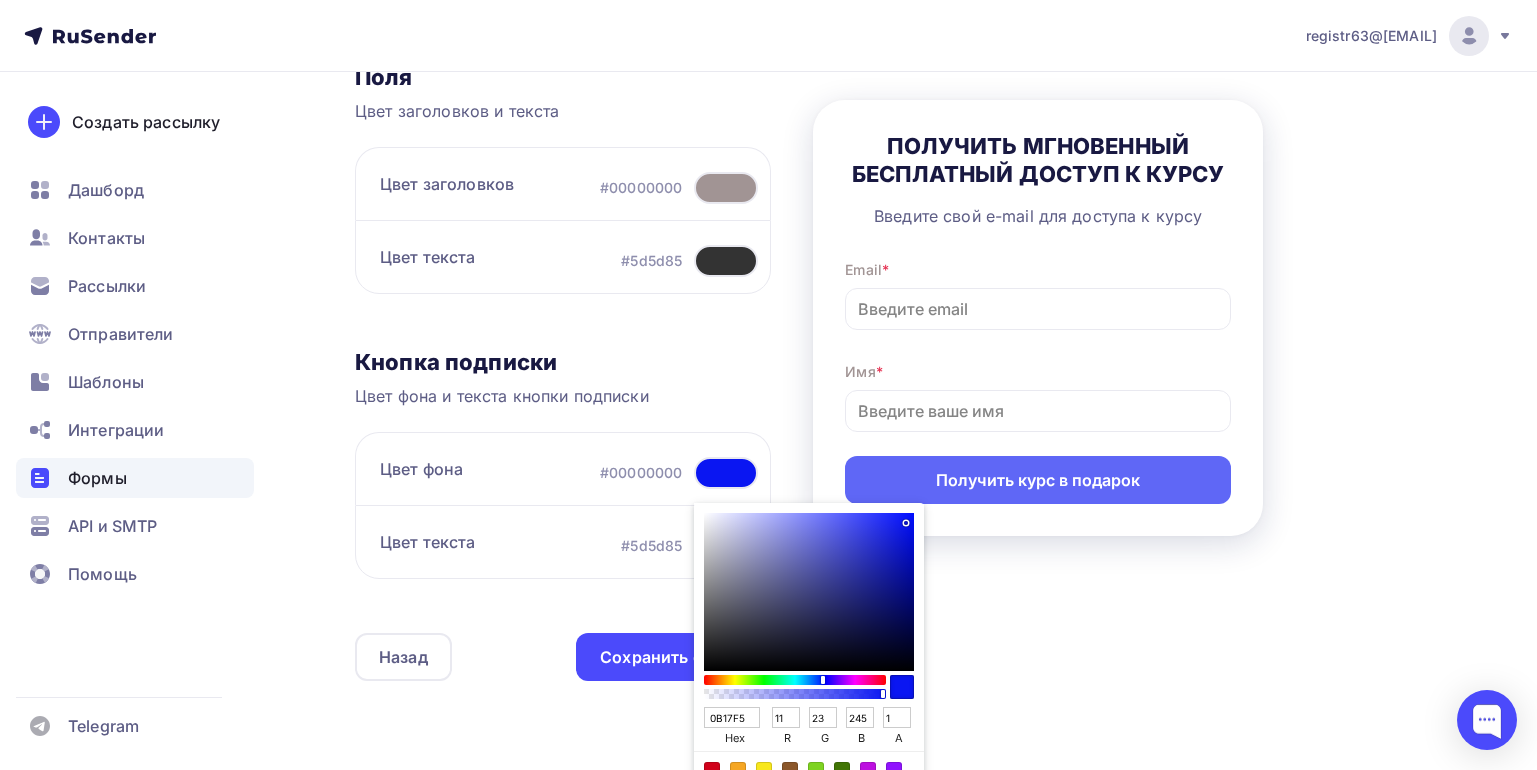 type on "0D18F5" 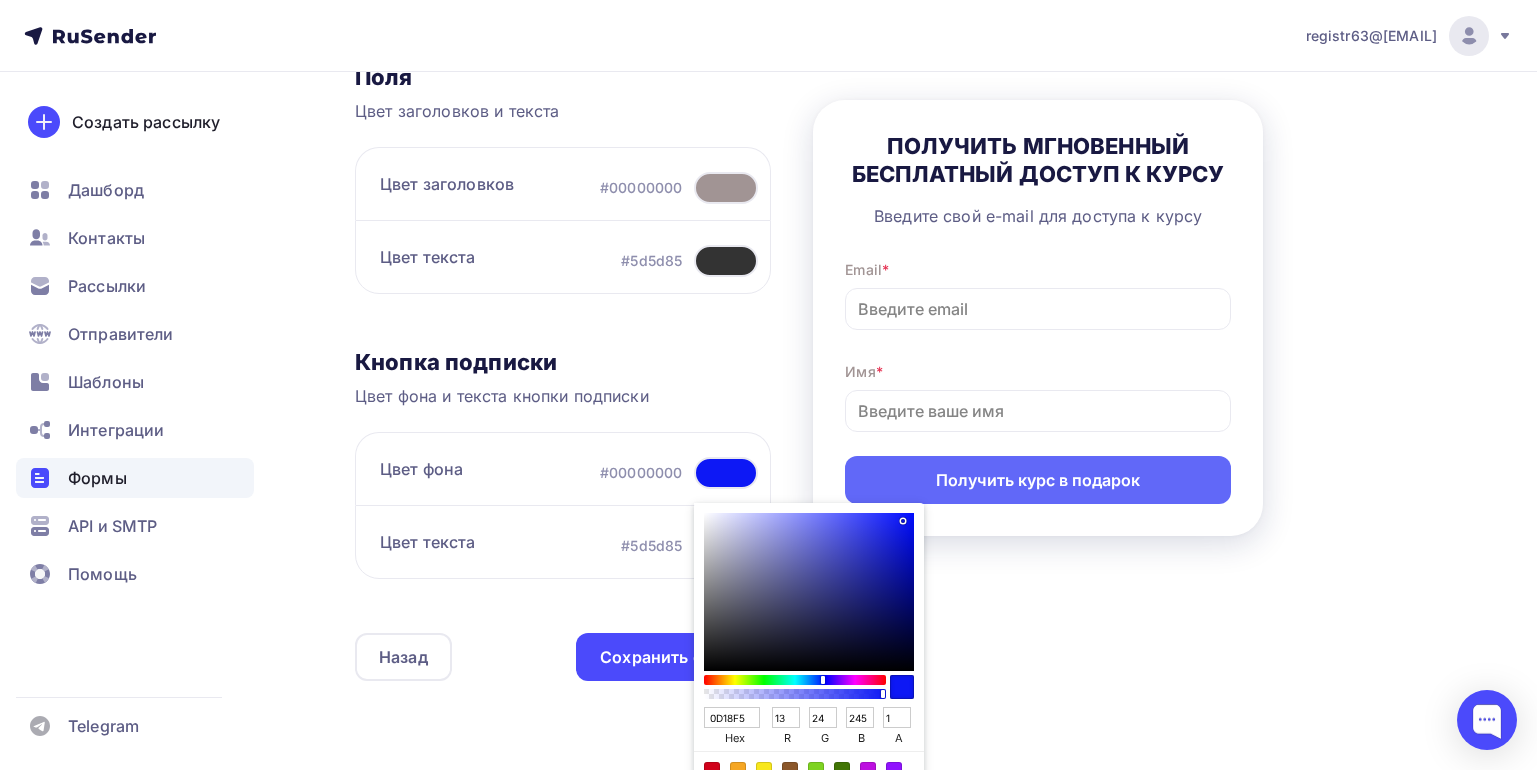 type on "0C17F0" 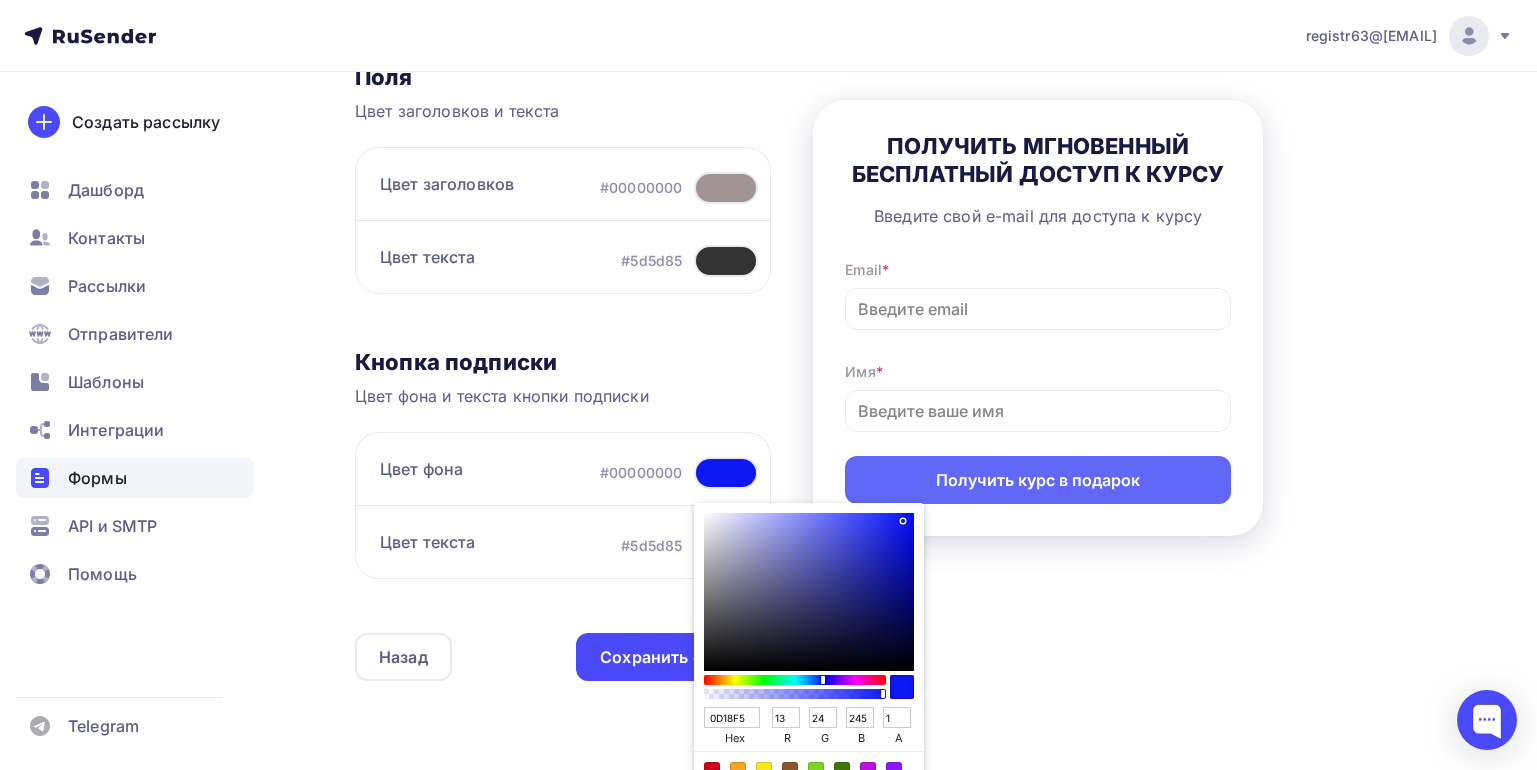 type on "12" 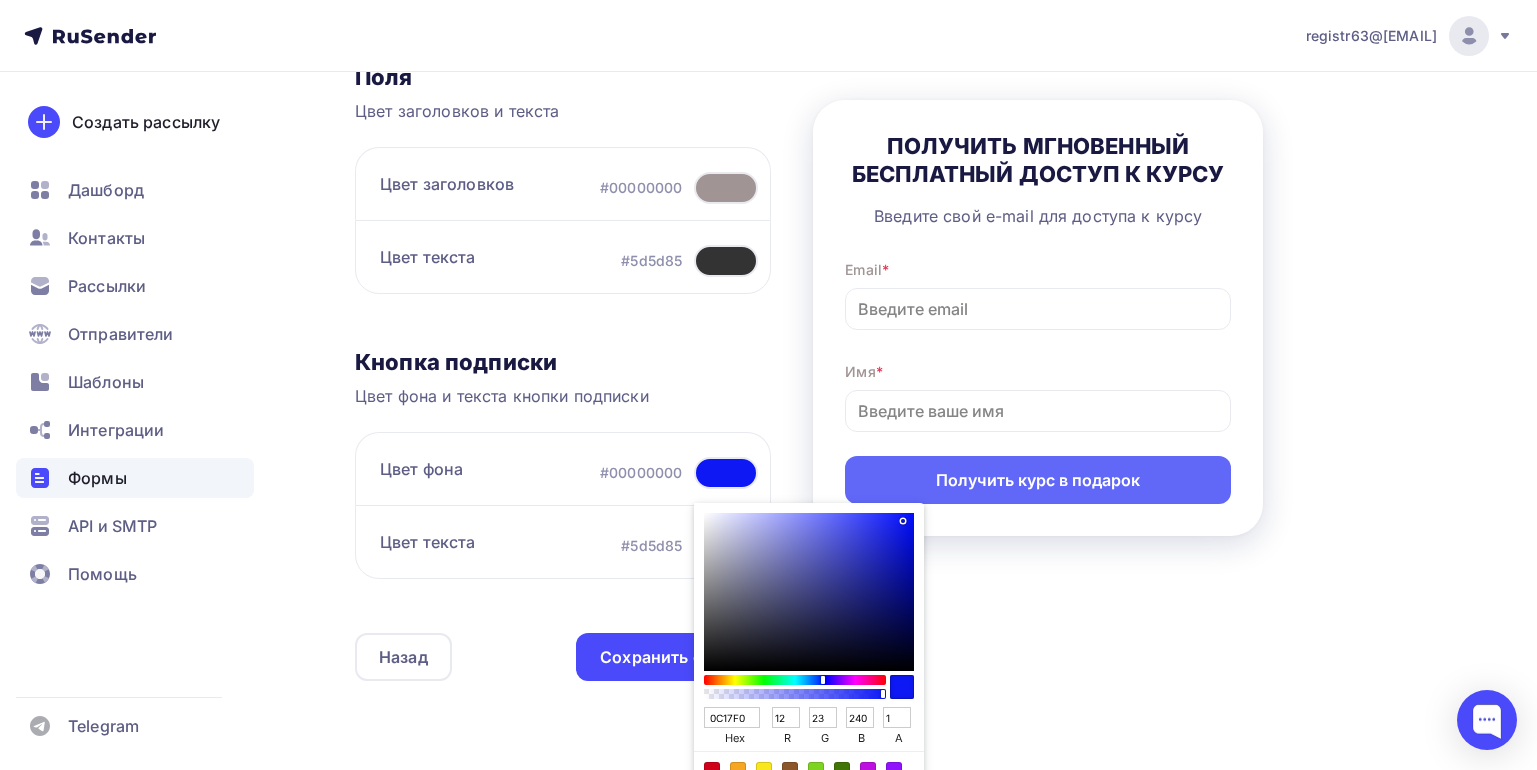 type on "0D18E8" 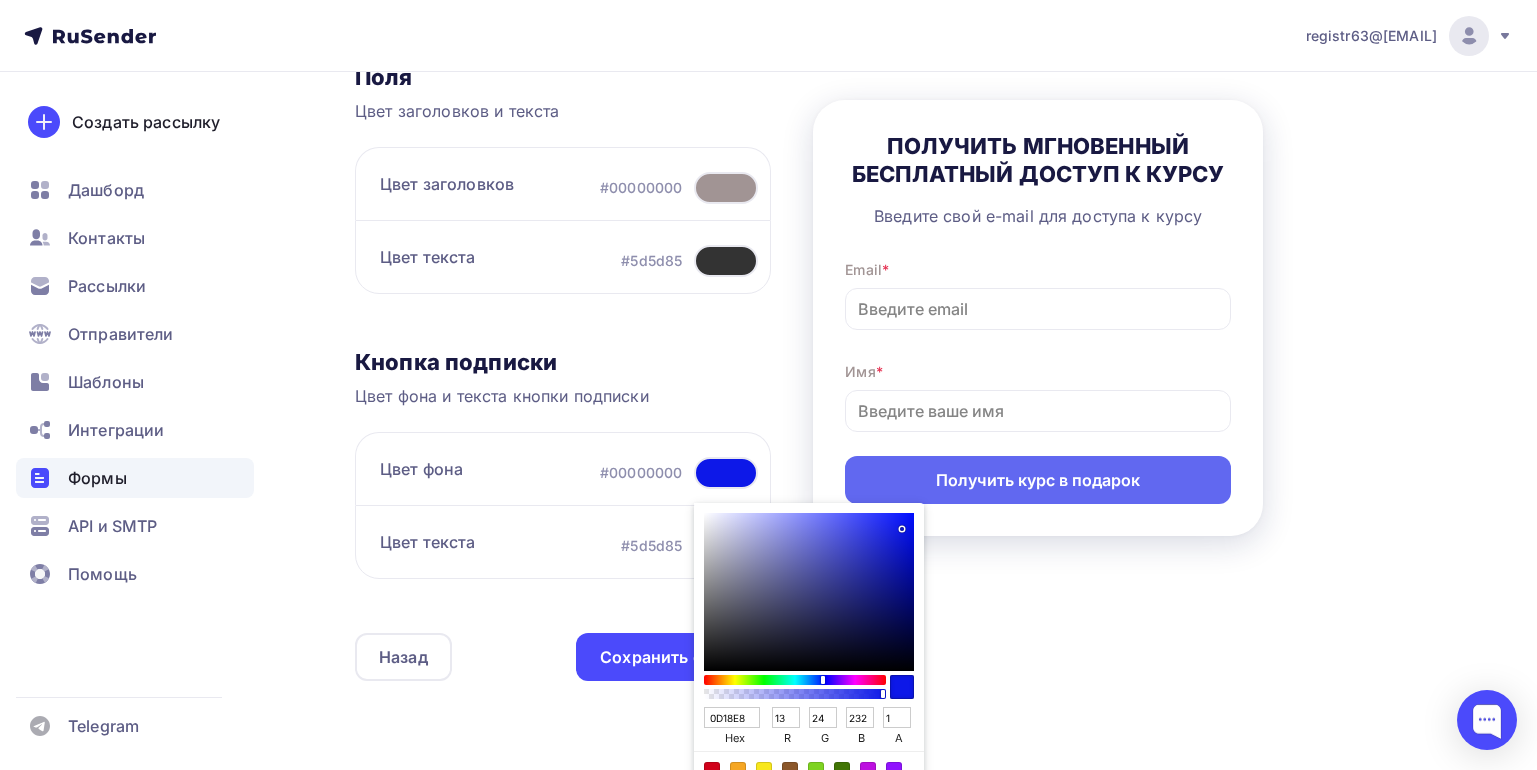 type on "0D17E2" 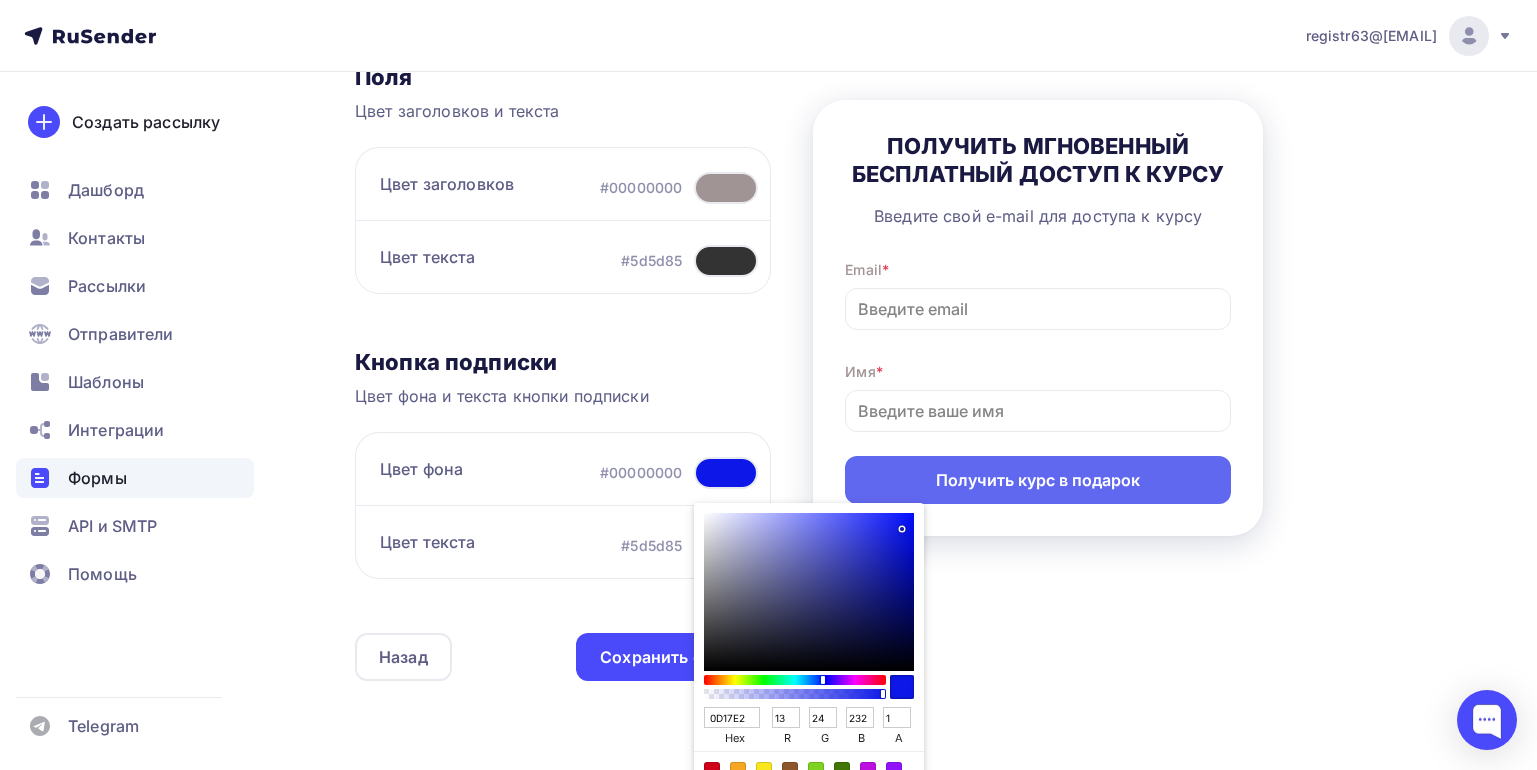 type on "23" 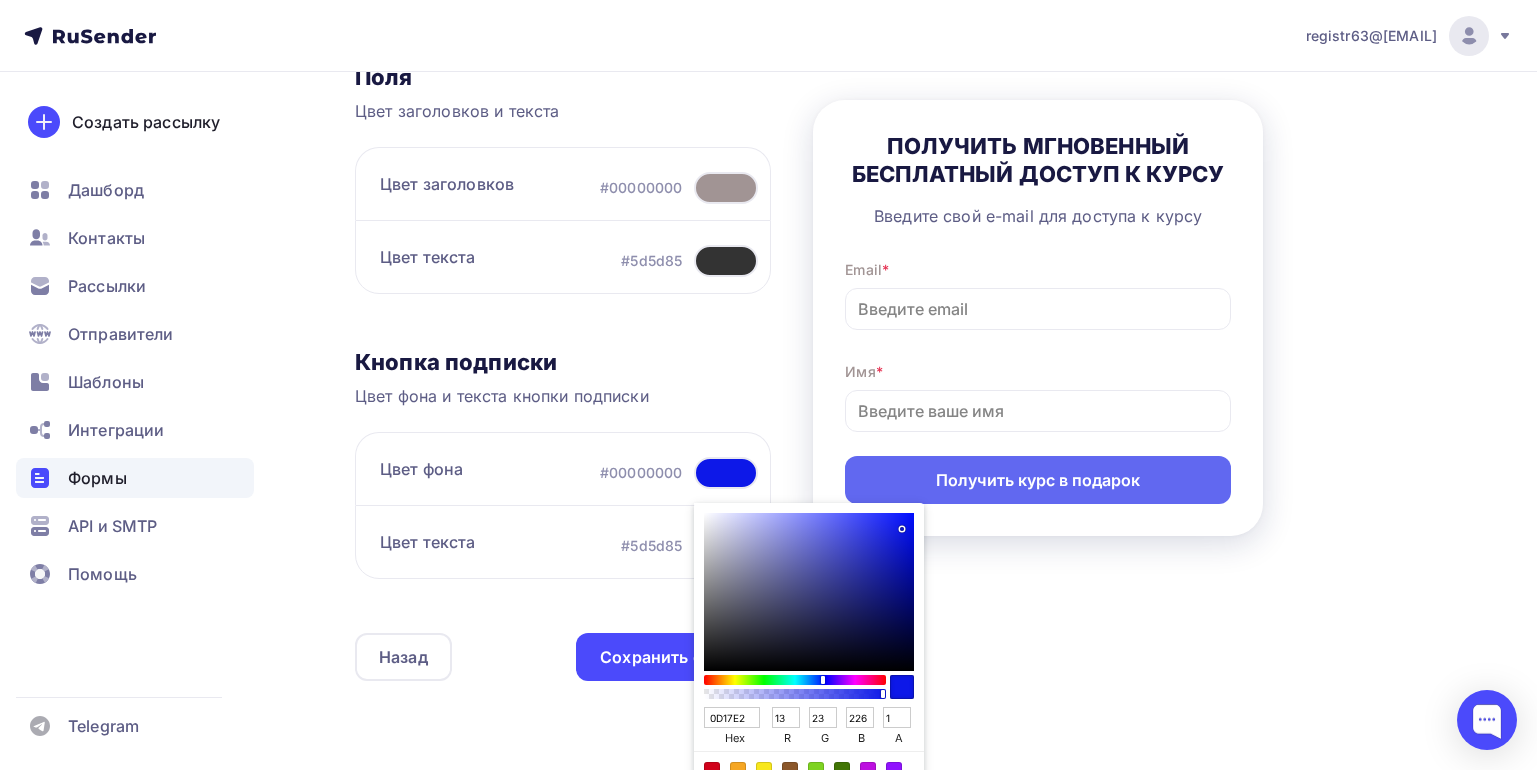 type on "0D17DB" 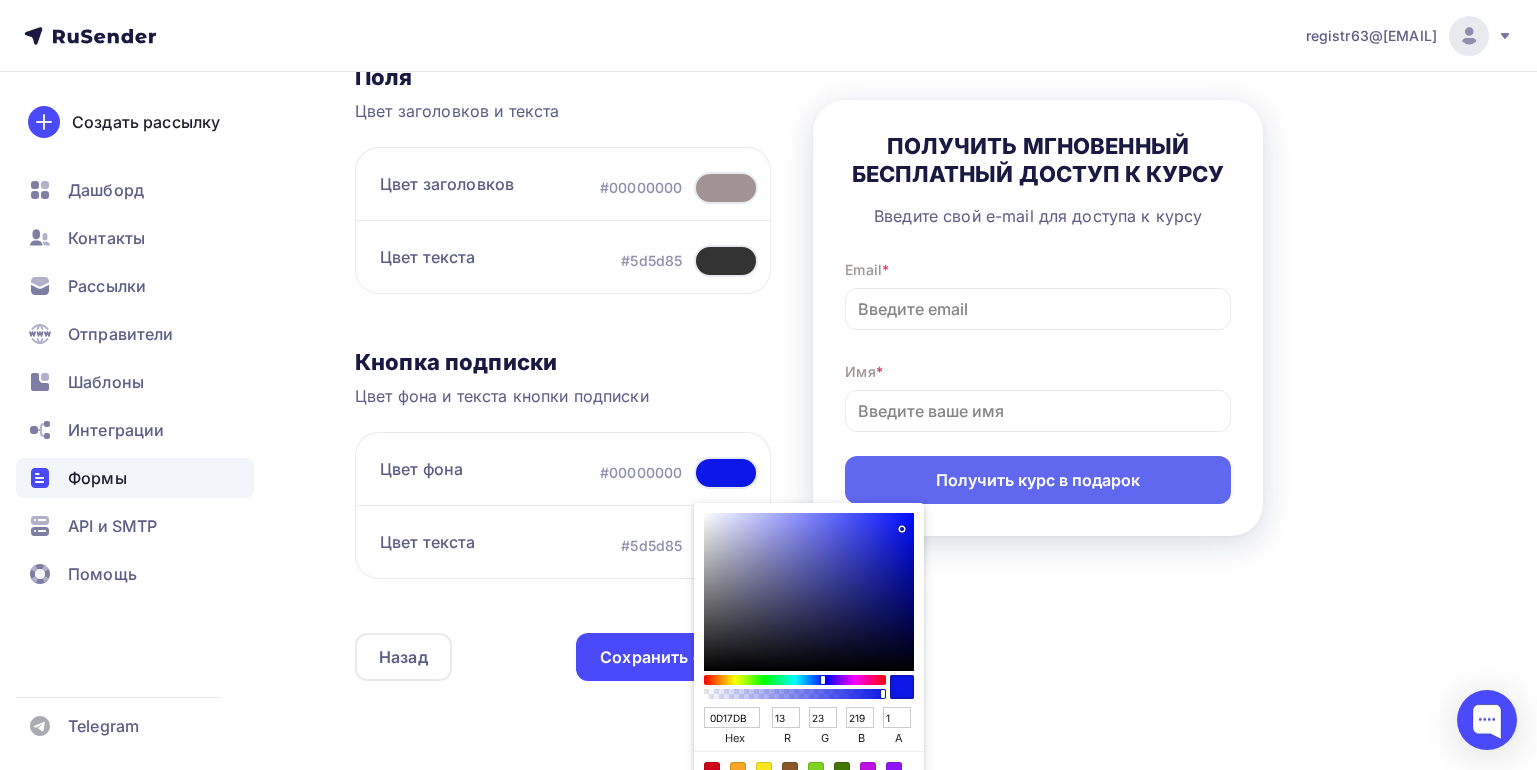 type on "0D16D3" 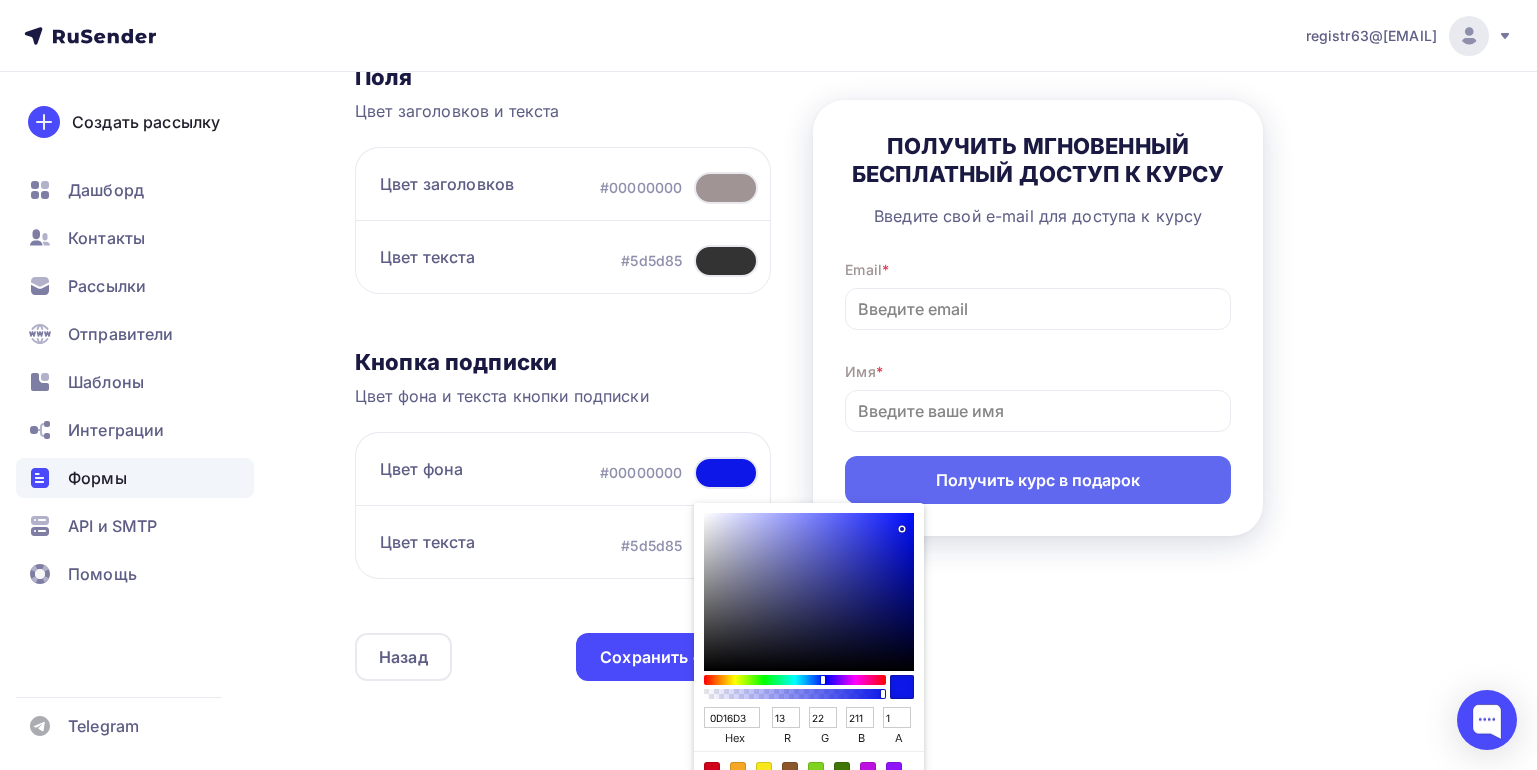 type on "0C15CB" 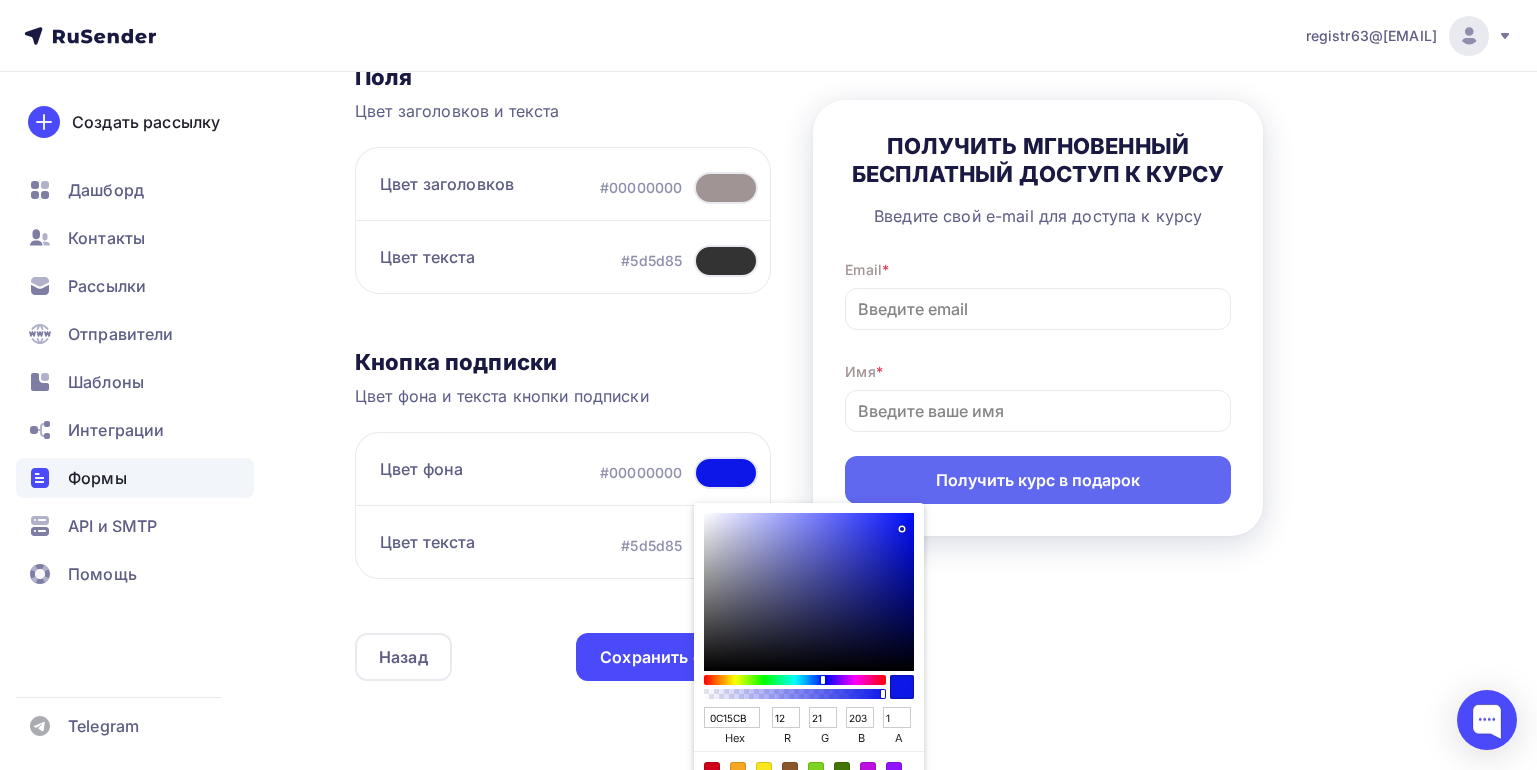 type on "0C14C2" 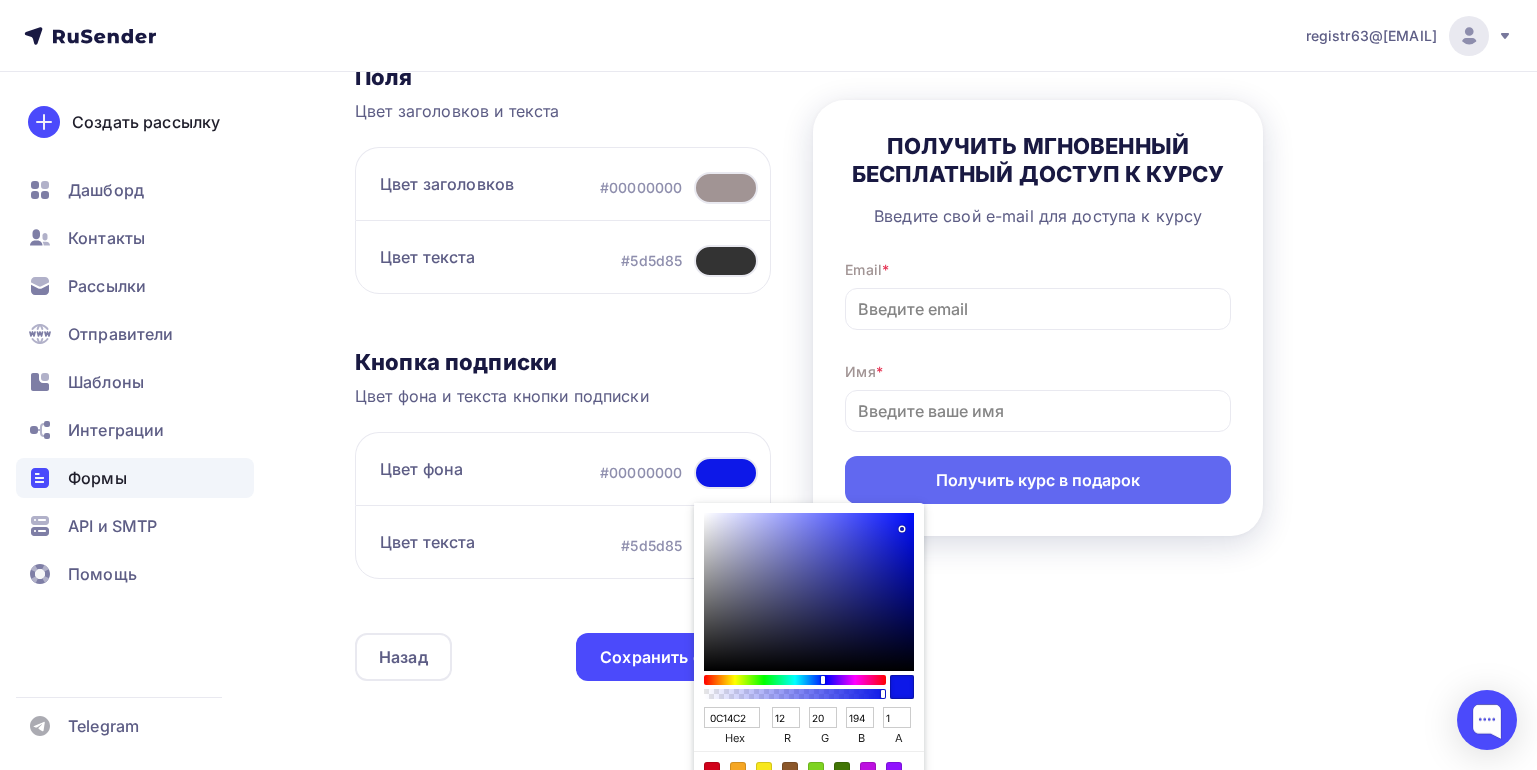 type on "0B13B6" 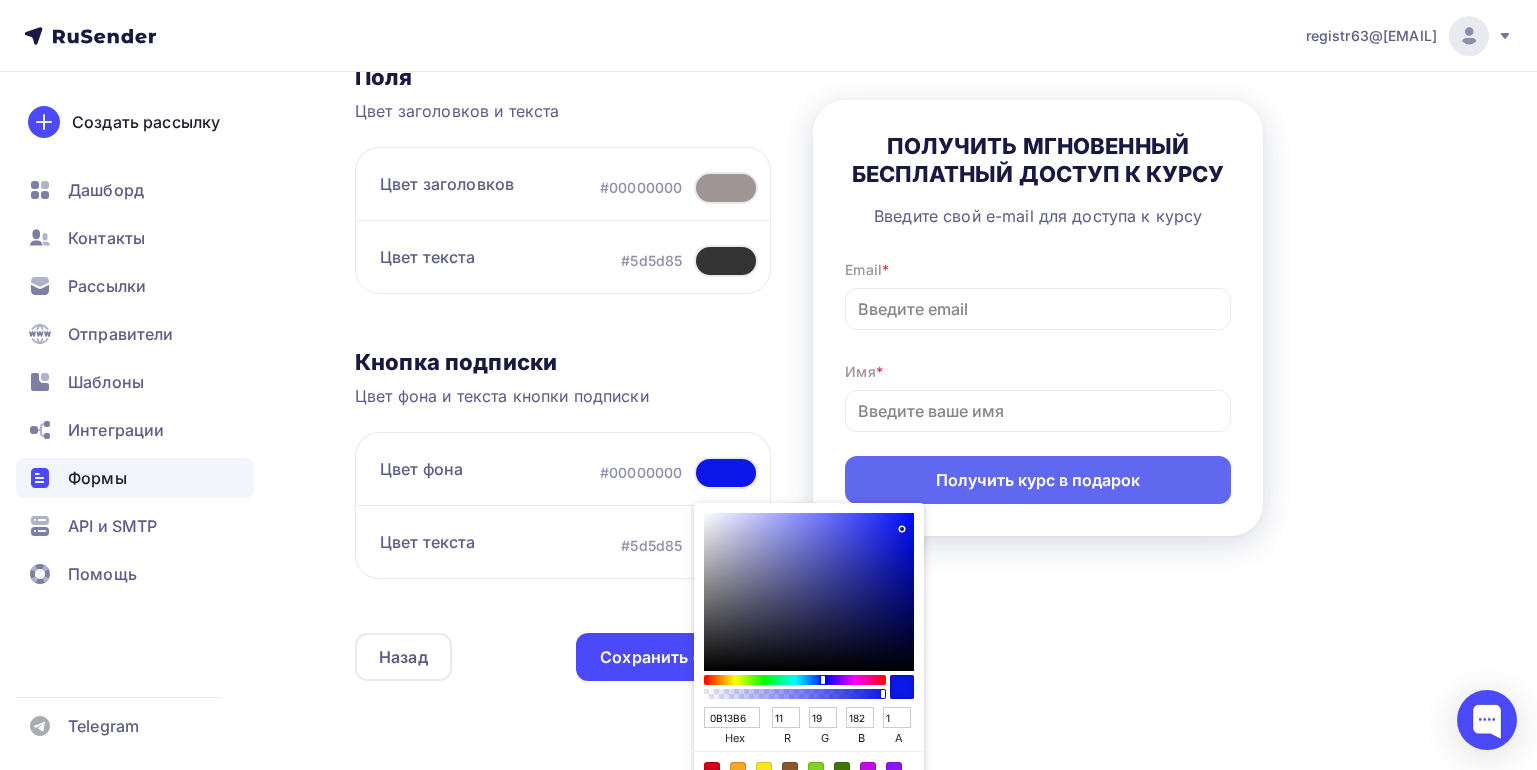 type on "0A12A8" 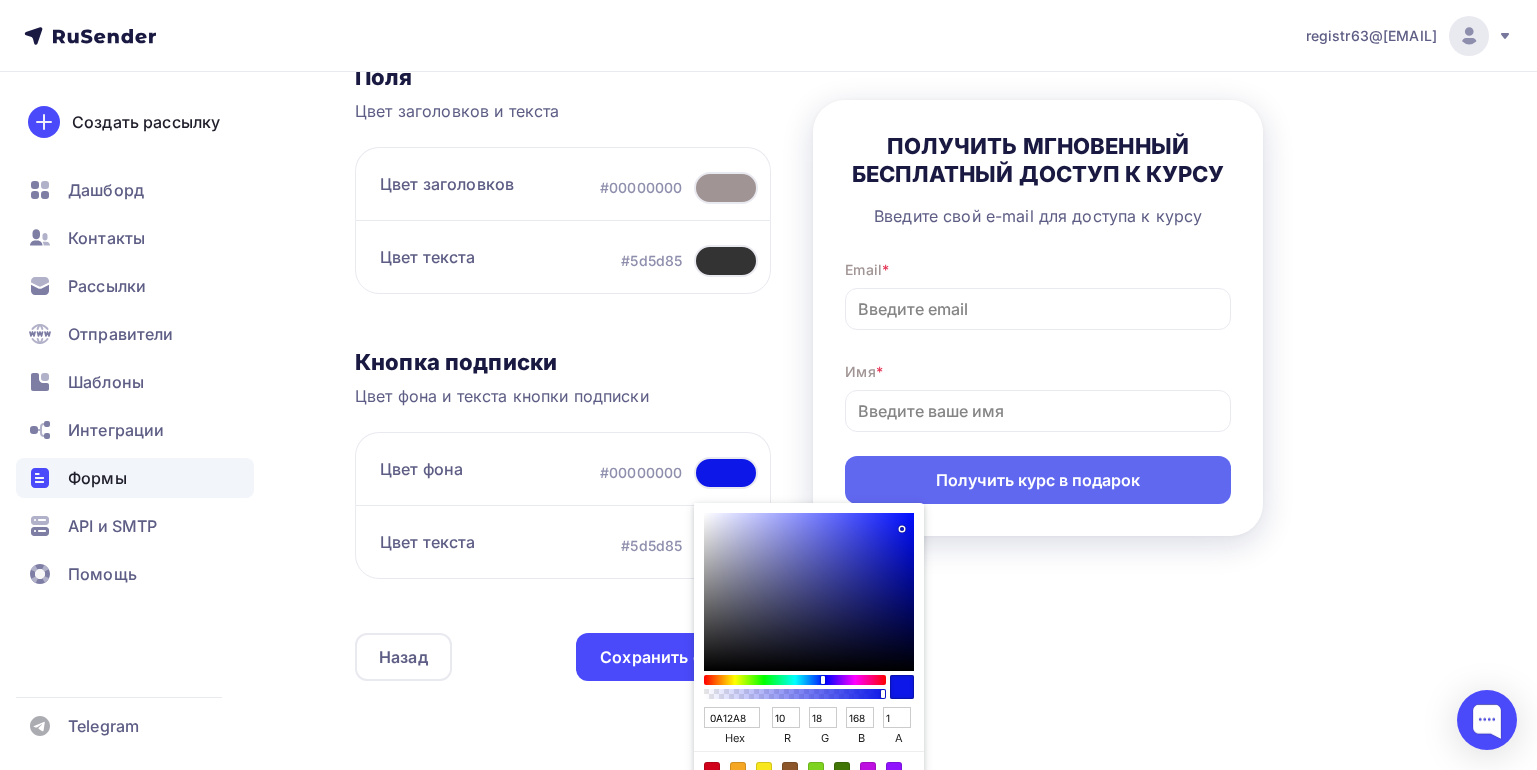 type on "0A119E" 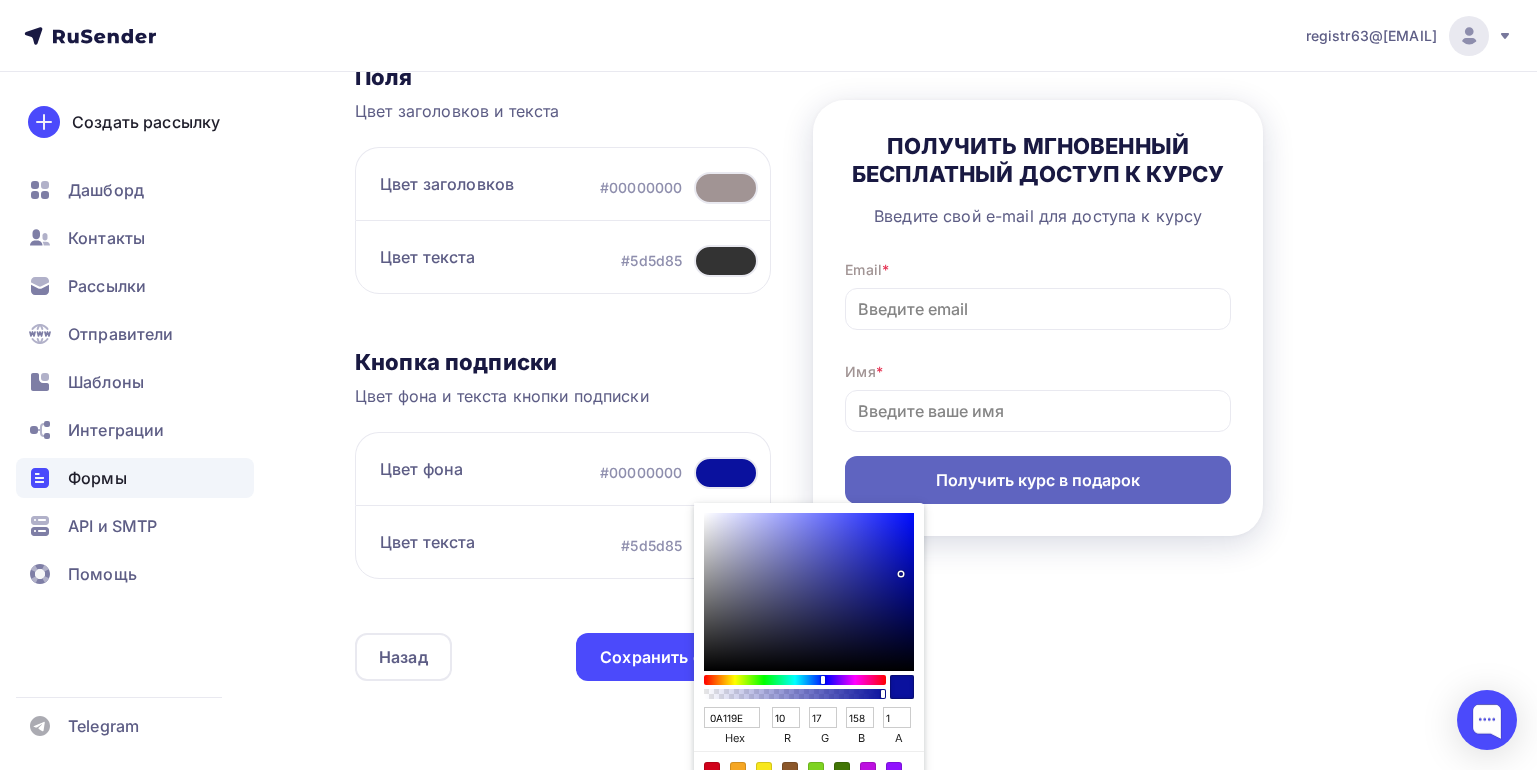 type on "091094" 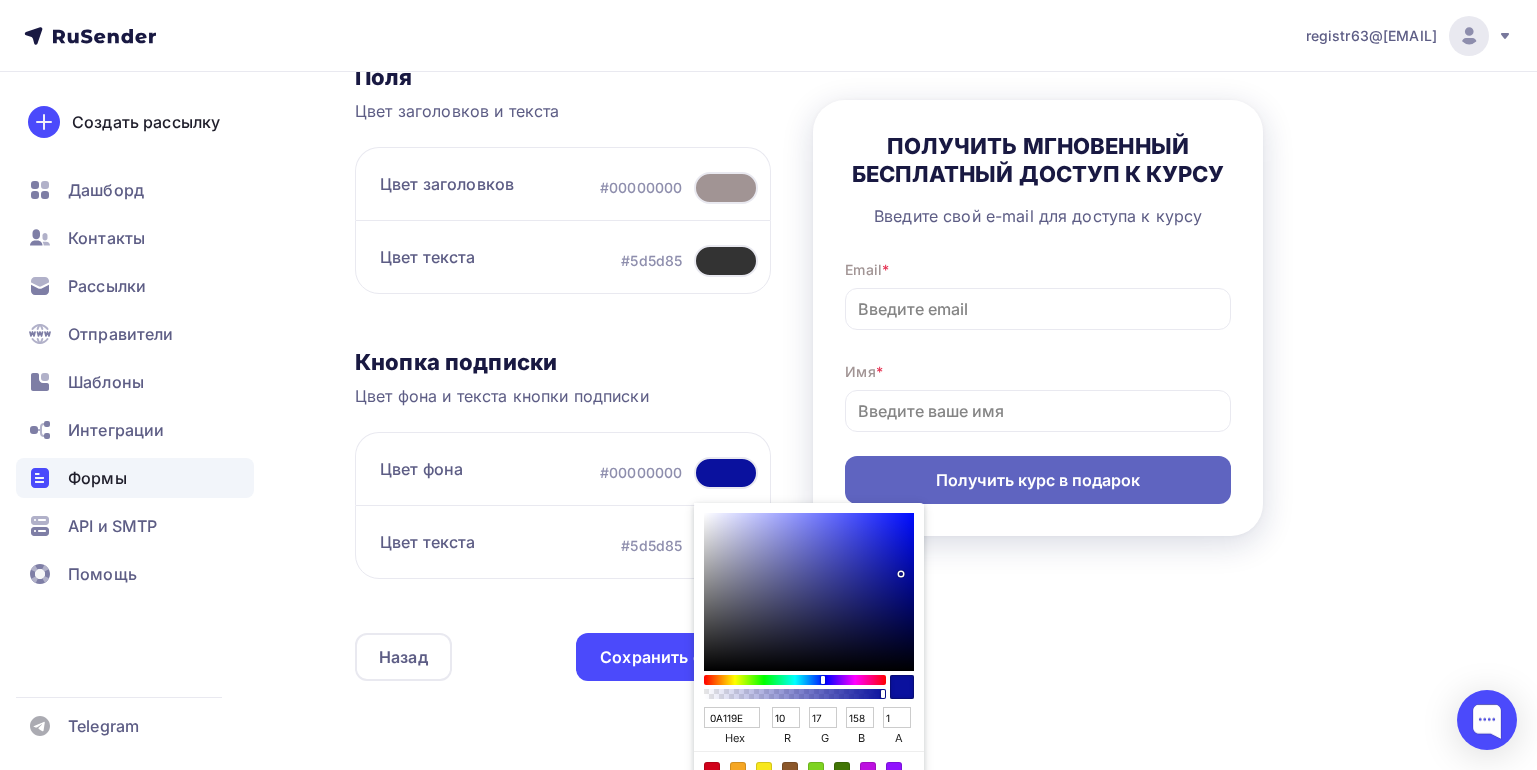 type on "9" 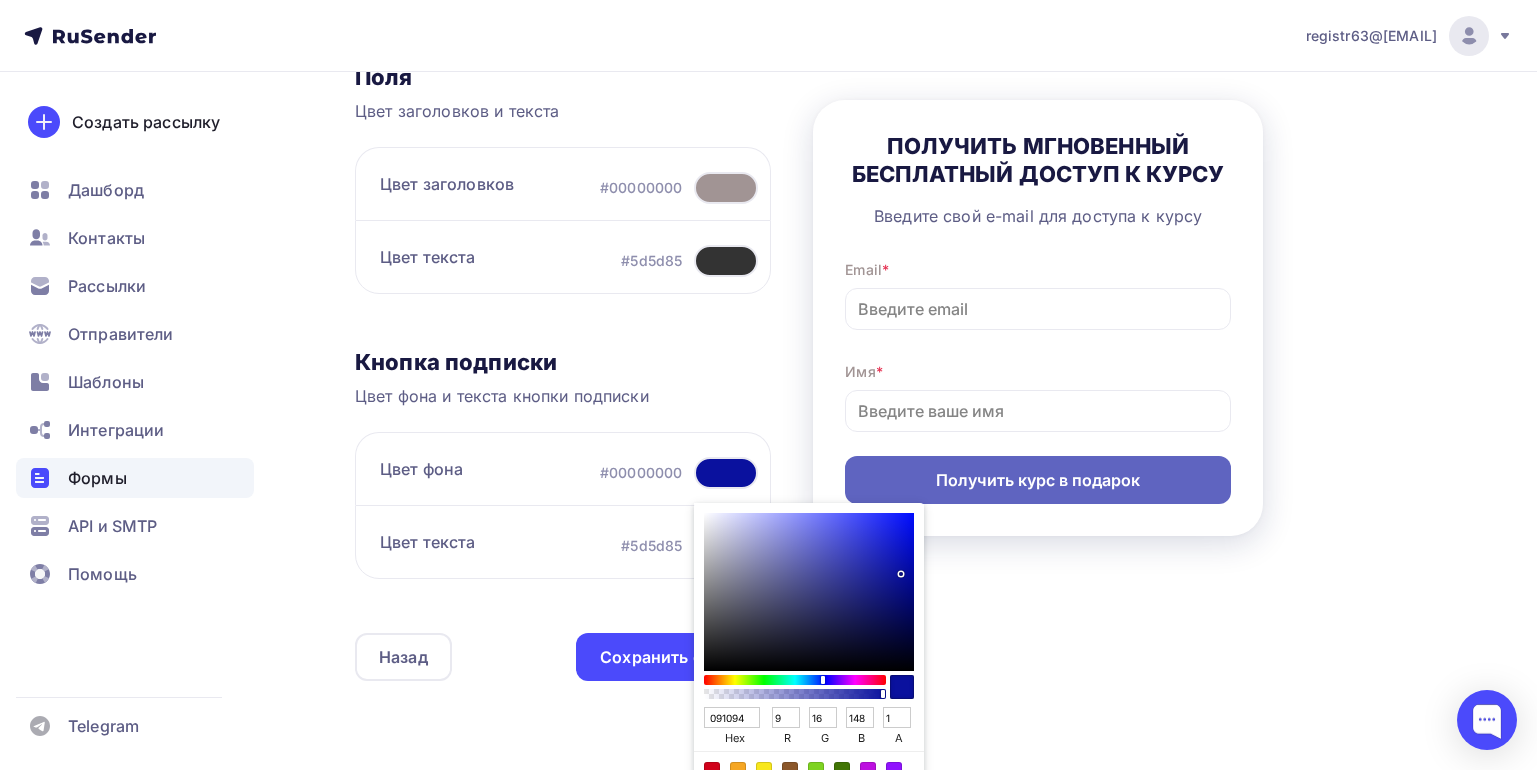 type on "091091" 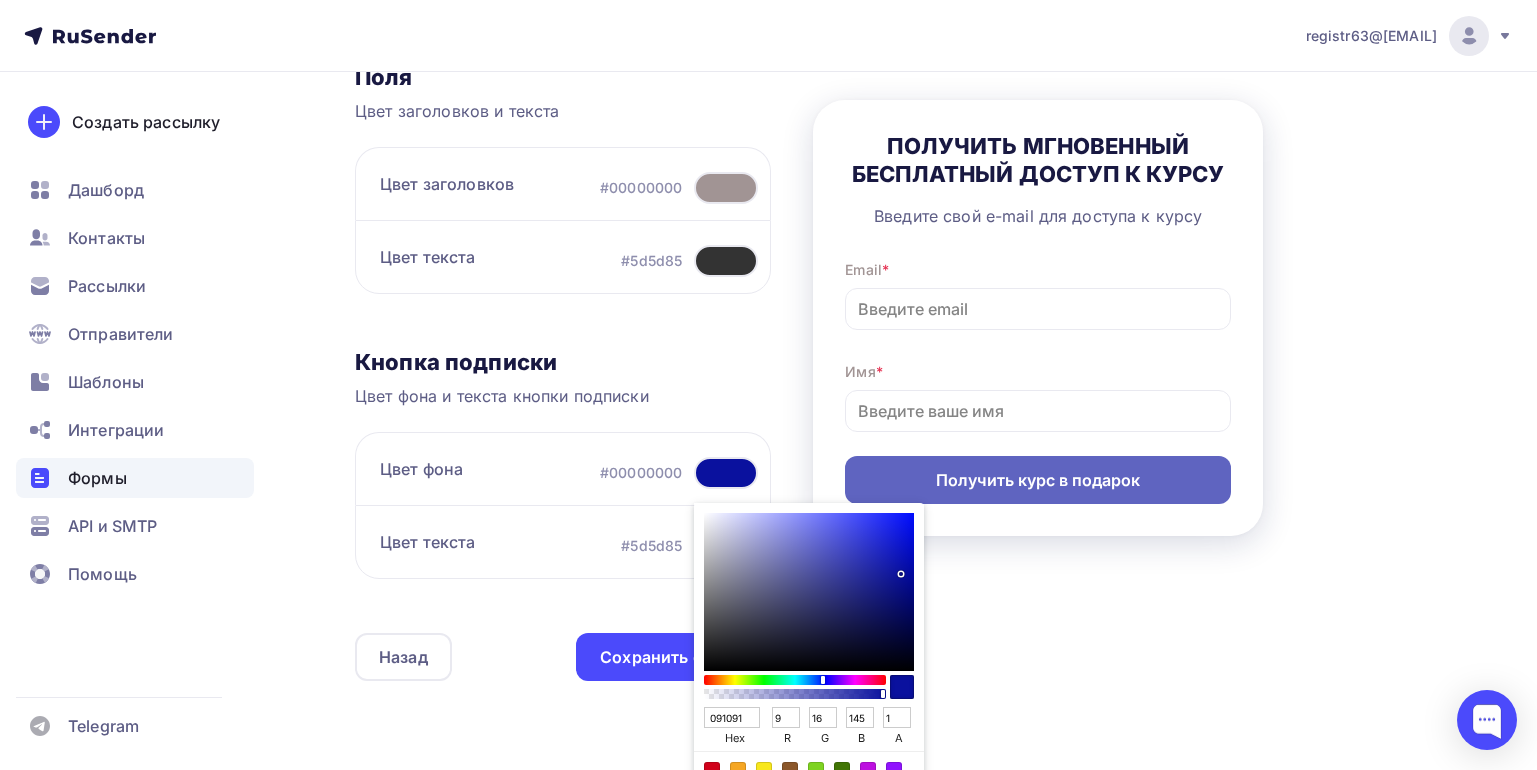 type on "080F88" 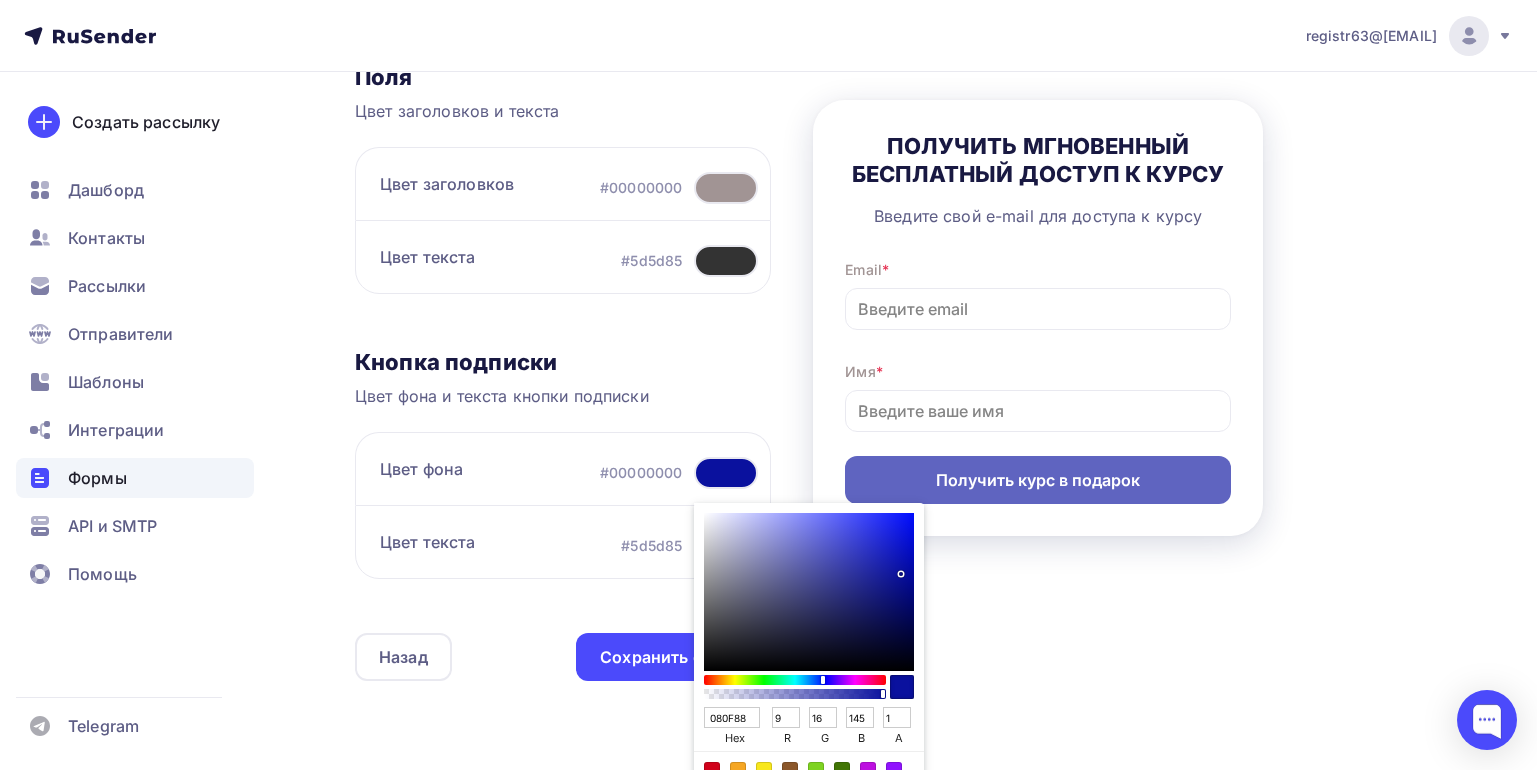 type on "8" 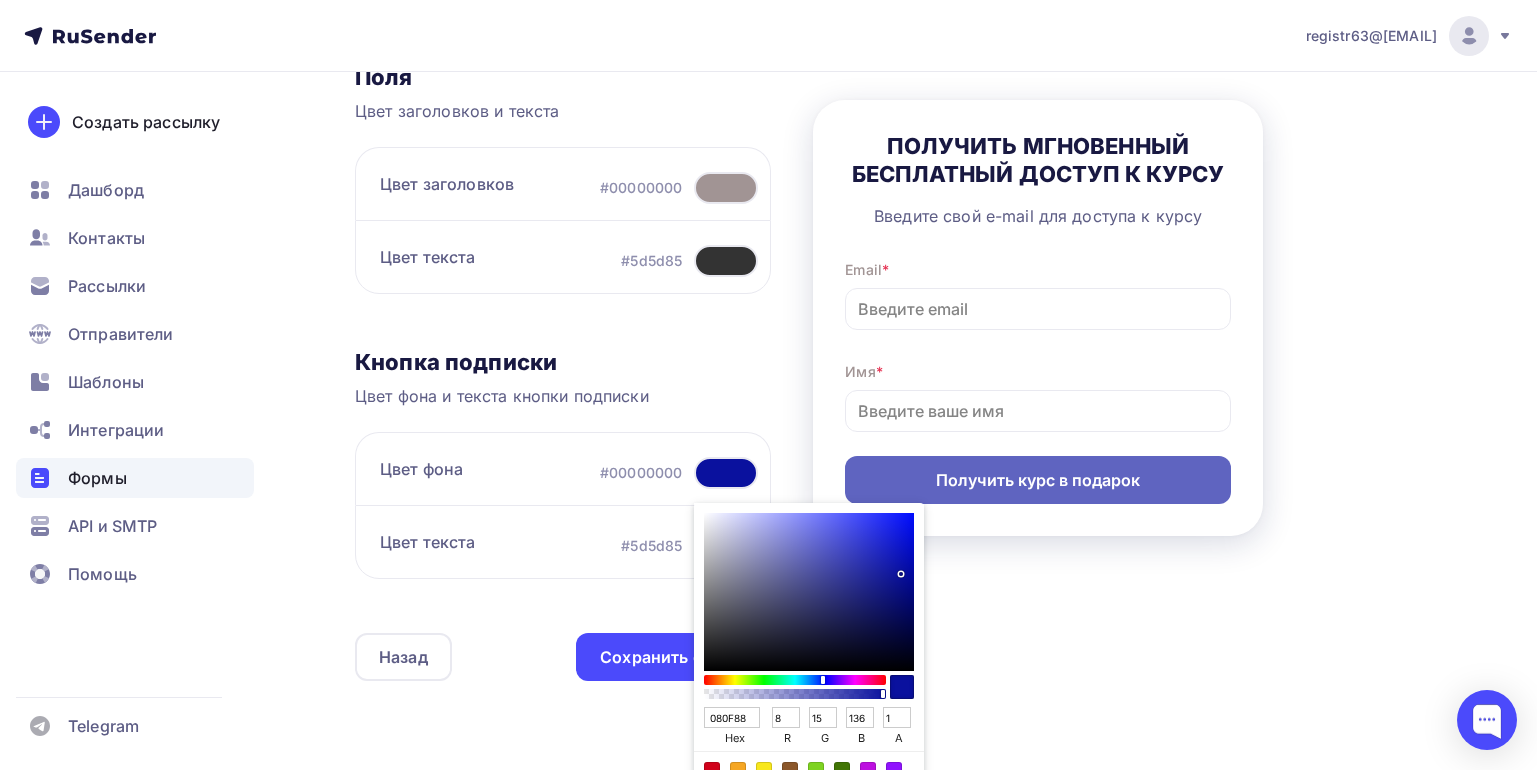 type on "080E81" 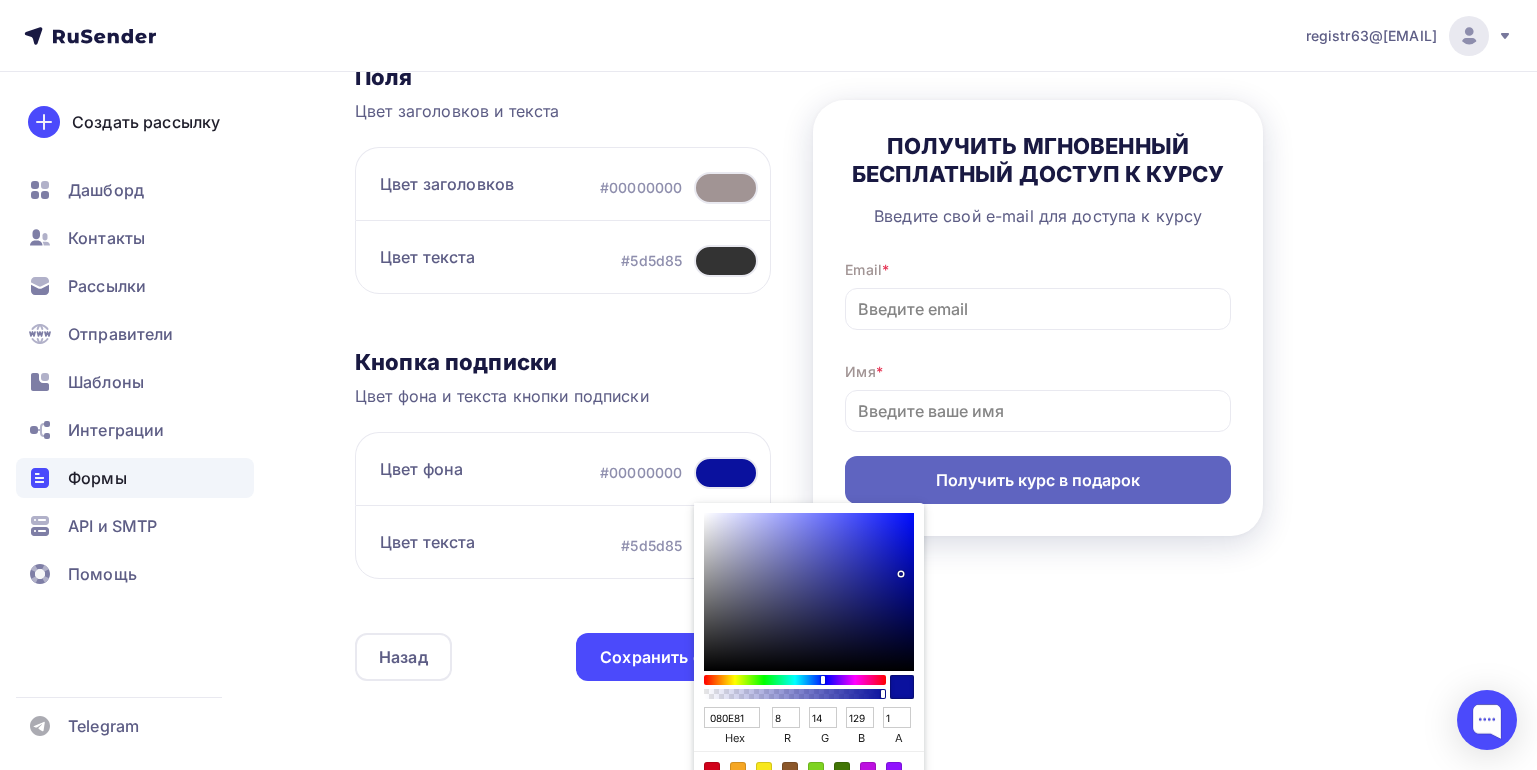 type on "080D7C" 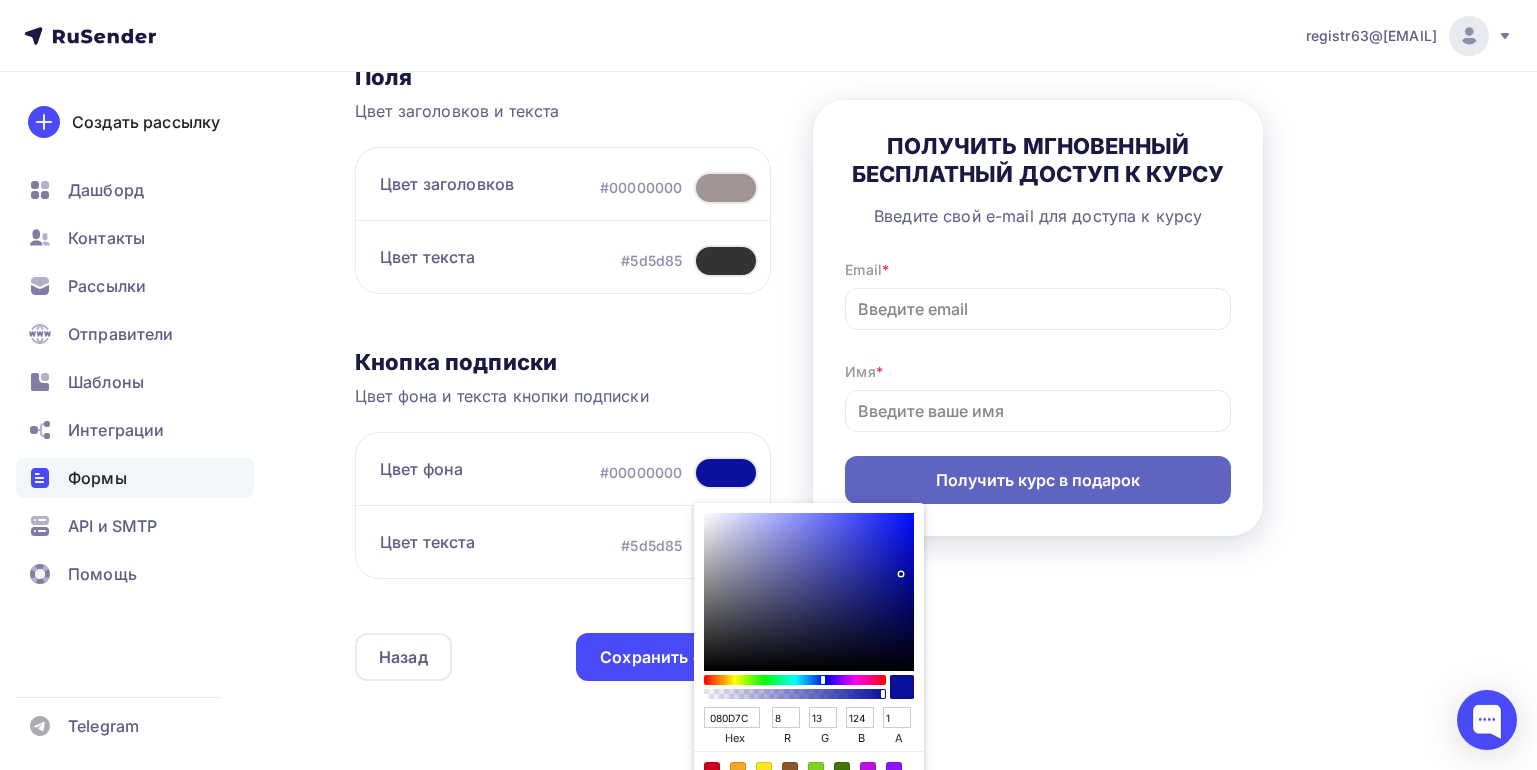 type on "070C76" 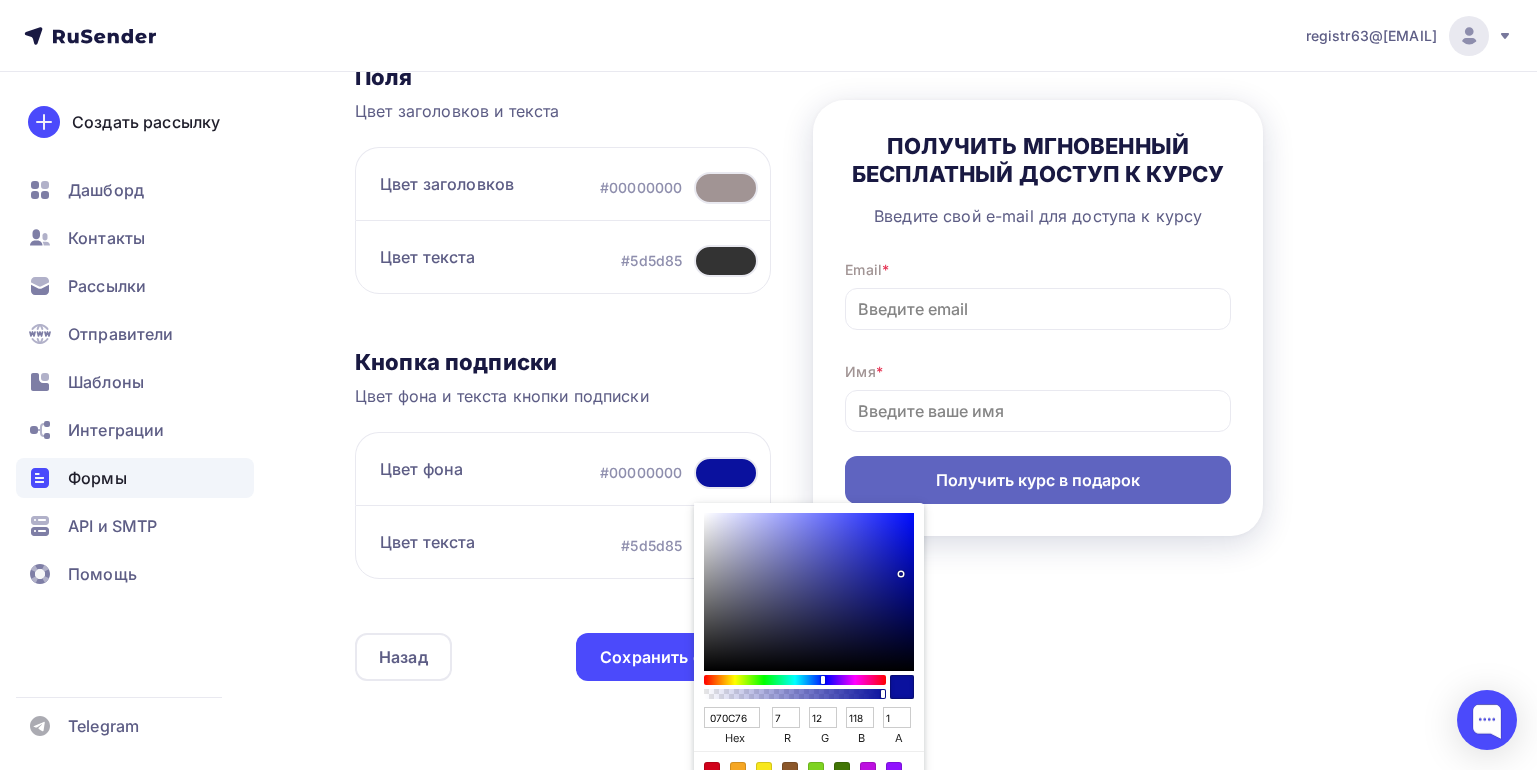 type on "070C74" 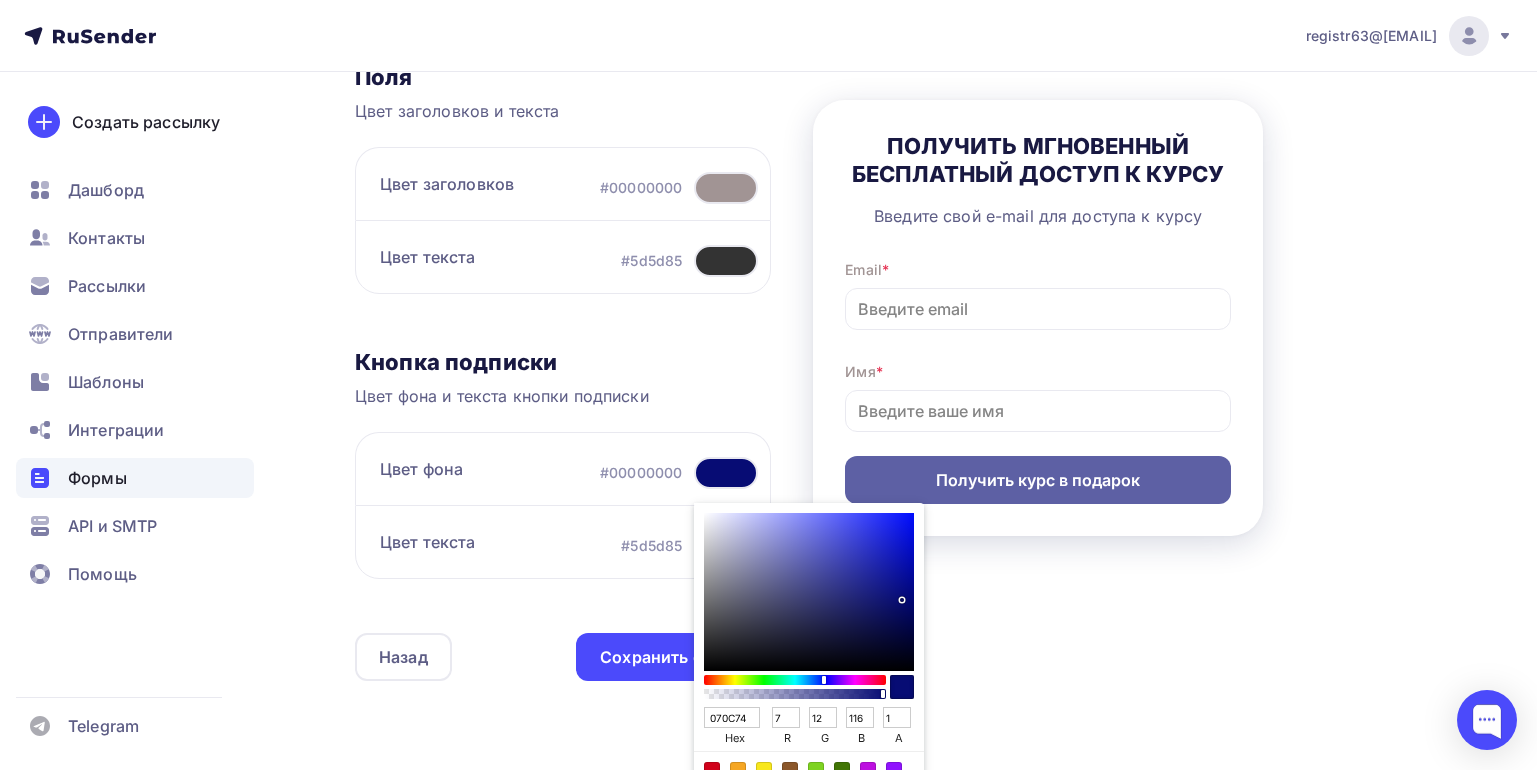 type on "070C76" 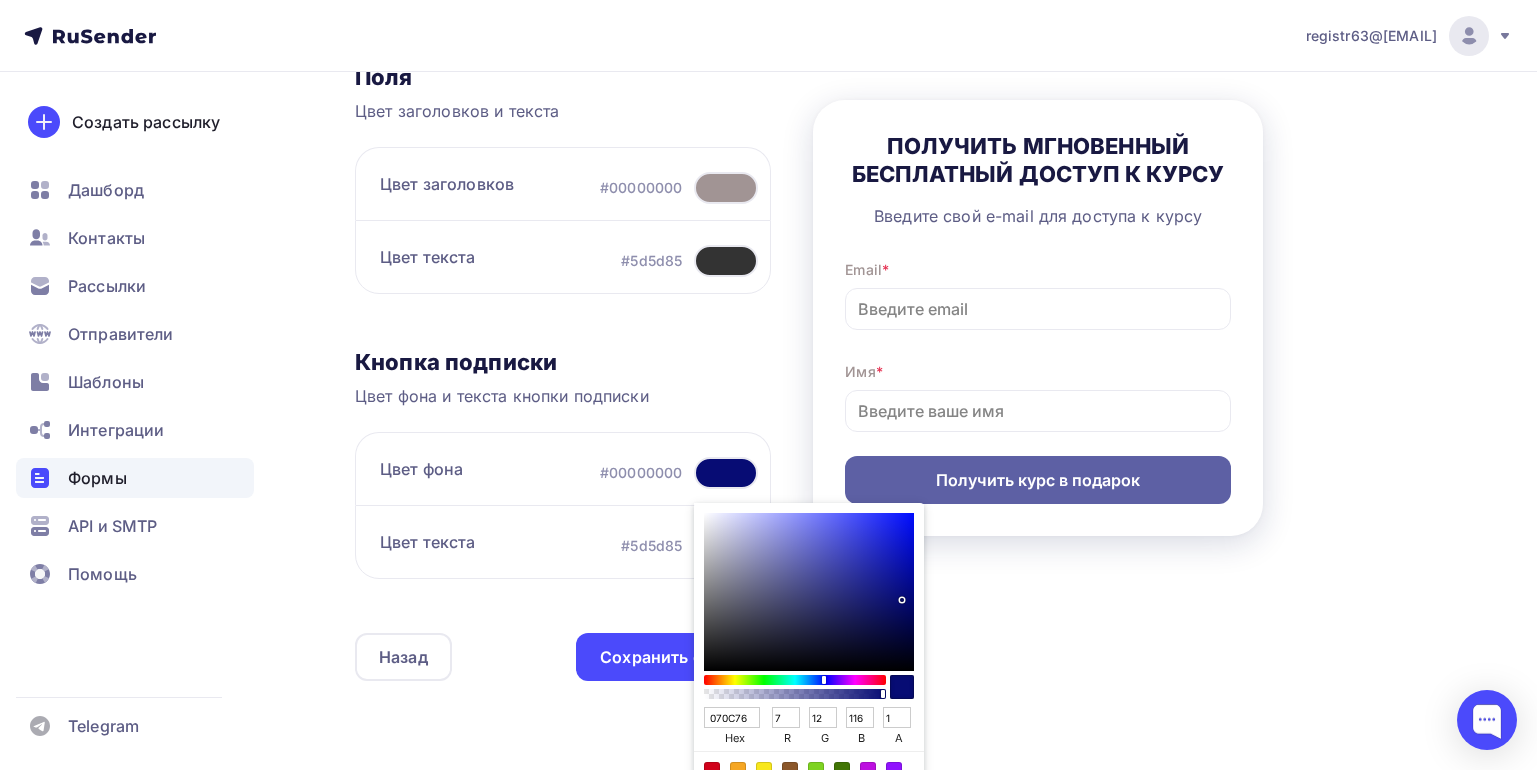 type on "118" 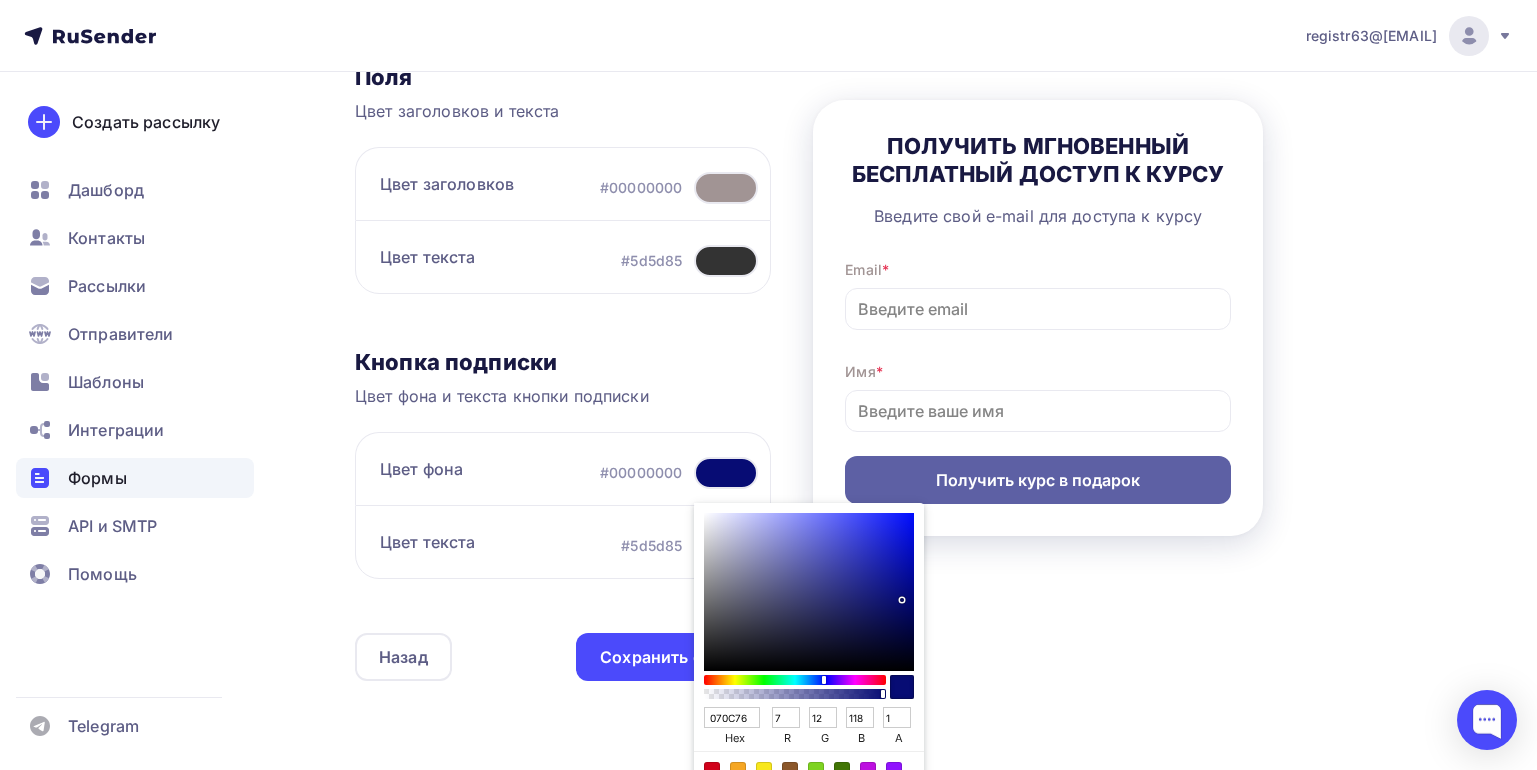 type on "070D7B" 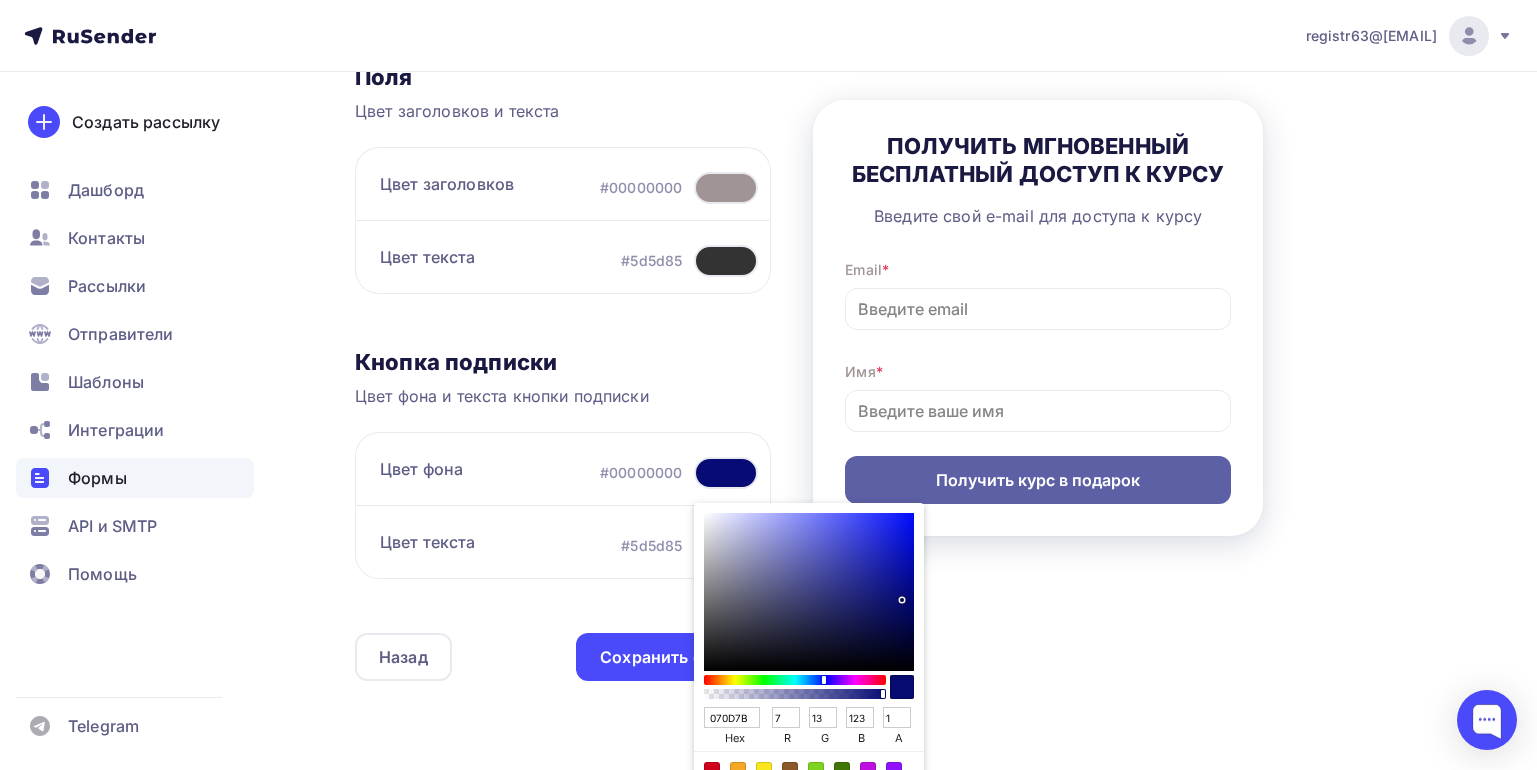 type on "080E81" 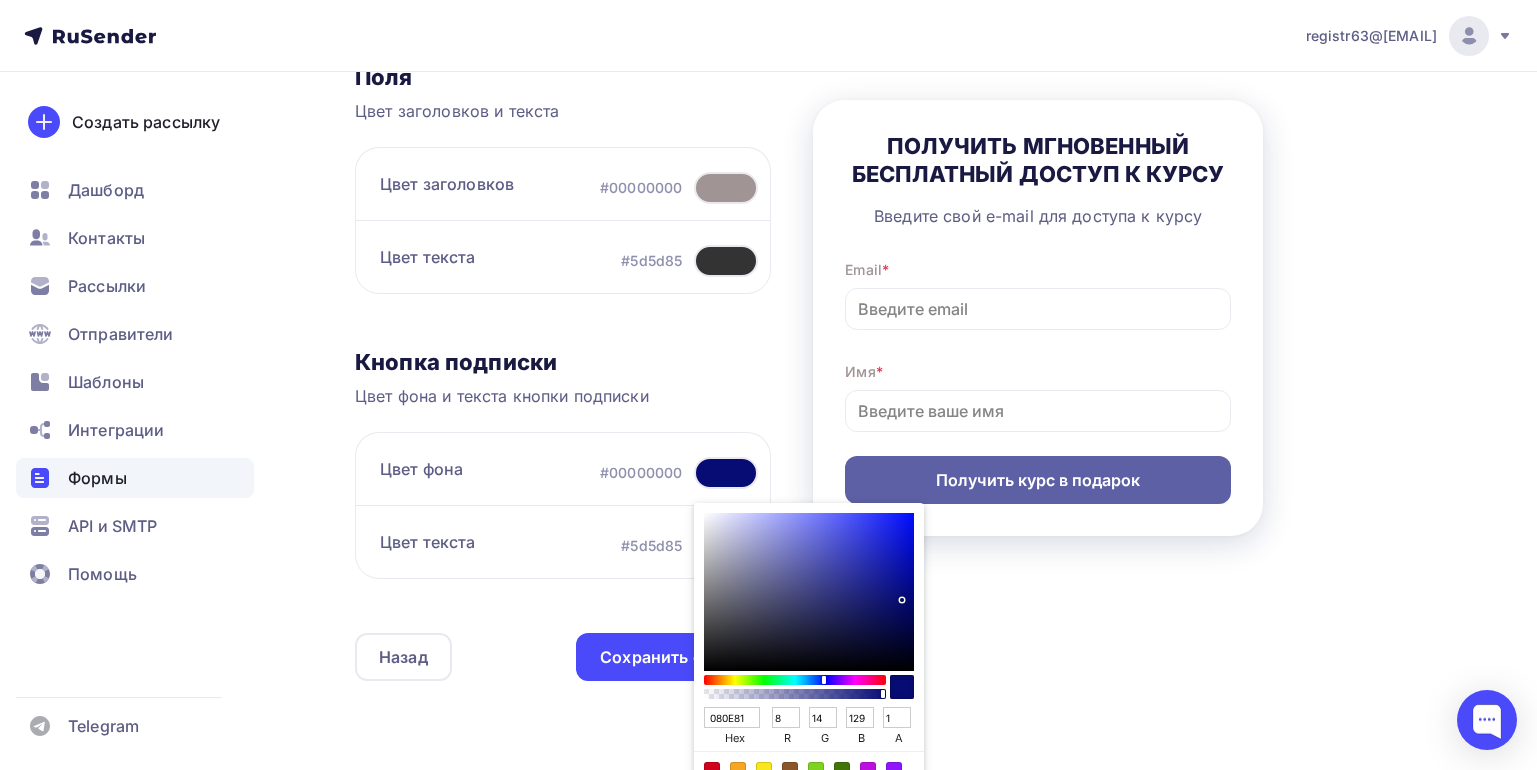 type on "0A12AB" 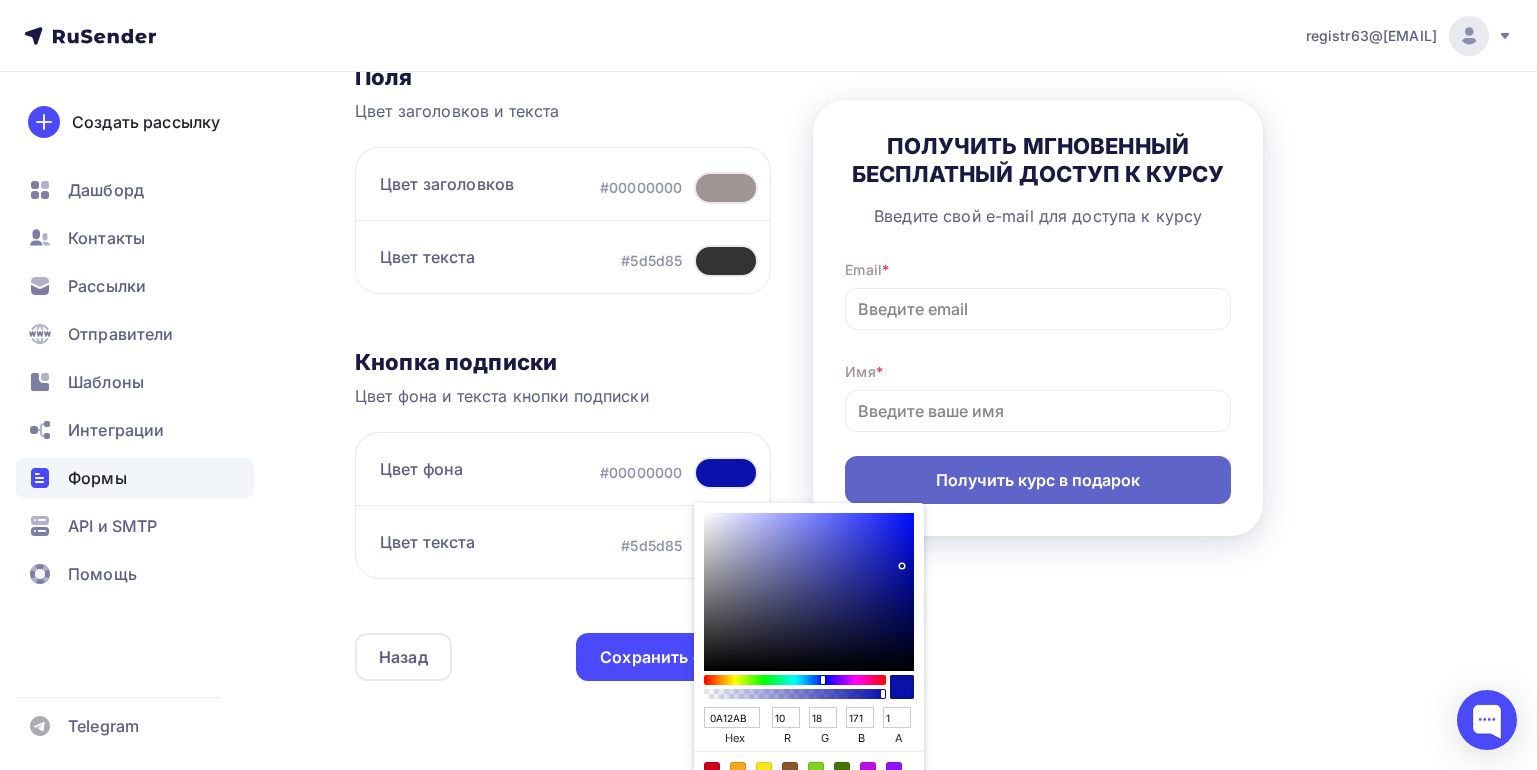 type on "0B13B2" 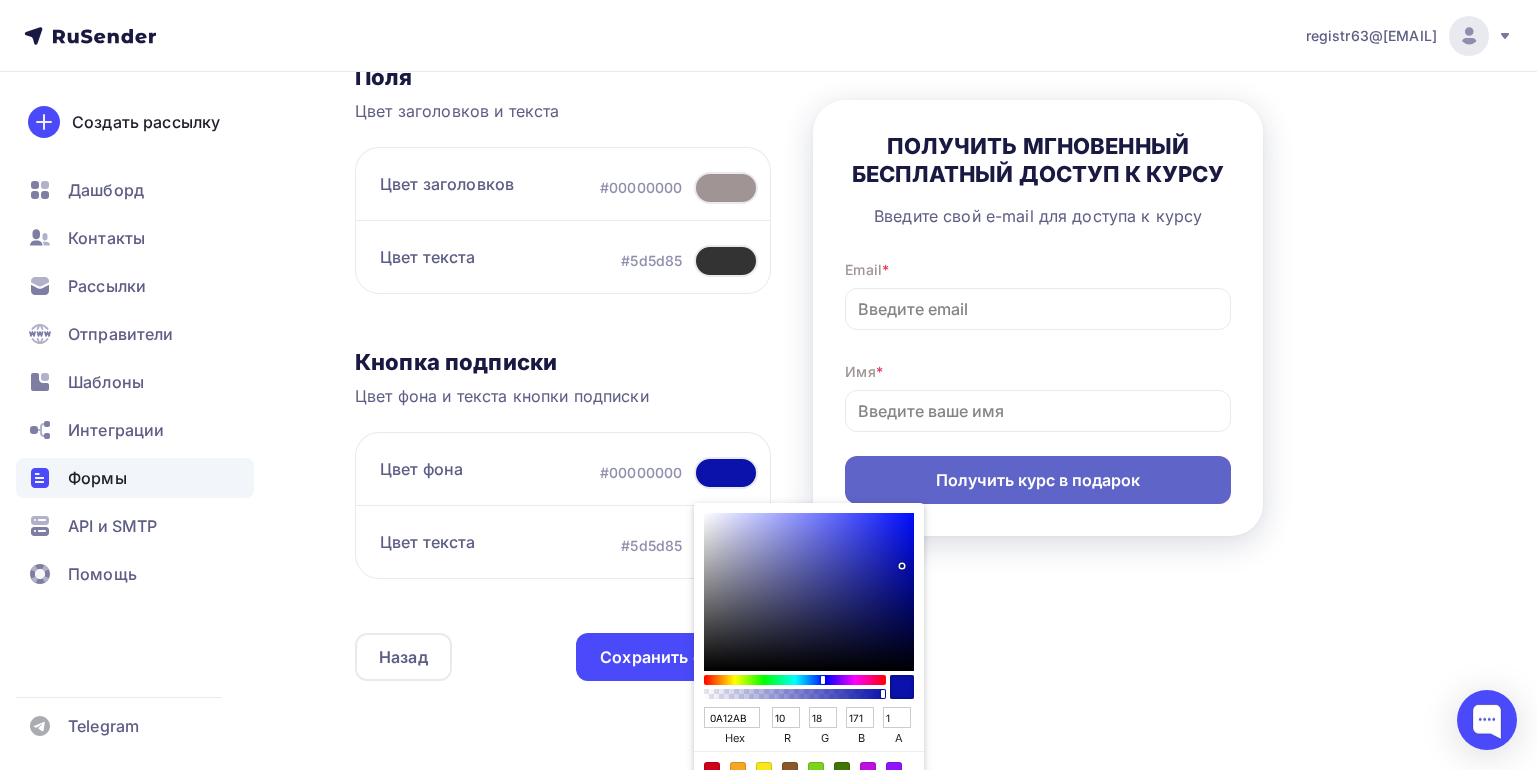 type on "11" 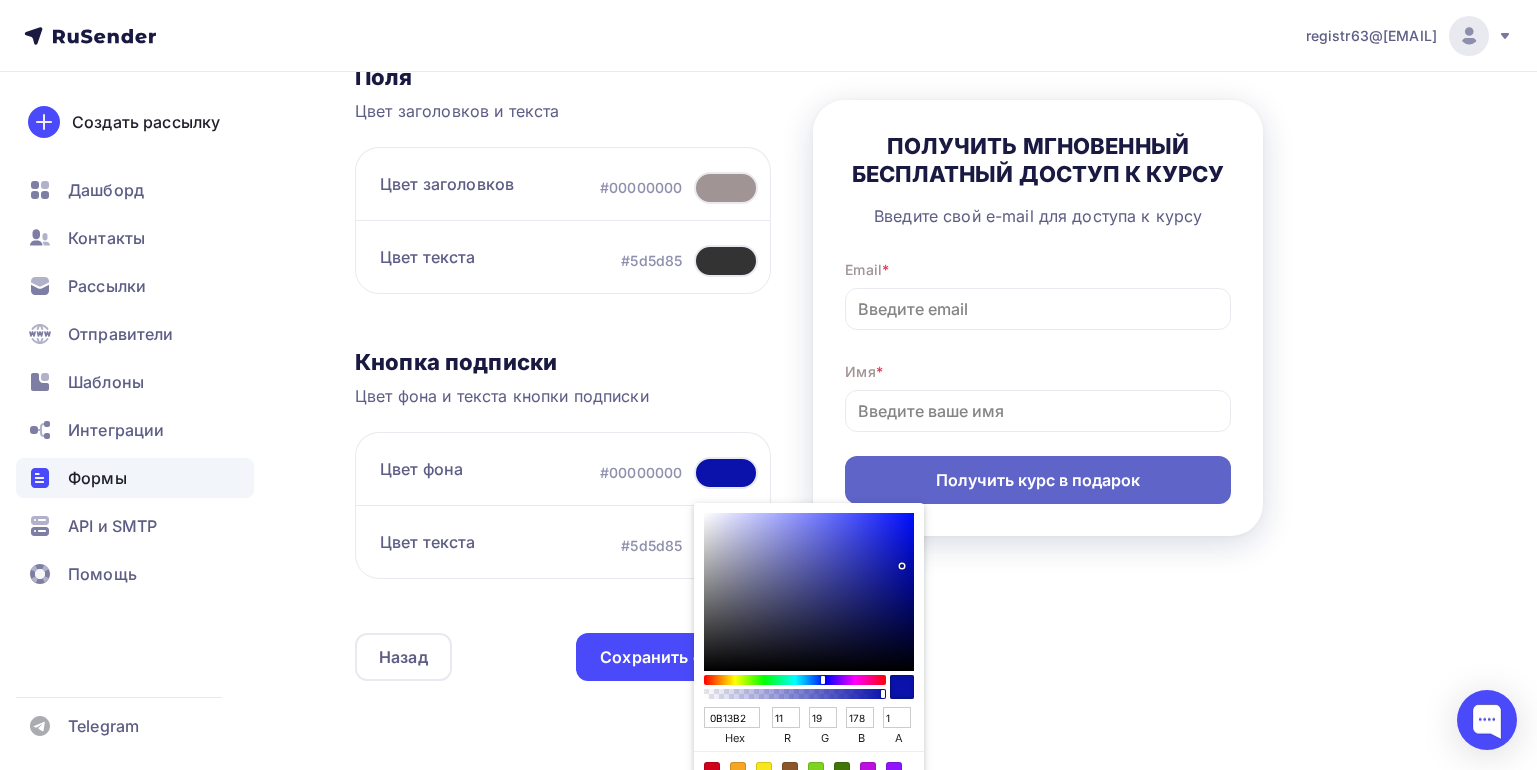 type on "0B14BB" 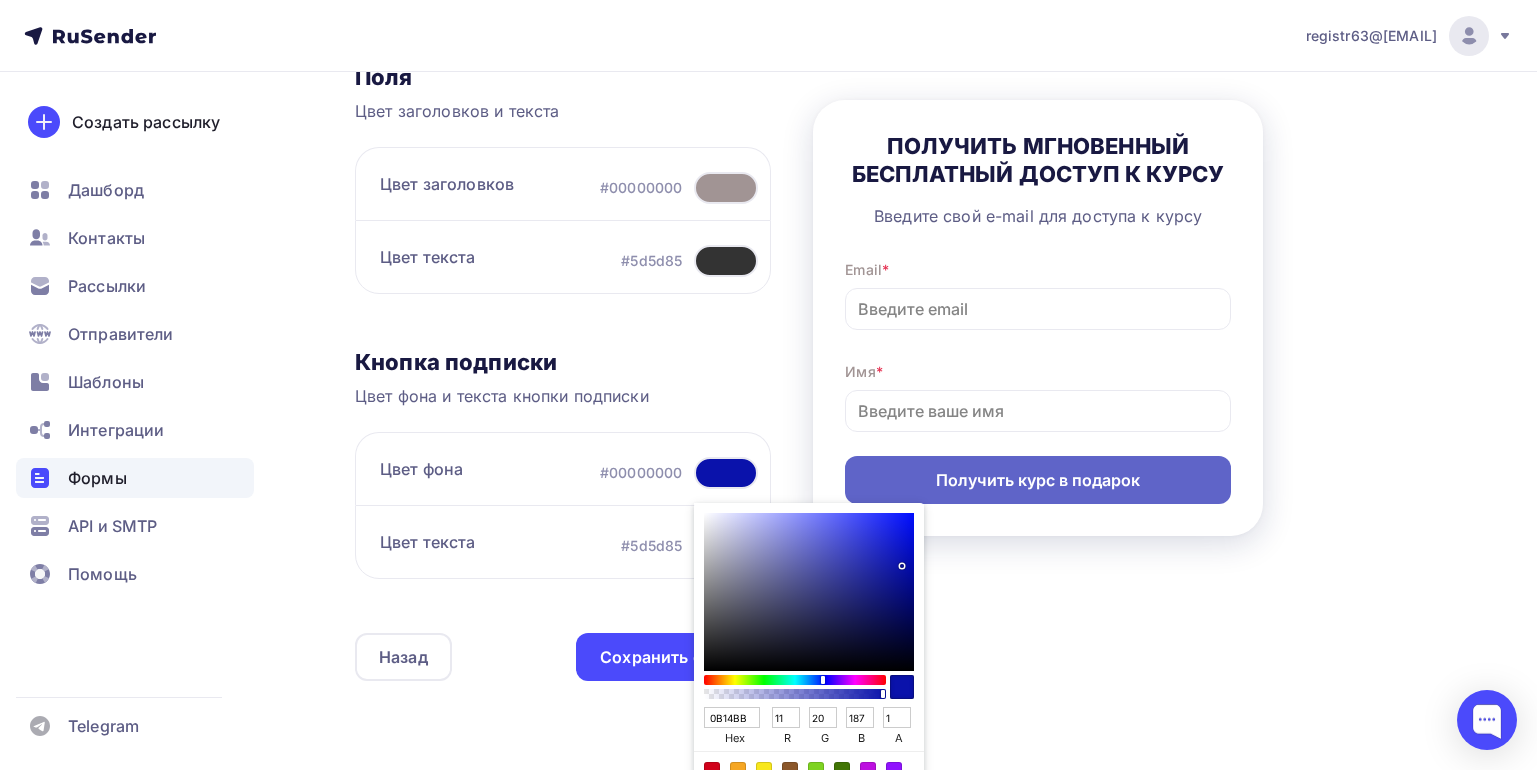 type on "0D17CA" 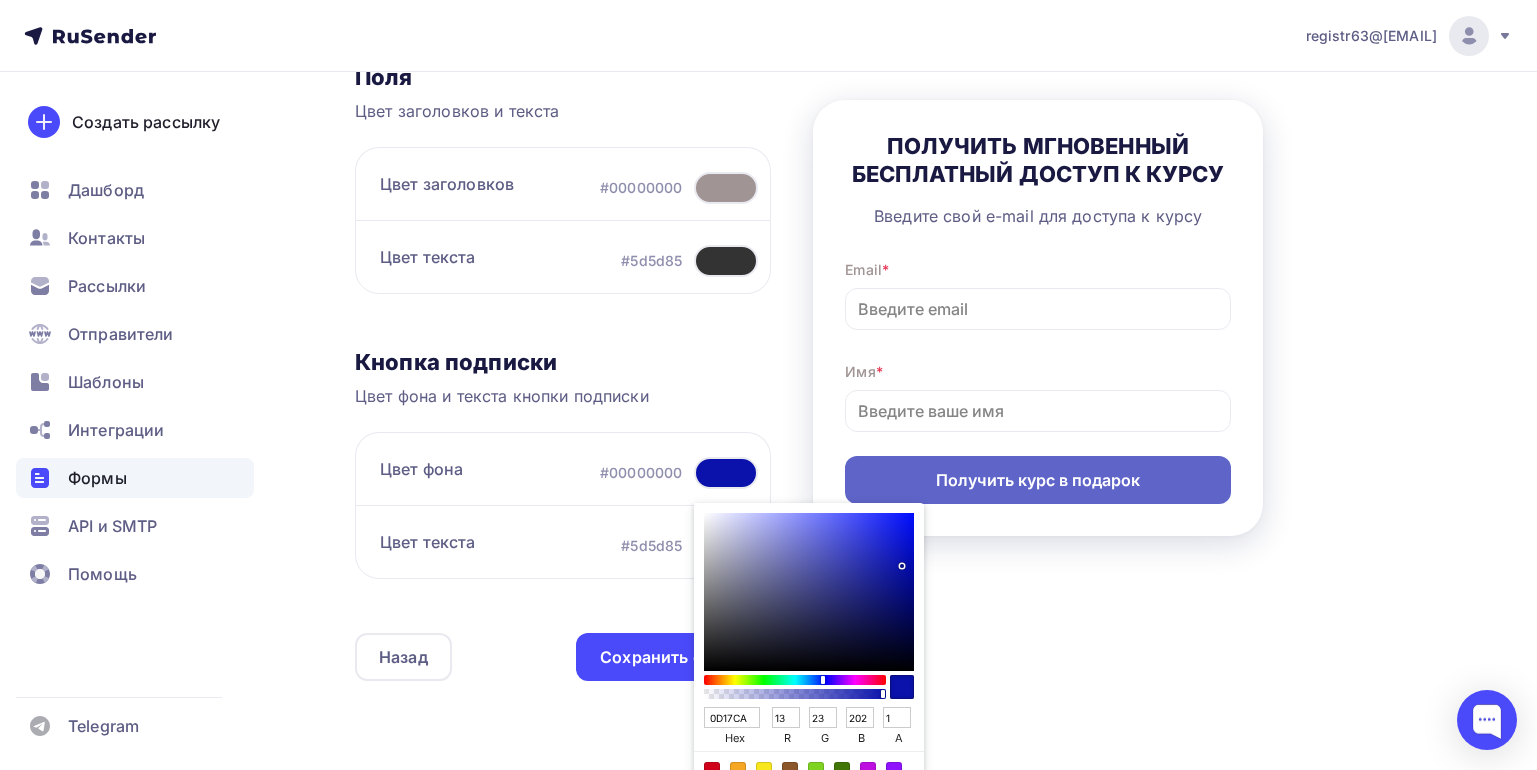type on "0F1ADA" 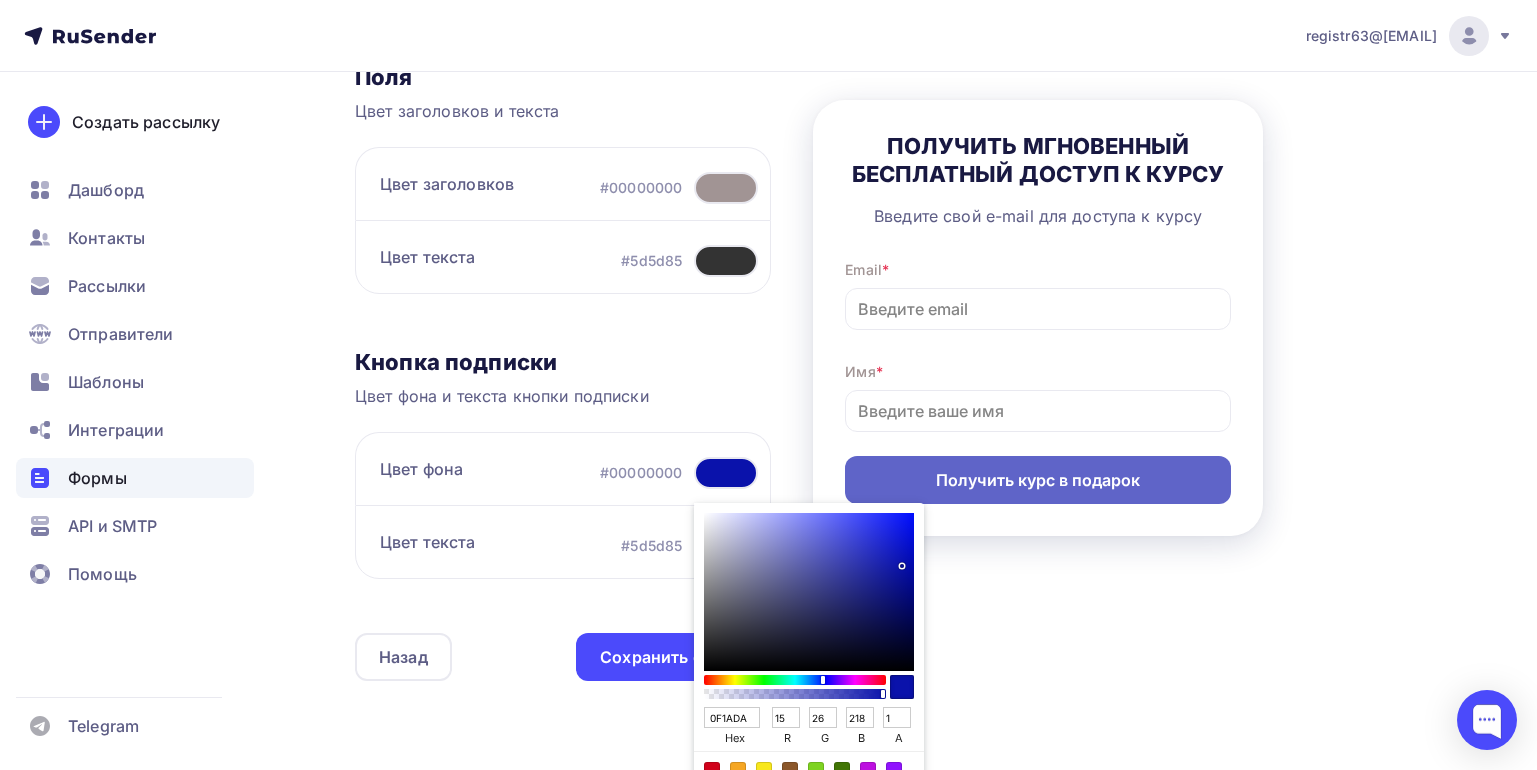 type on "111DE5" 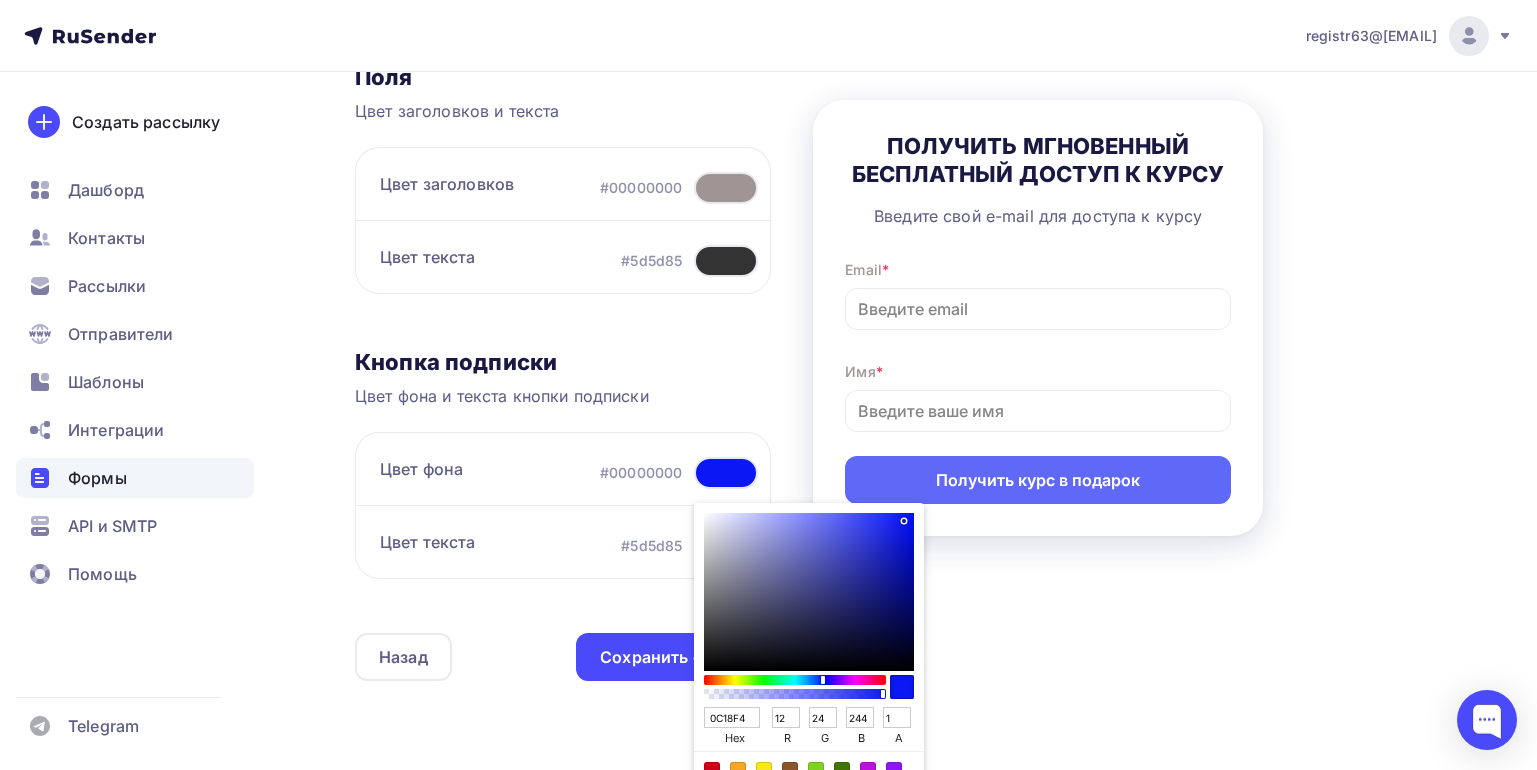 drag, startPoint x: 881, startPoint y: 585, endPoint x: 901, endPoint y: 520, distance: 68.007355 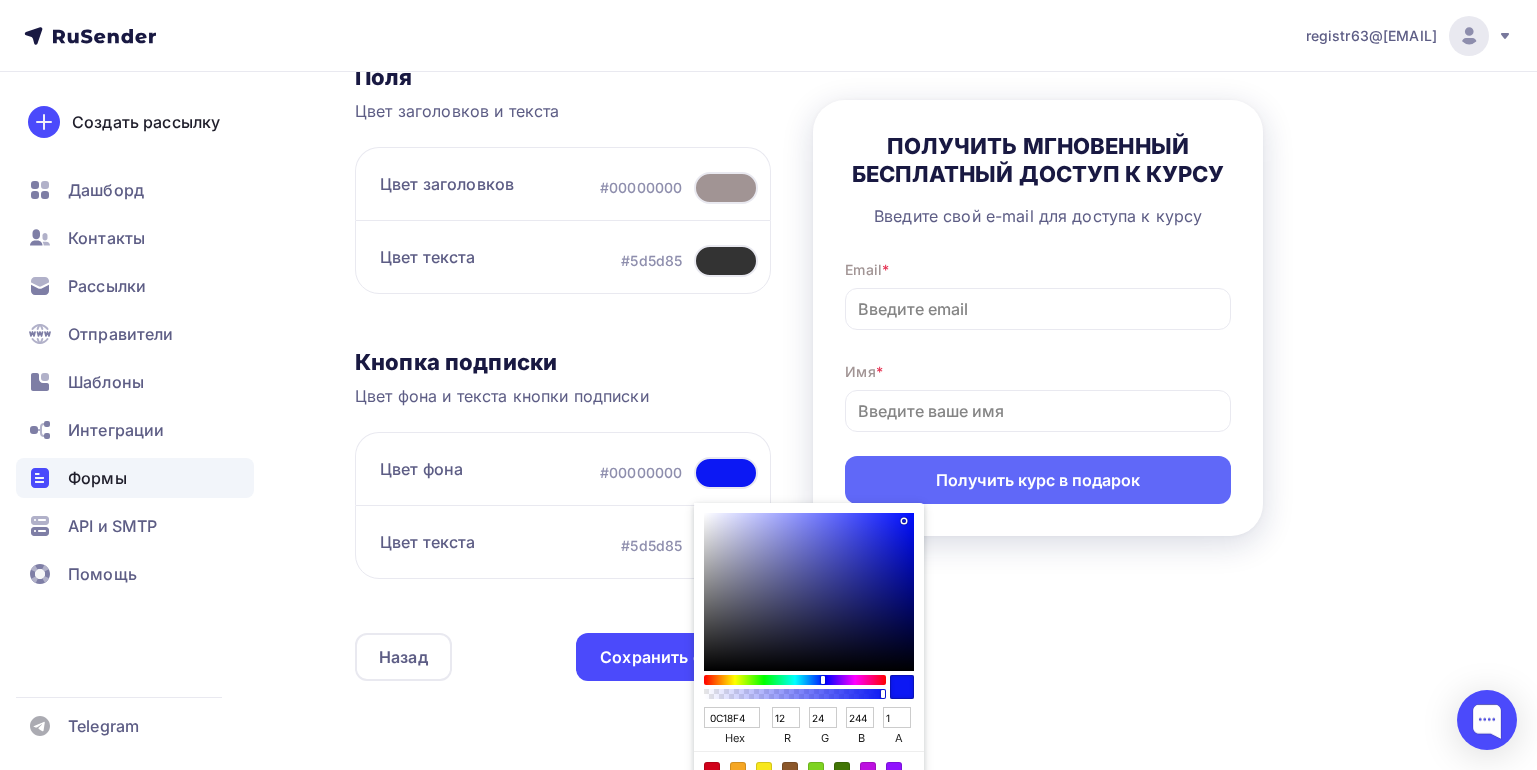 click at bounding box center (809, 592) 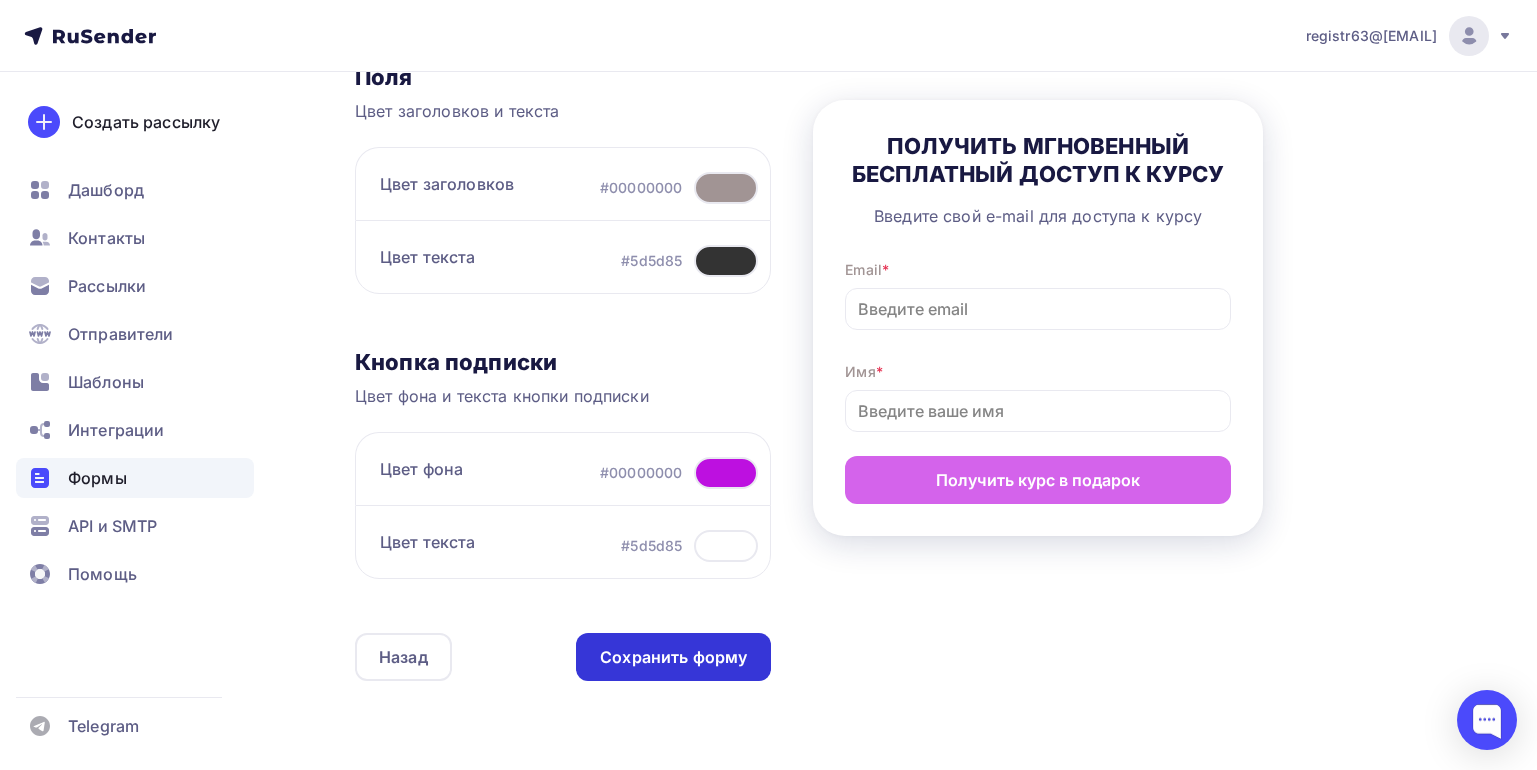 click on "Сохранить форму" at bounding box center (673, 657) 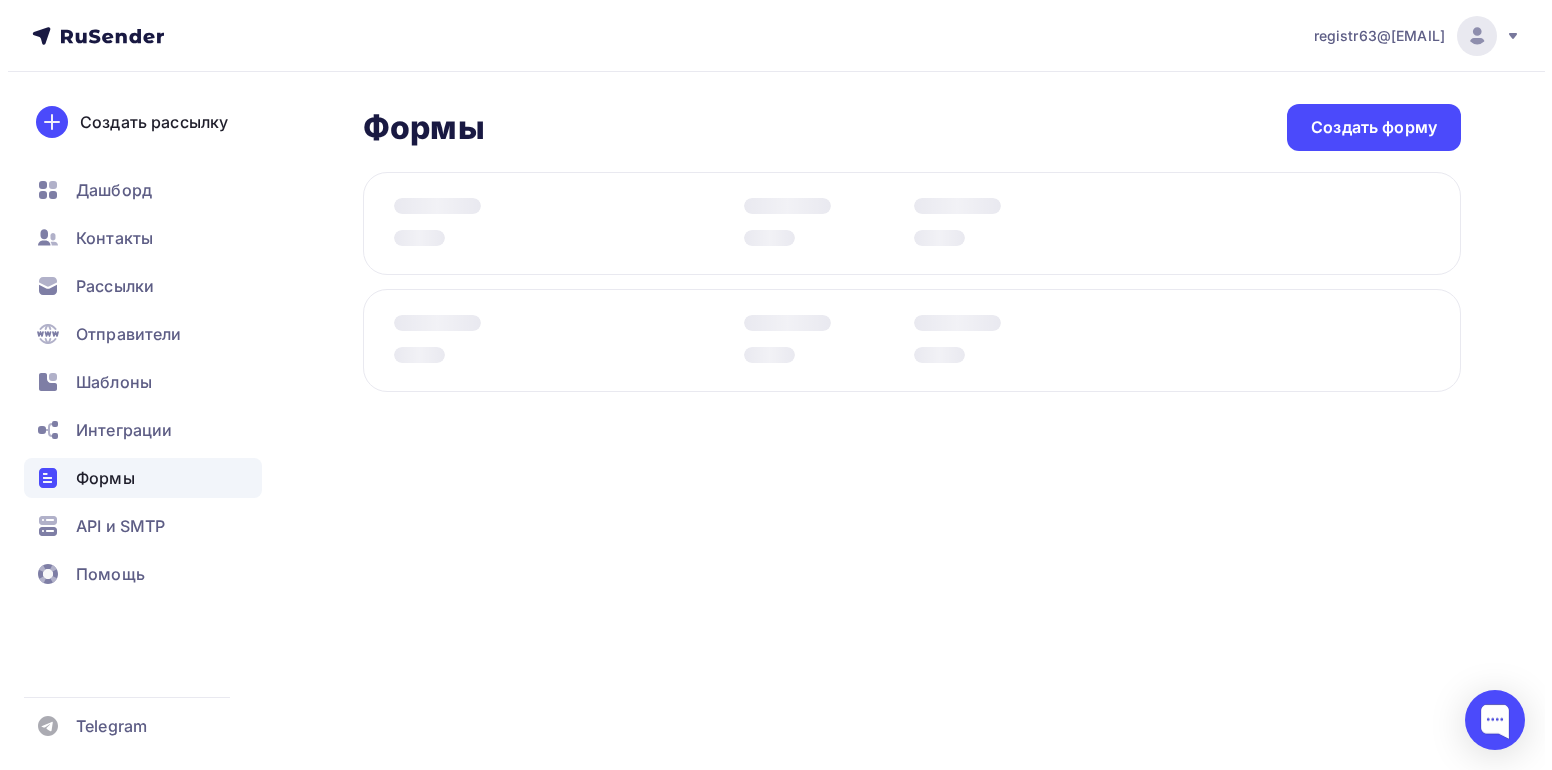 scroll, scrollTop: 0, scrollLeft: 0, axis: both 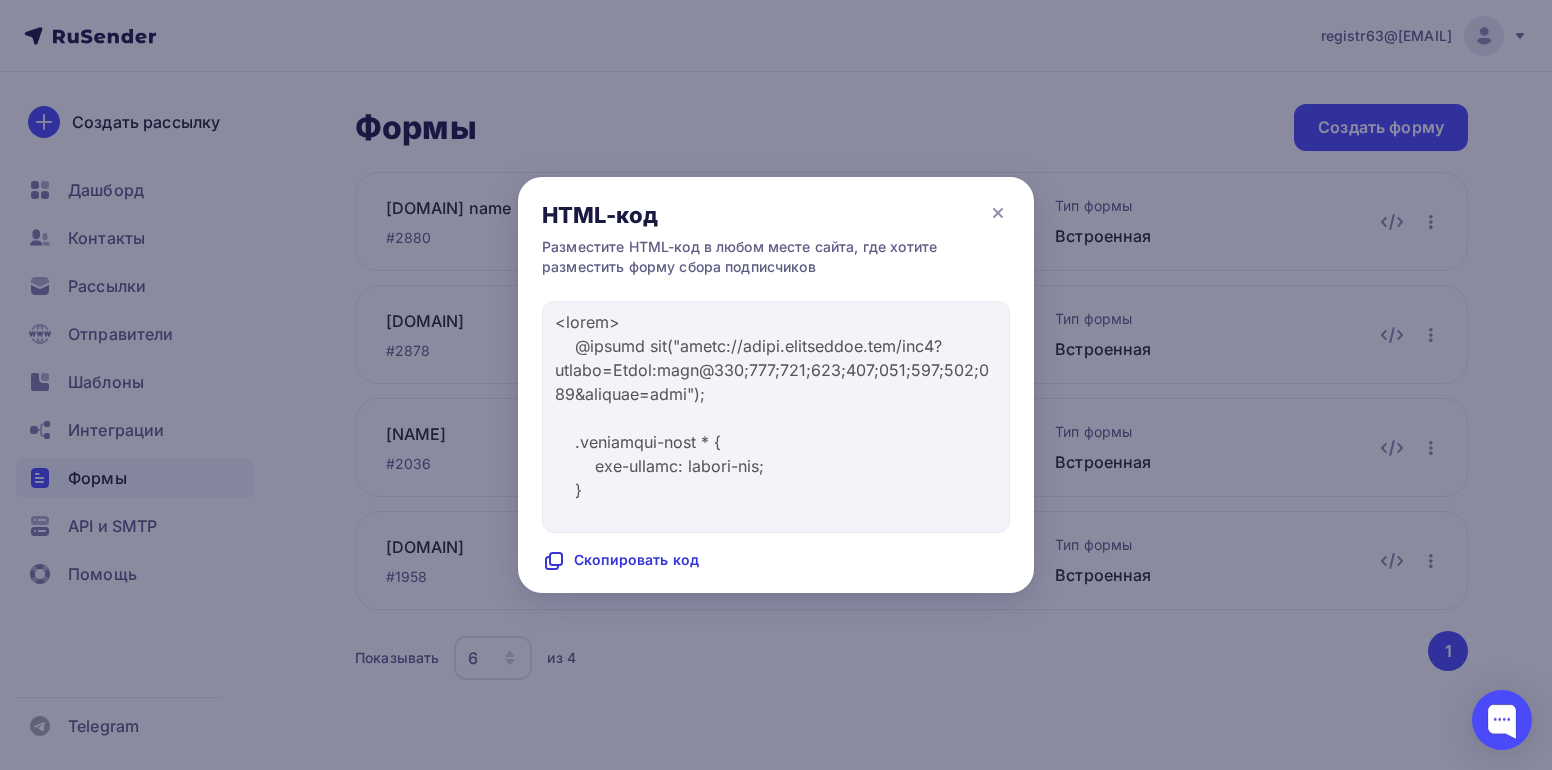 click 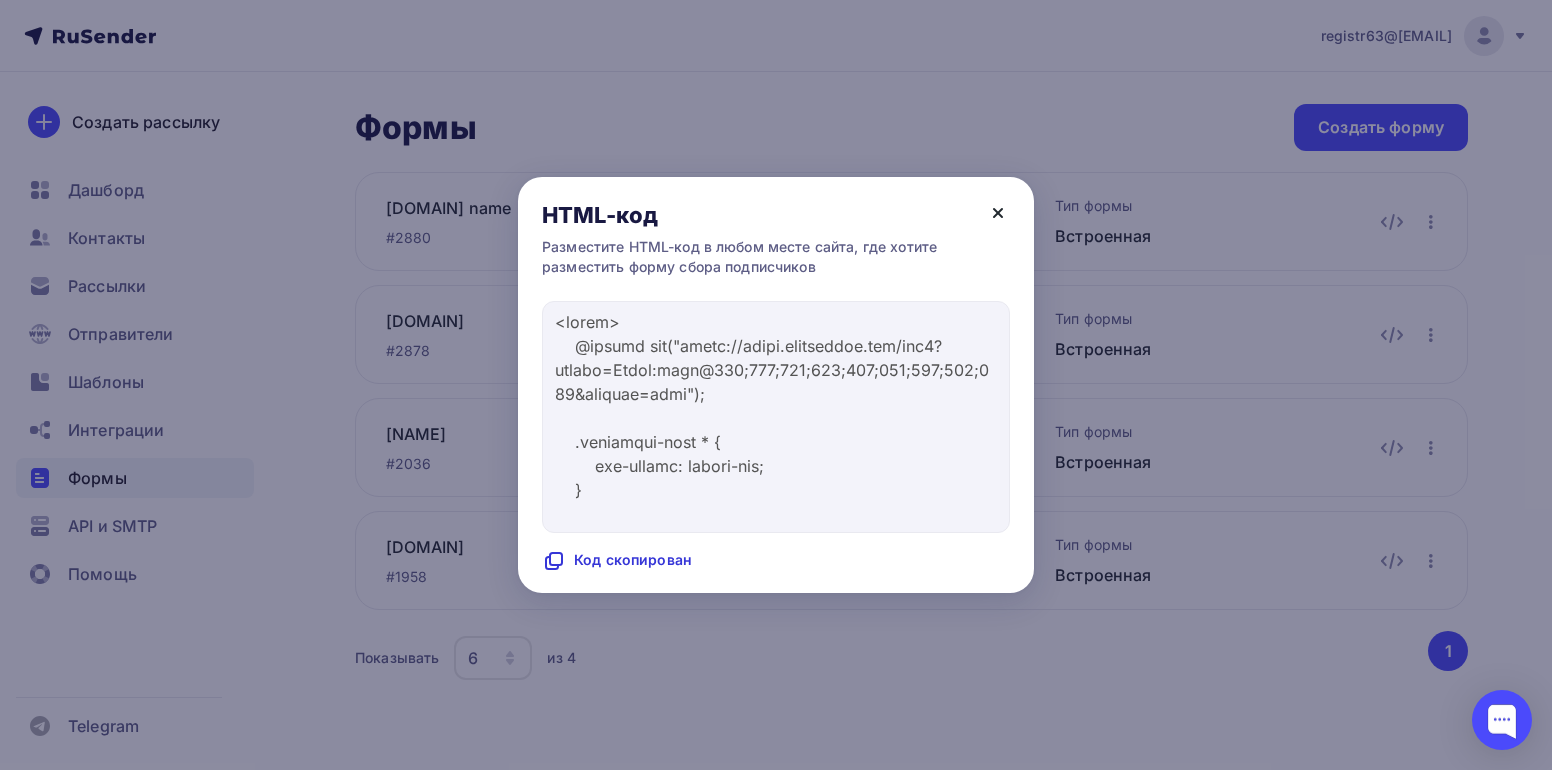 click 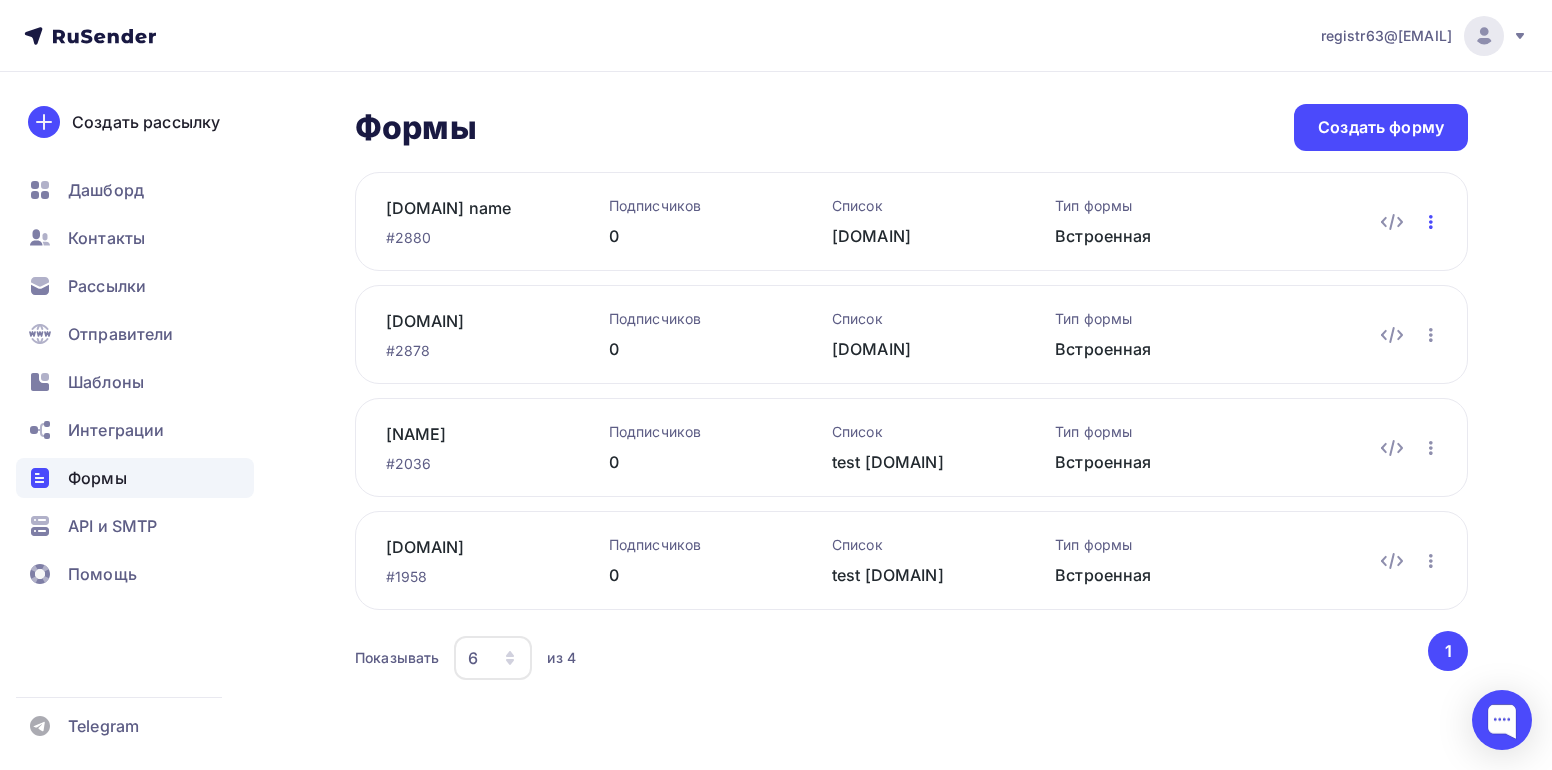 click 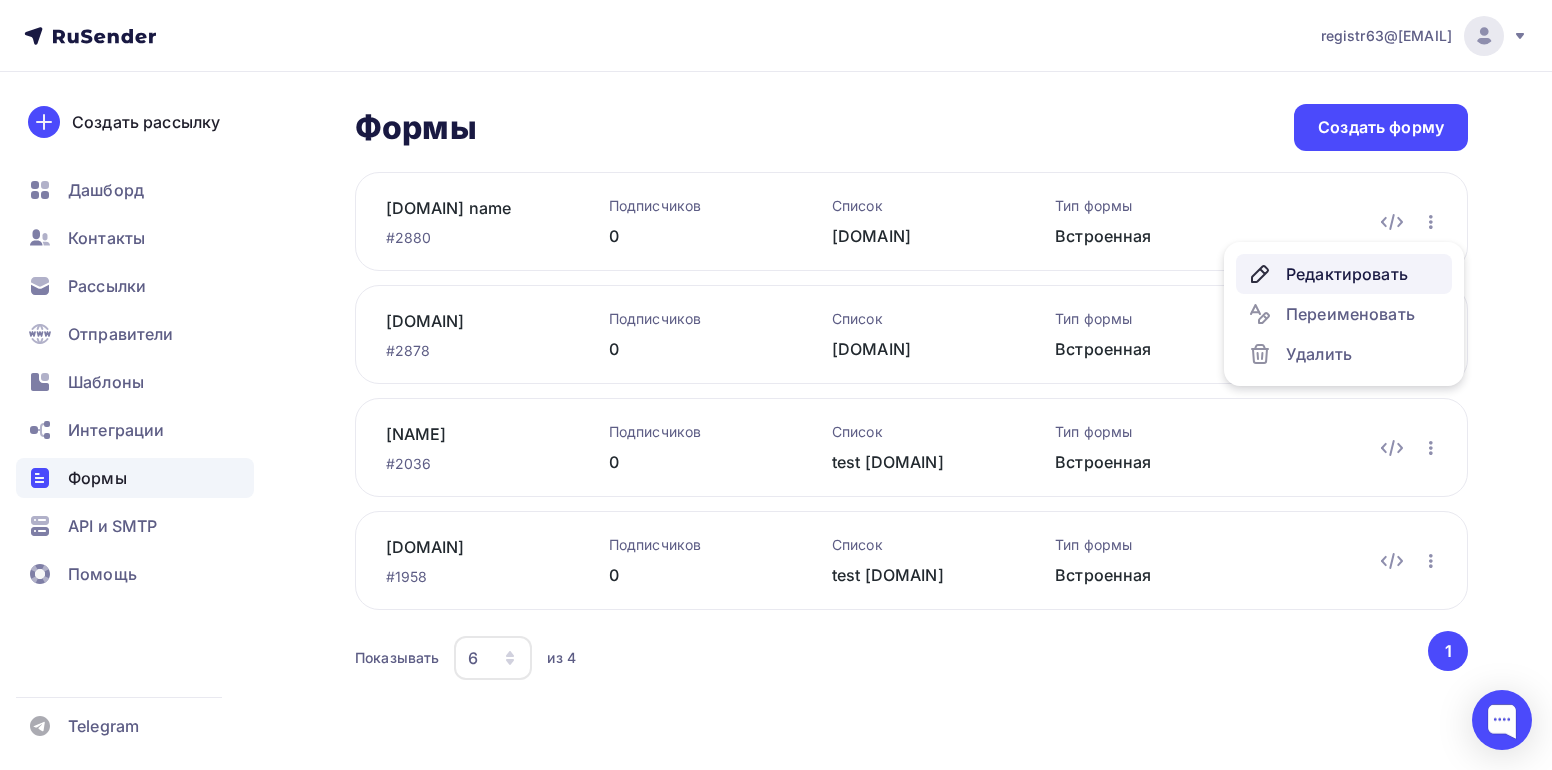 click on "Редактировать" at bounding box center (1344, 274) 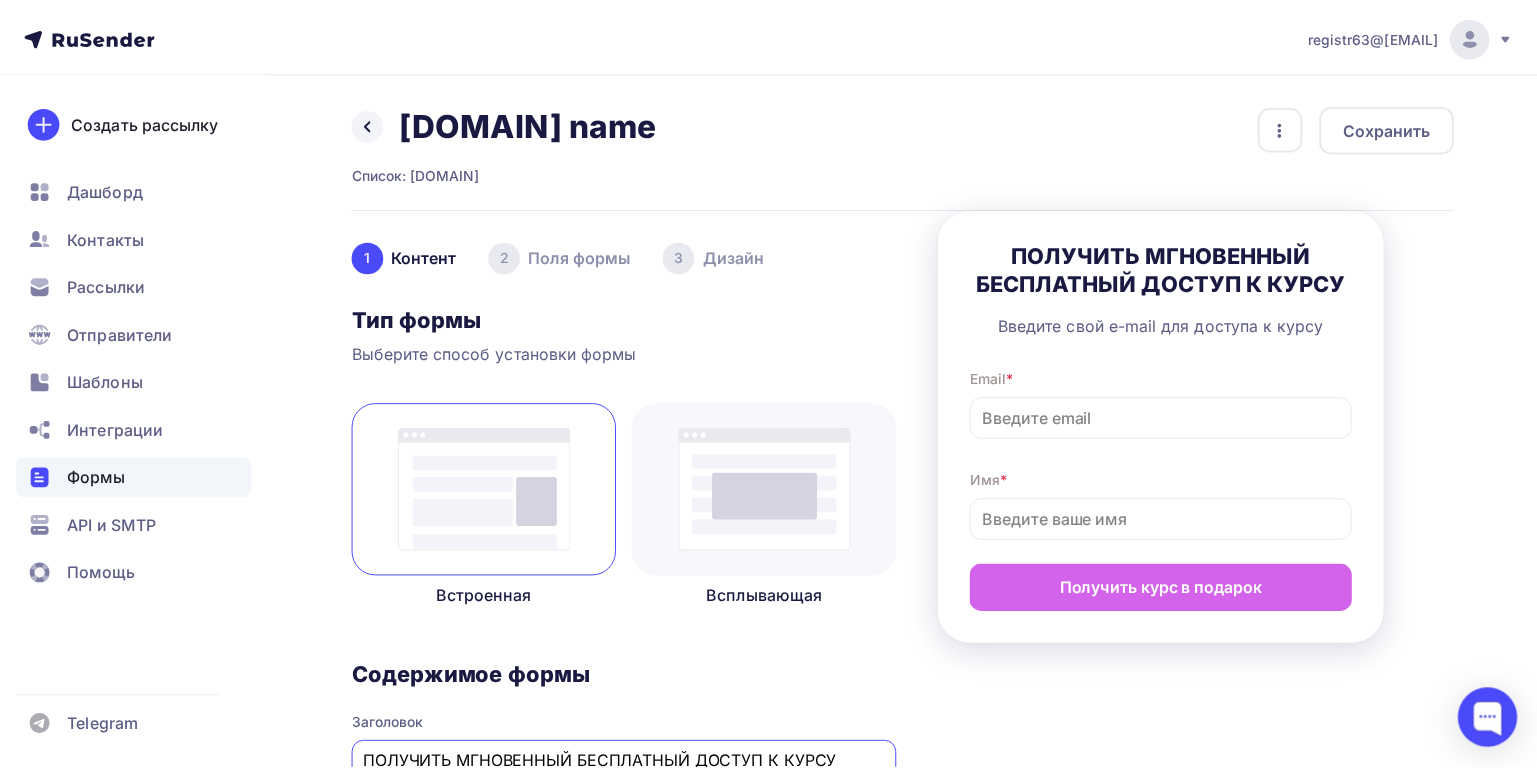 scroll, scrollTop: 5, scrollLeft: 0, axis: vertical 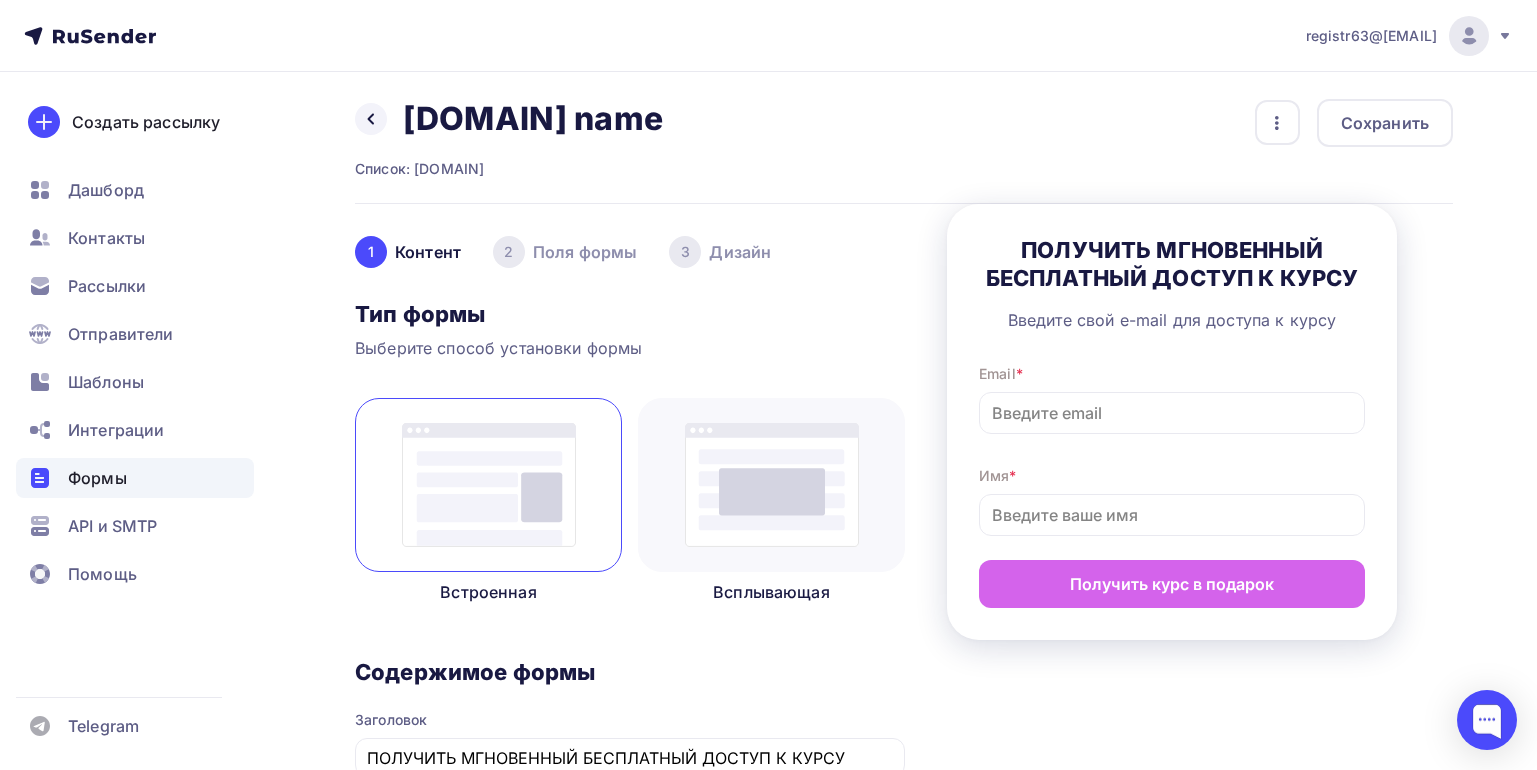 click on "3
Дизайн" at bounding box center [720, 252] 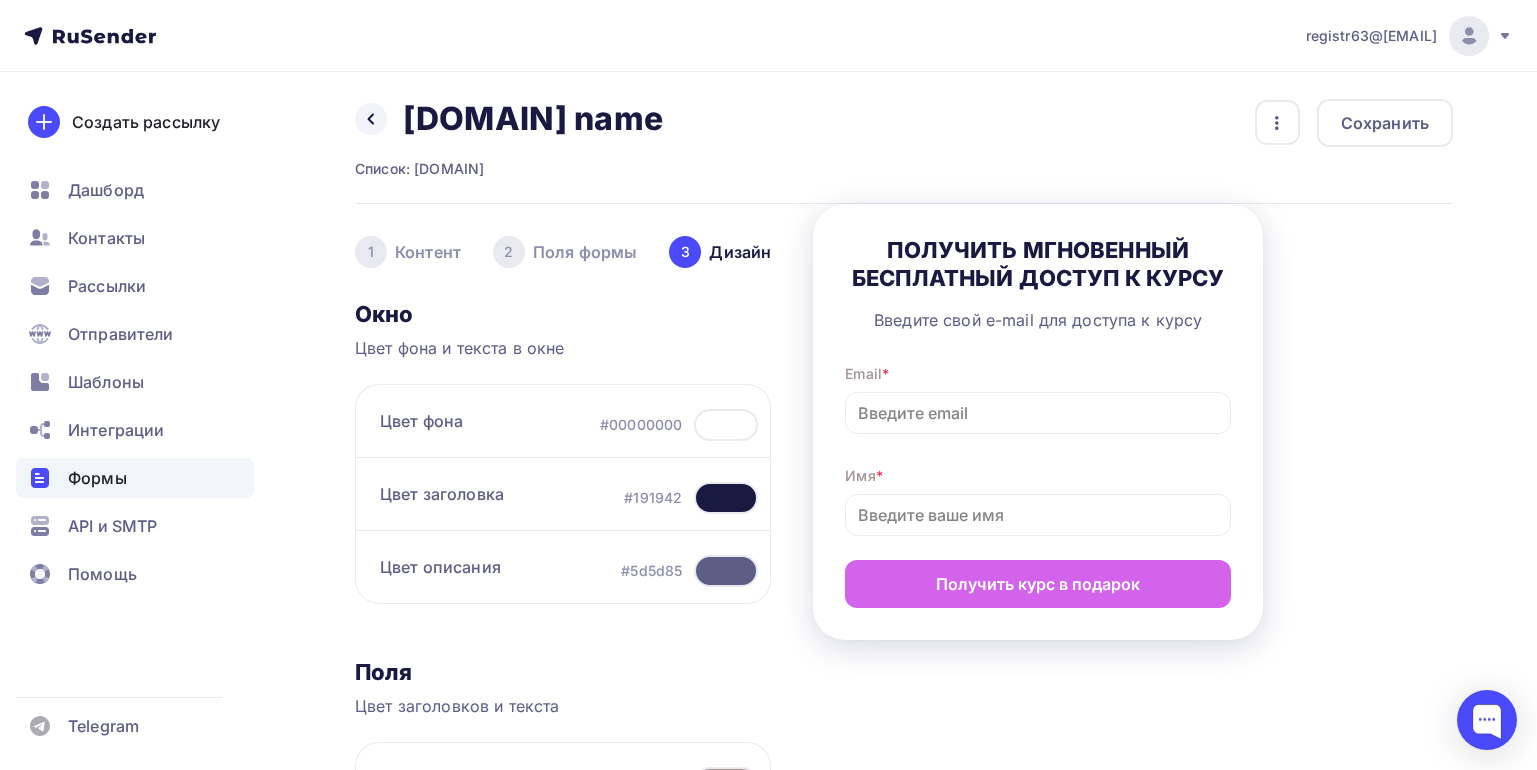 click at bounding box center (726, 571) 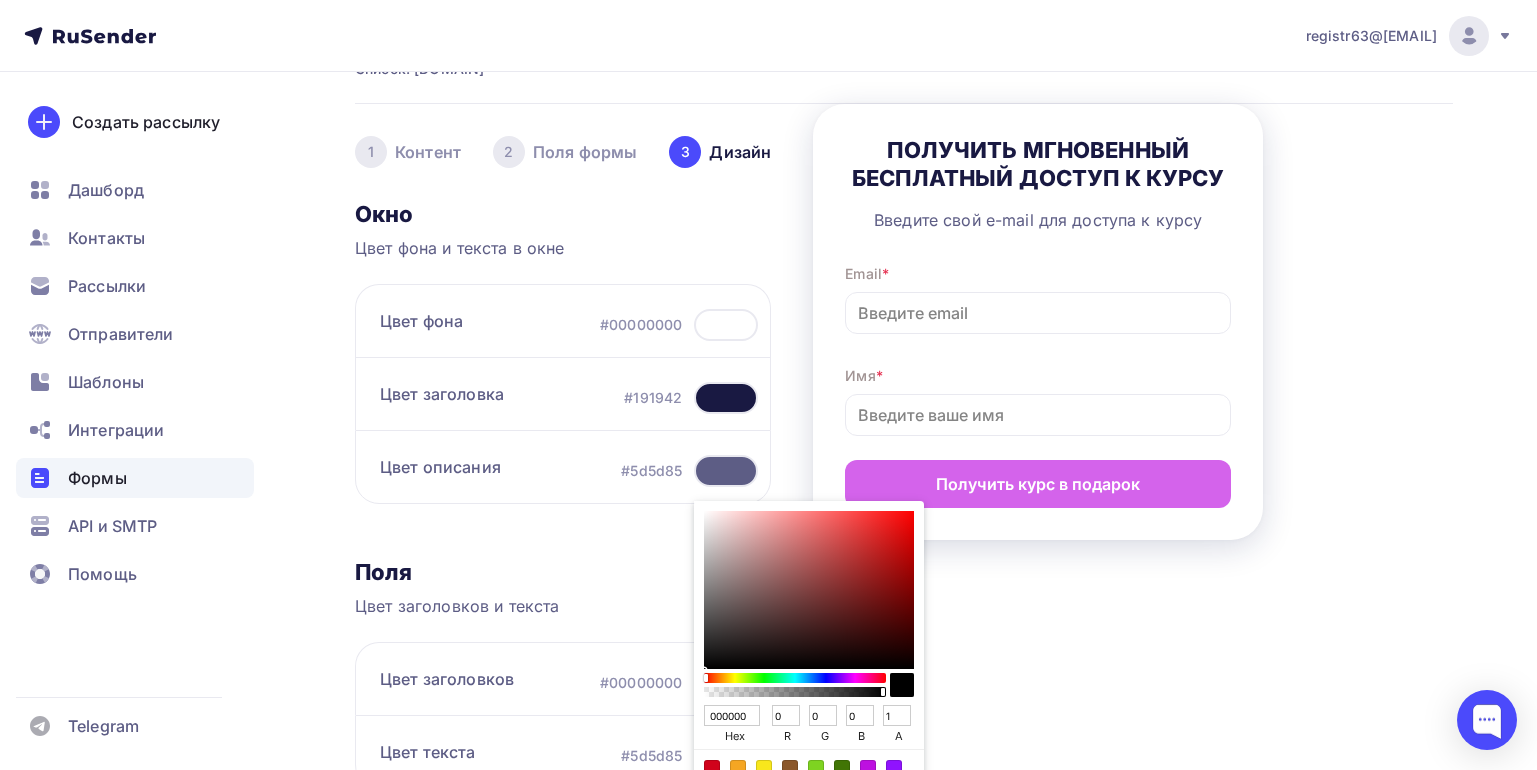scroll, scrollTop: 205, scrollLeft: 0, axis: vertical 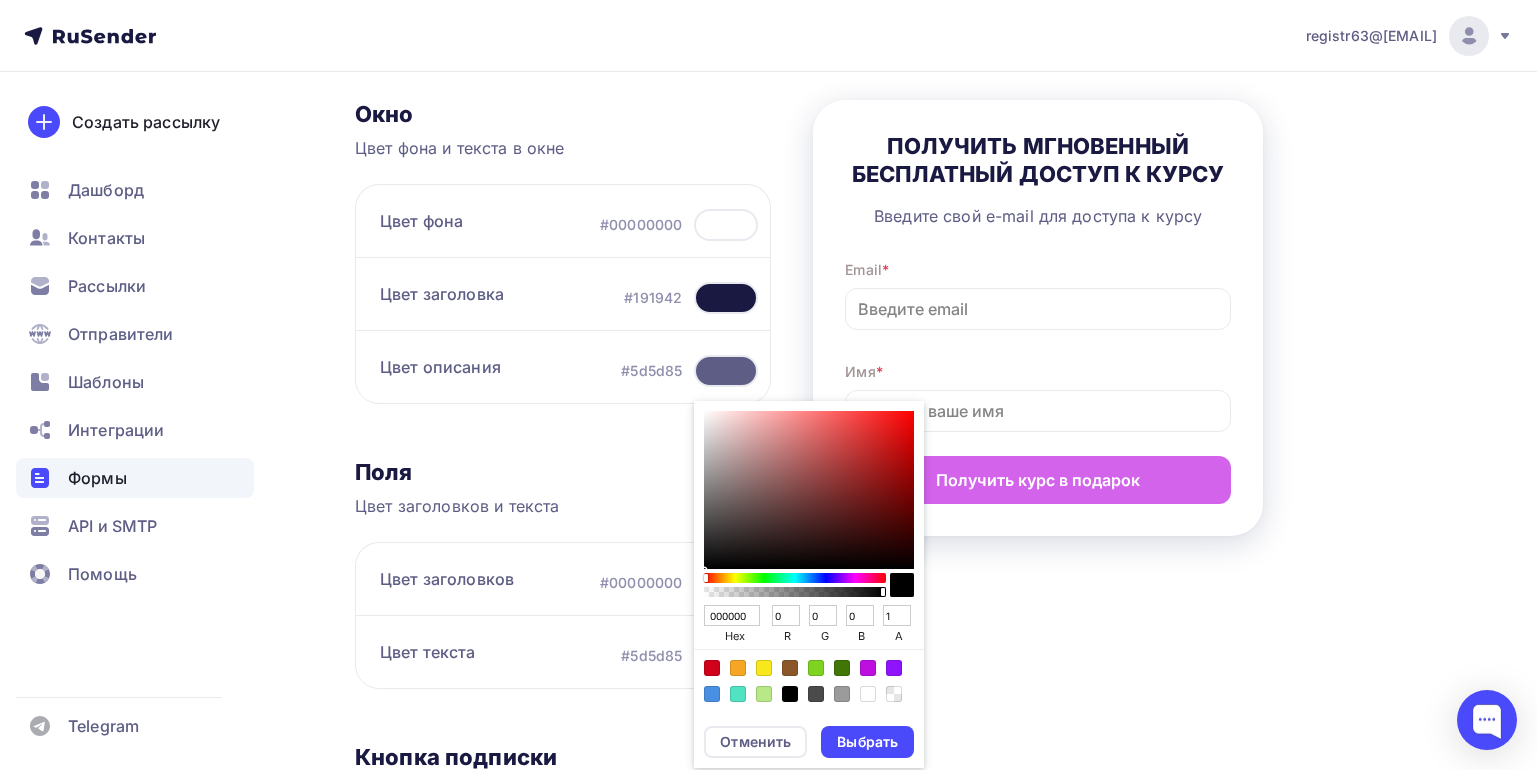 click at bounding box center [790, 694] 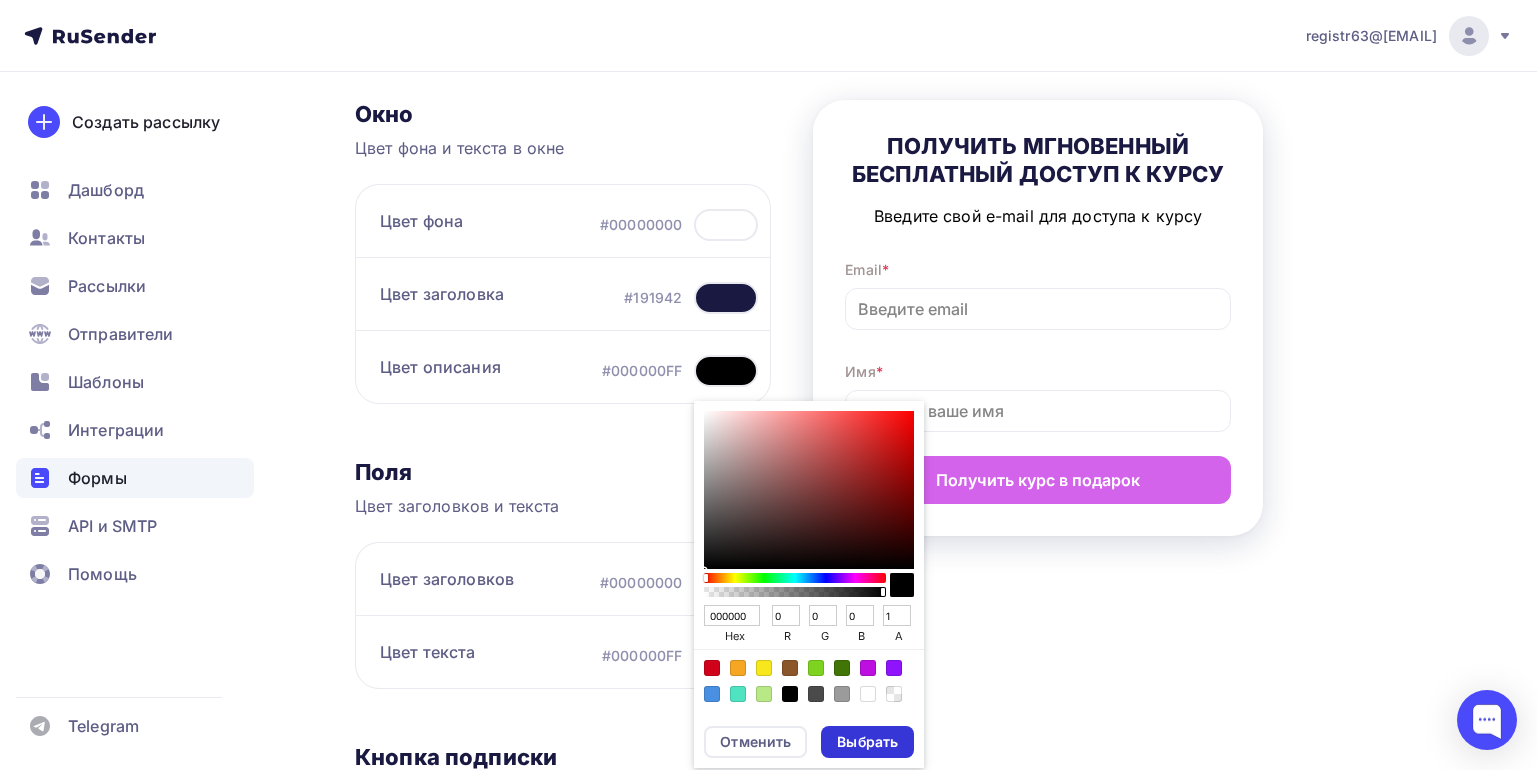 click on "Выбрать" at bounding box center (867, 742) 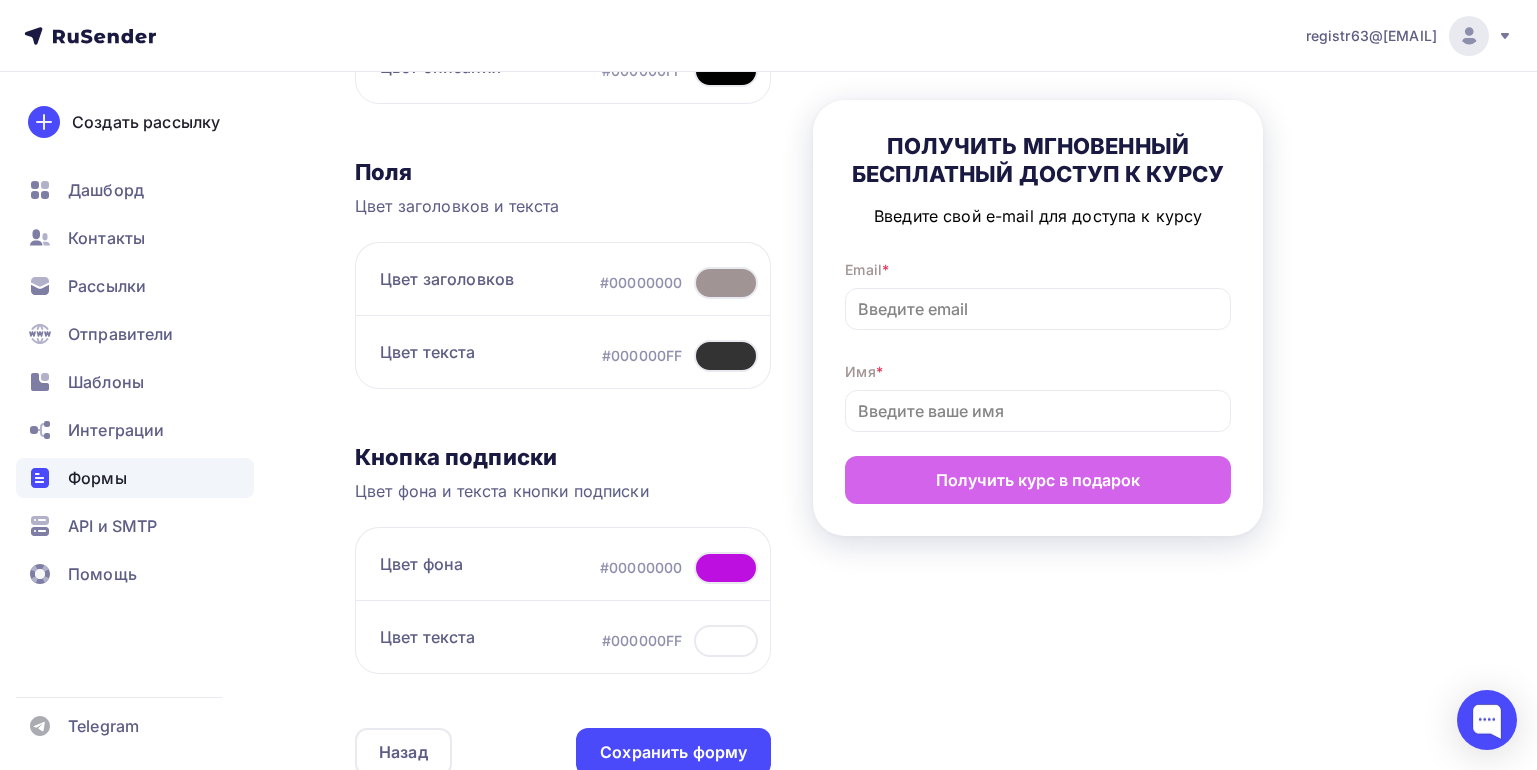scroll, scrollTop: 605, scrollLeft: 0, axis: vertical 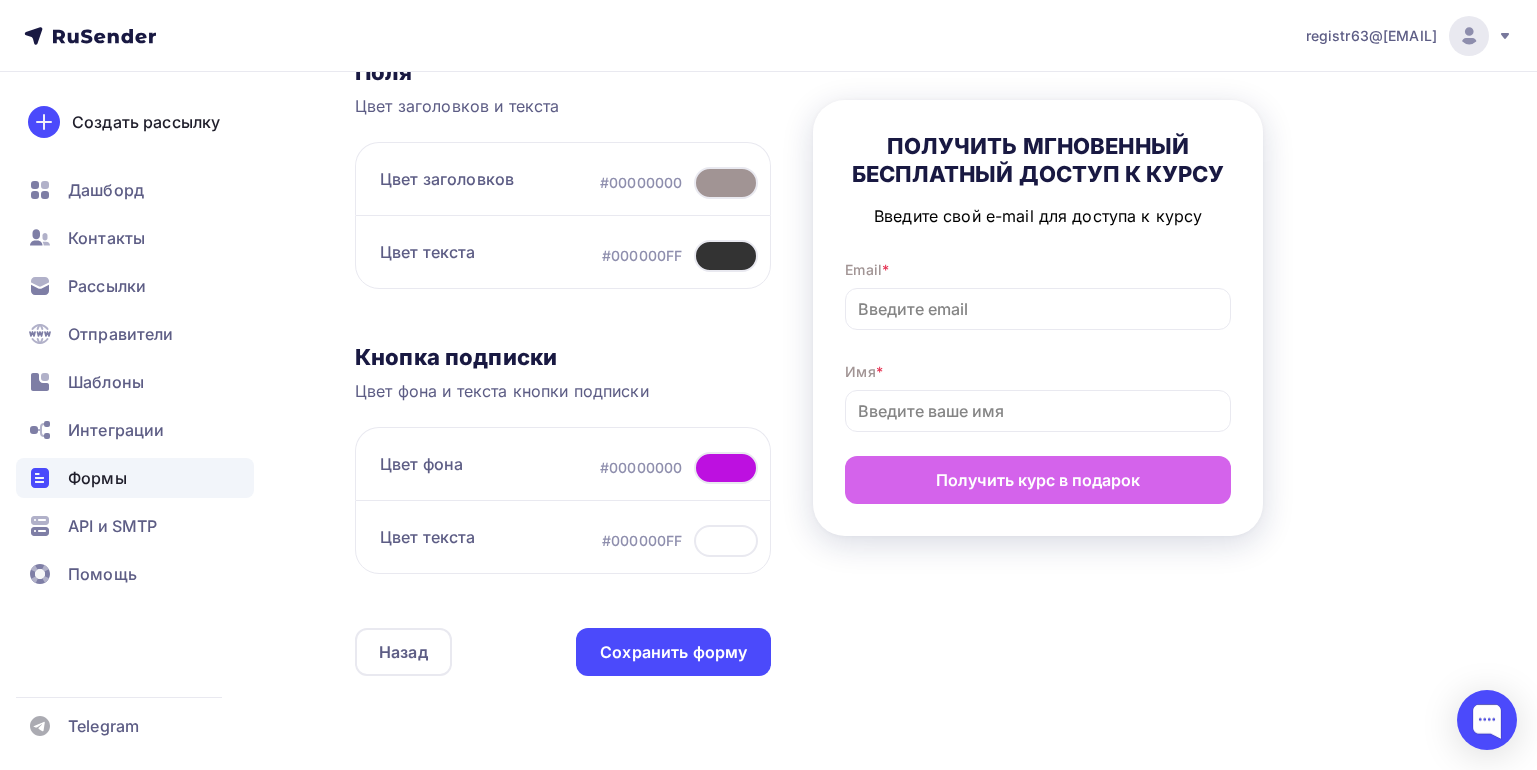 click at bounding box center (726, 468) 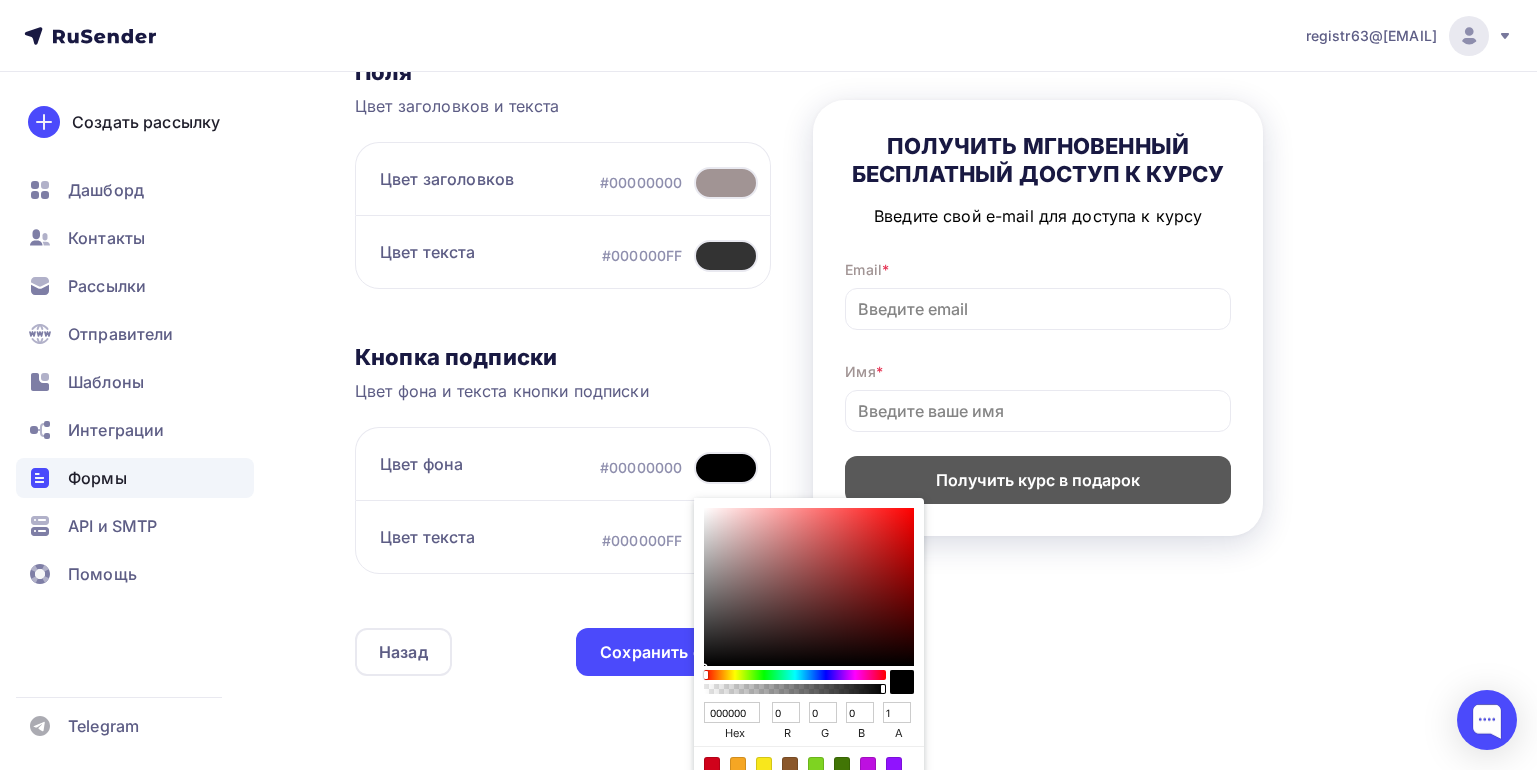 click at bounding box center [795, 675] 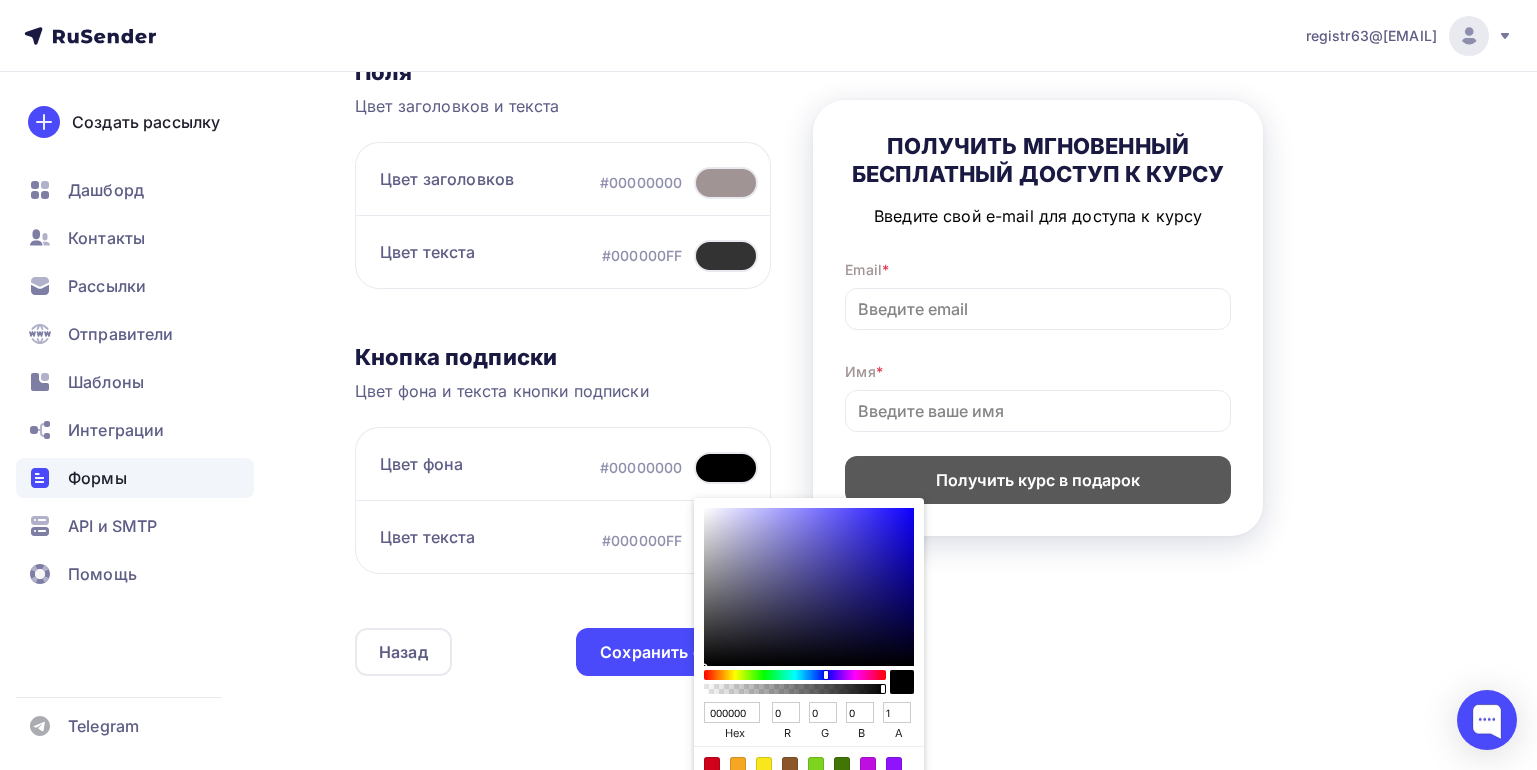 click at bounding box center [795, 675] 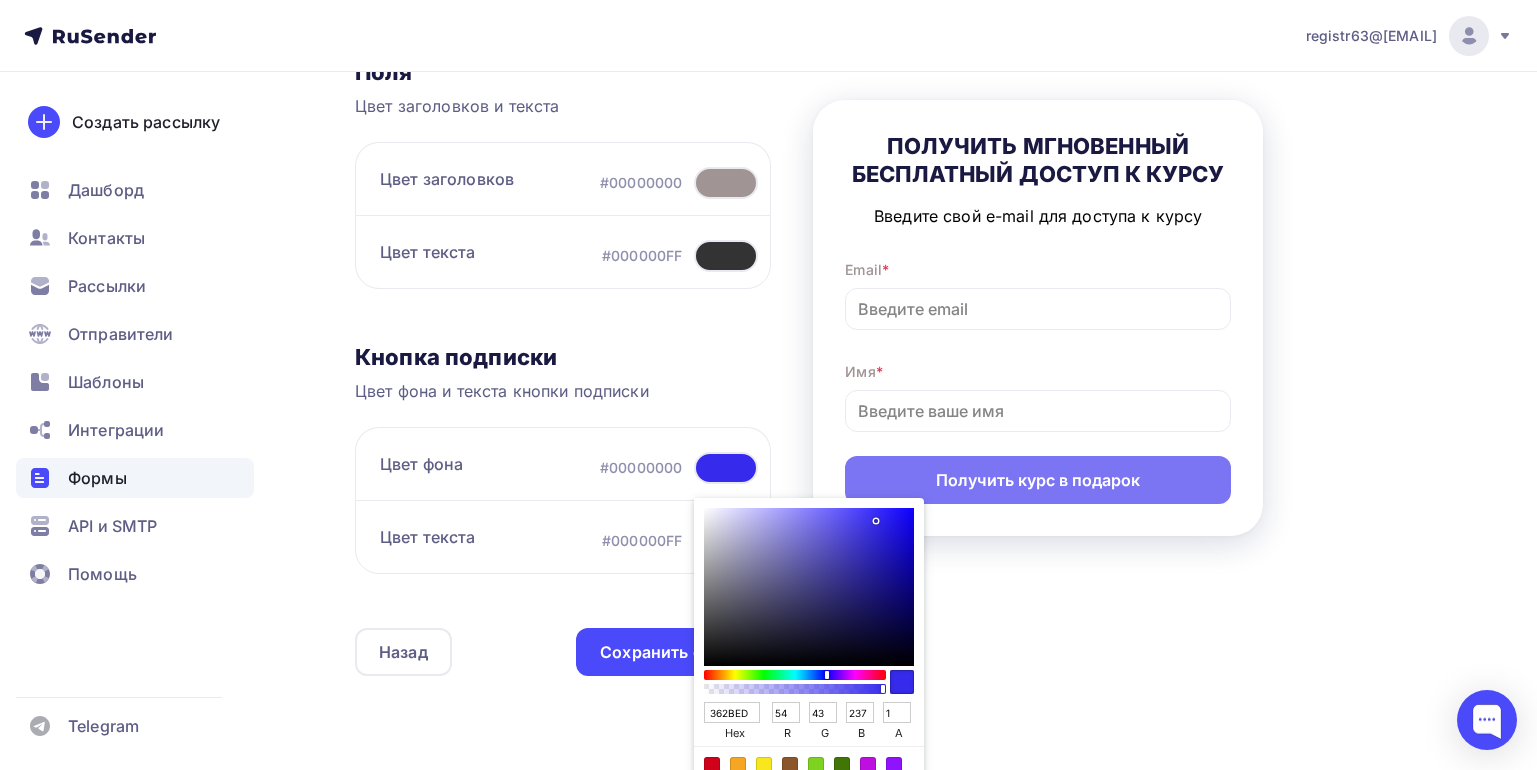 drag, startPoint x: 867, startPoint y: 587, endPoint x: 874, endPoint y: 519, distance: 68.359344 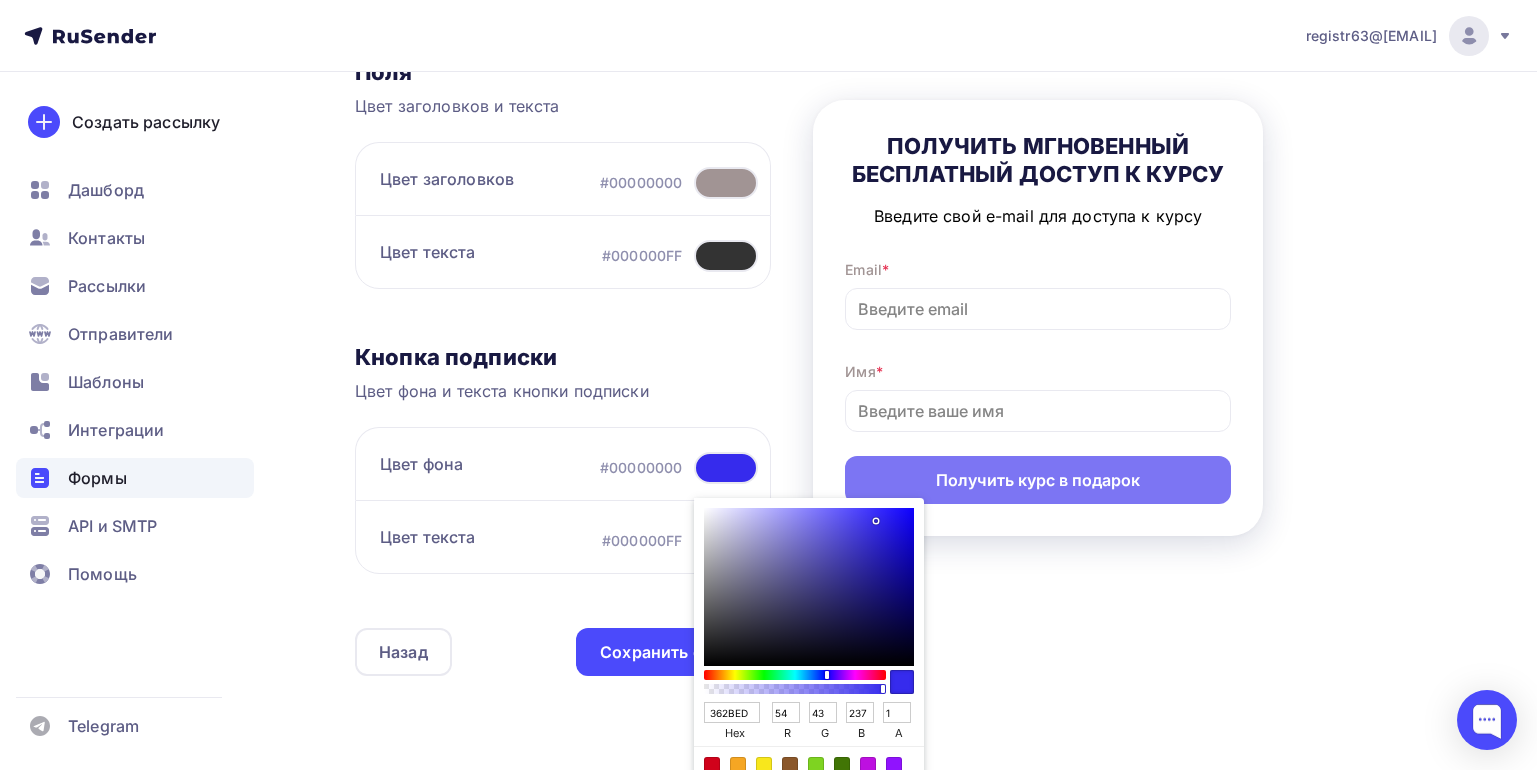 click at bounding box center [809, 587] 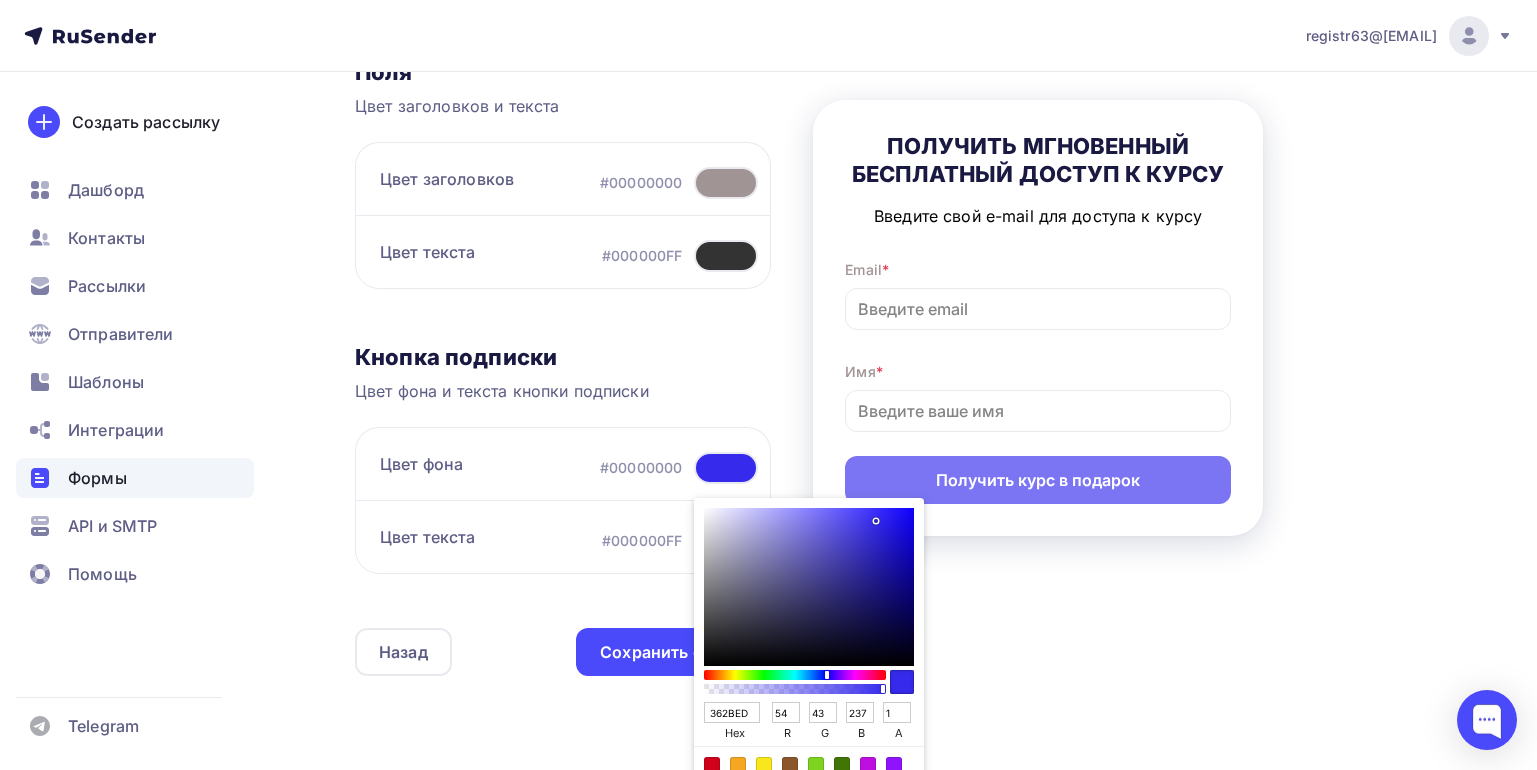 scroll, scrollTop: 703, scrollLeft: 0, axis: vertical 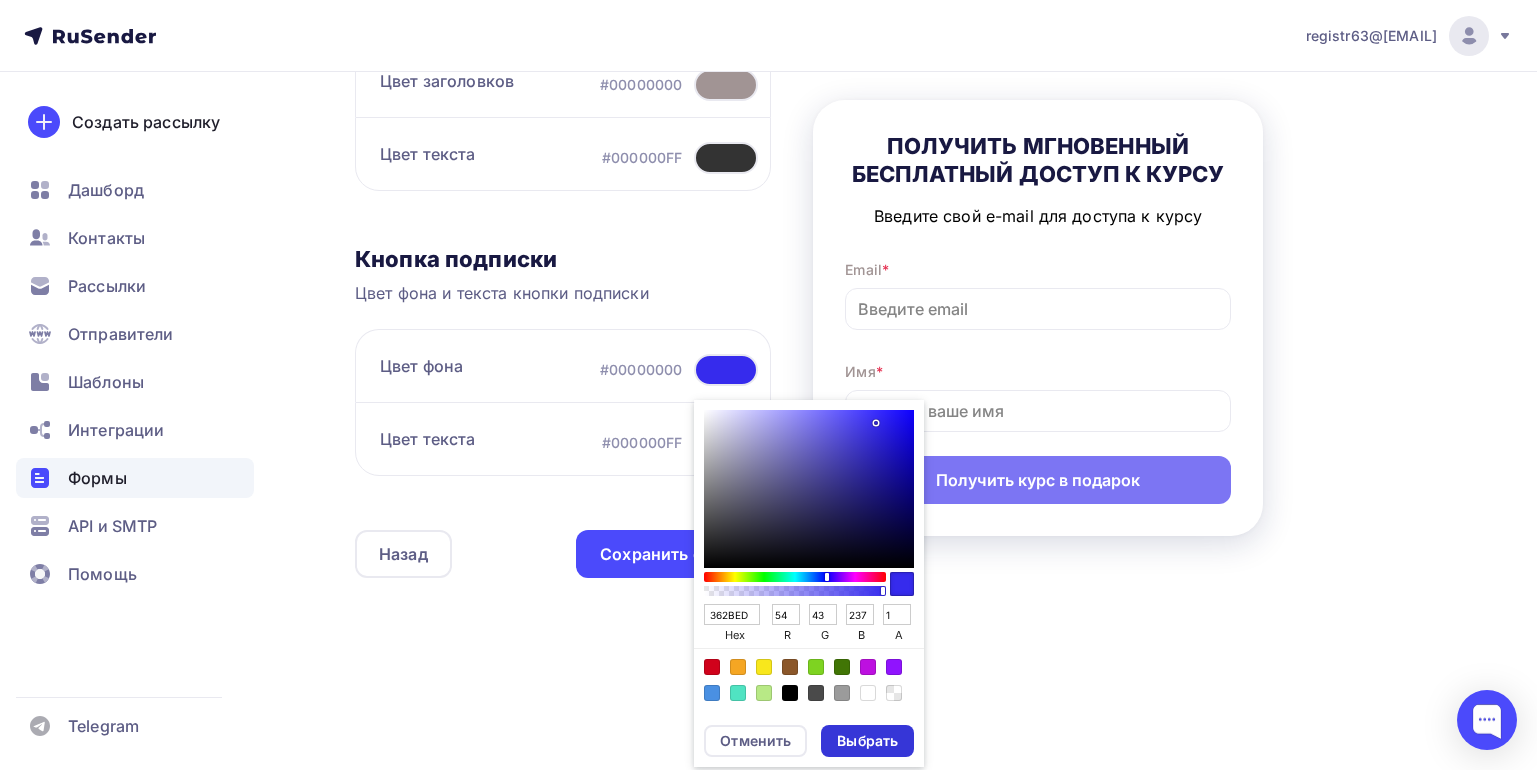 click on "Выбрать" at bounding box center (867, 741) 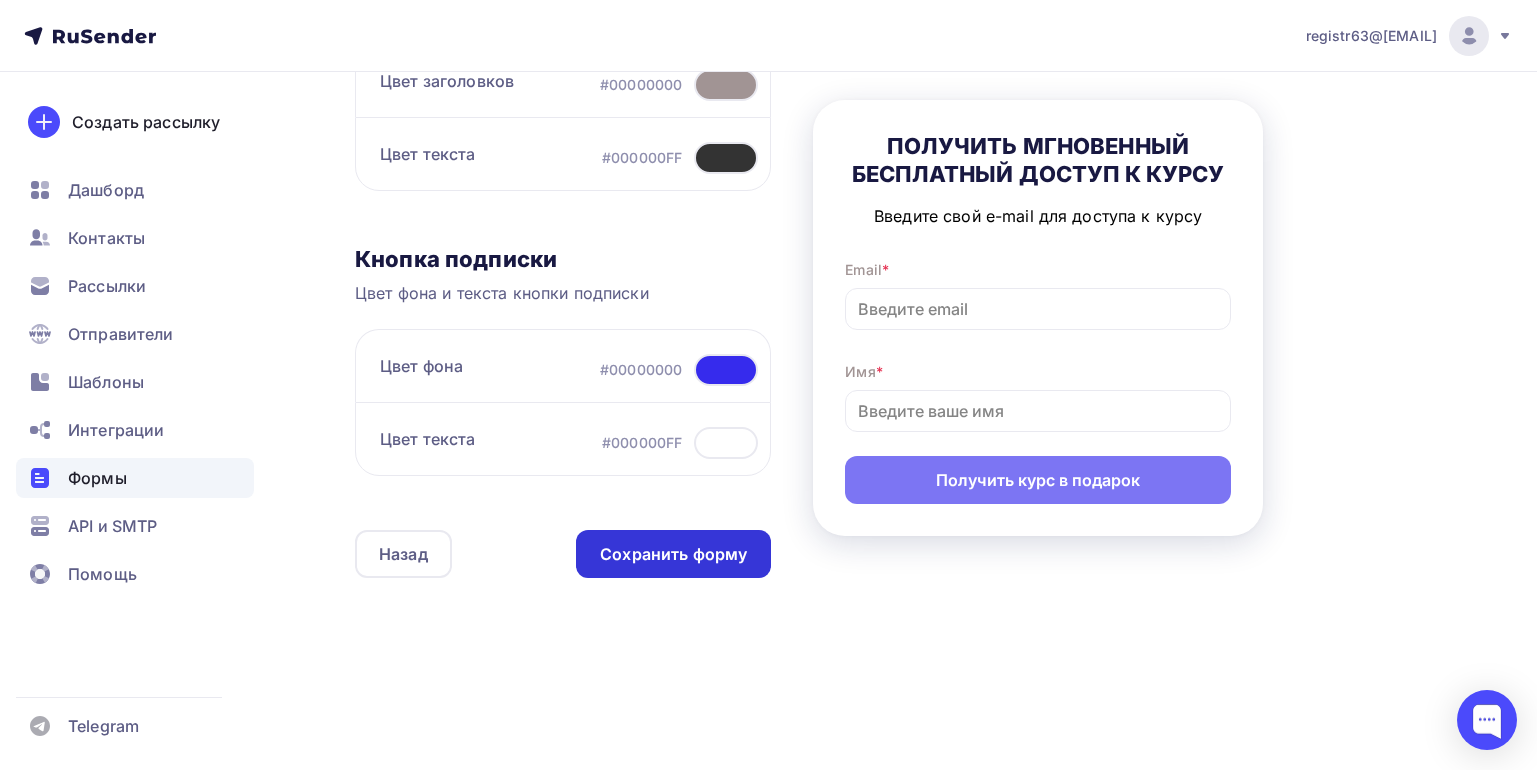 click on "Сохранить форму" at bounding box center [673, 554] 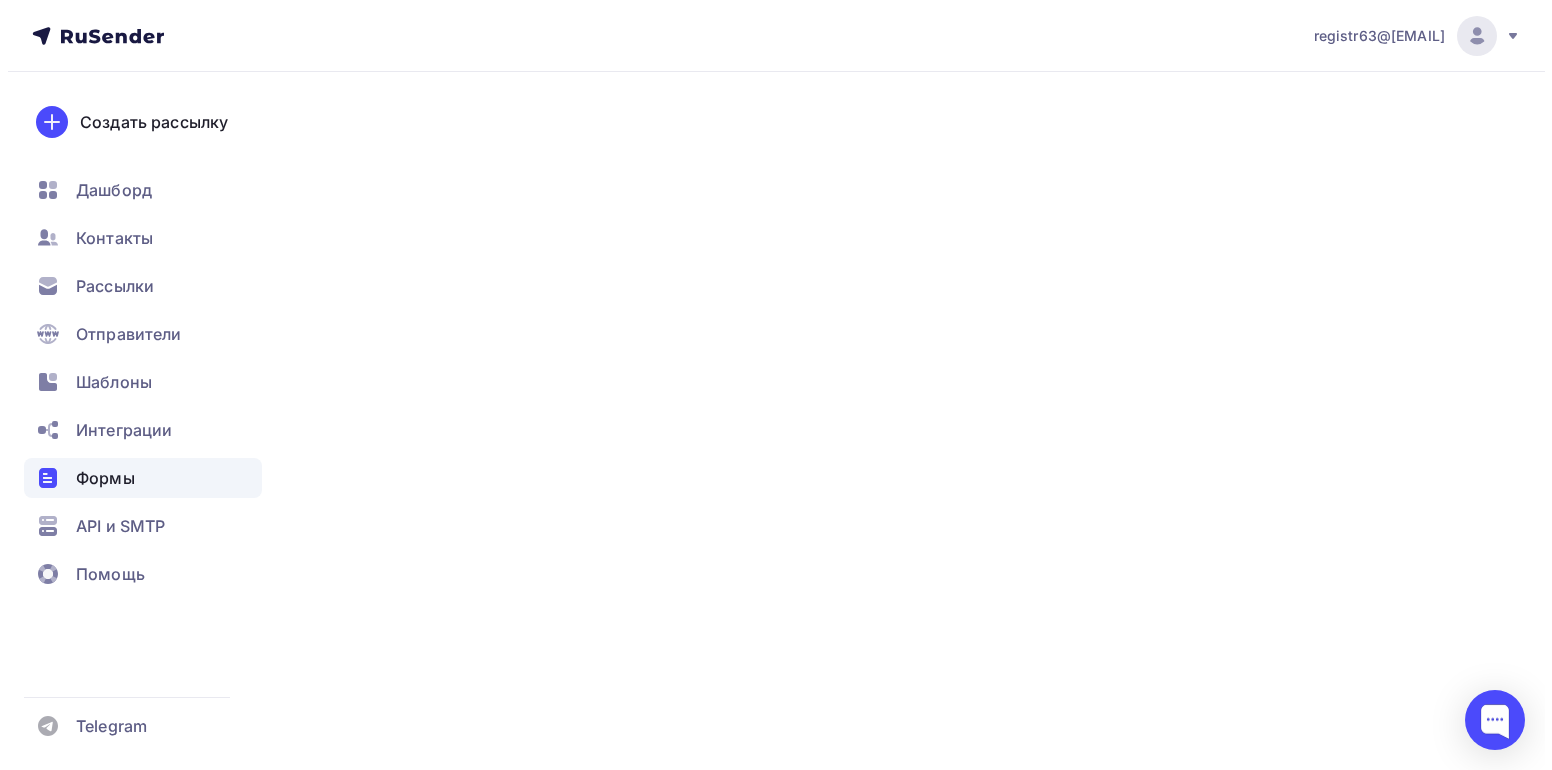 scroll, scrollTop: 0, scrollLeft: 0, axis: both 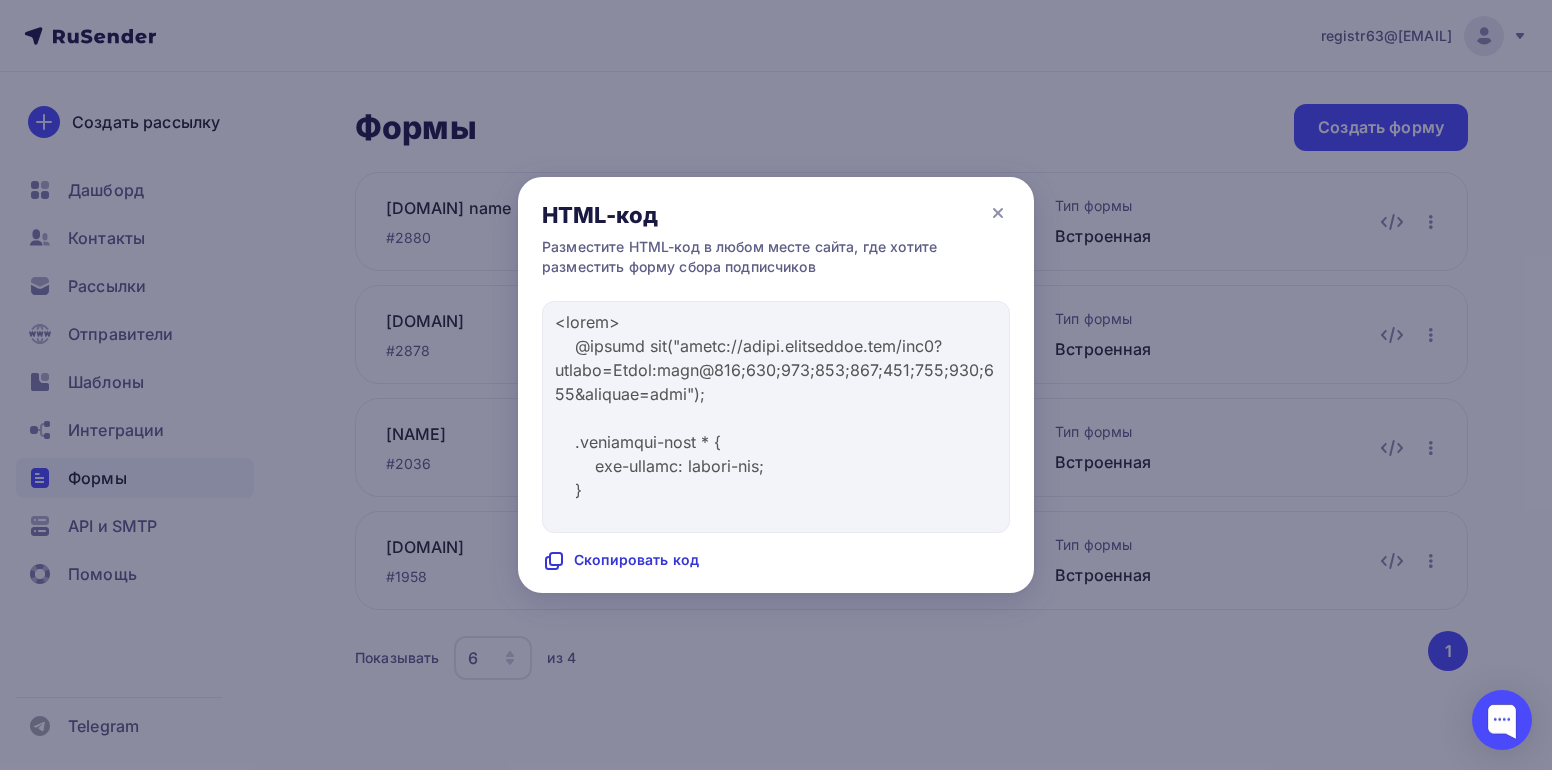 click 